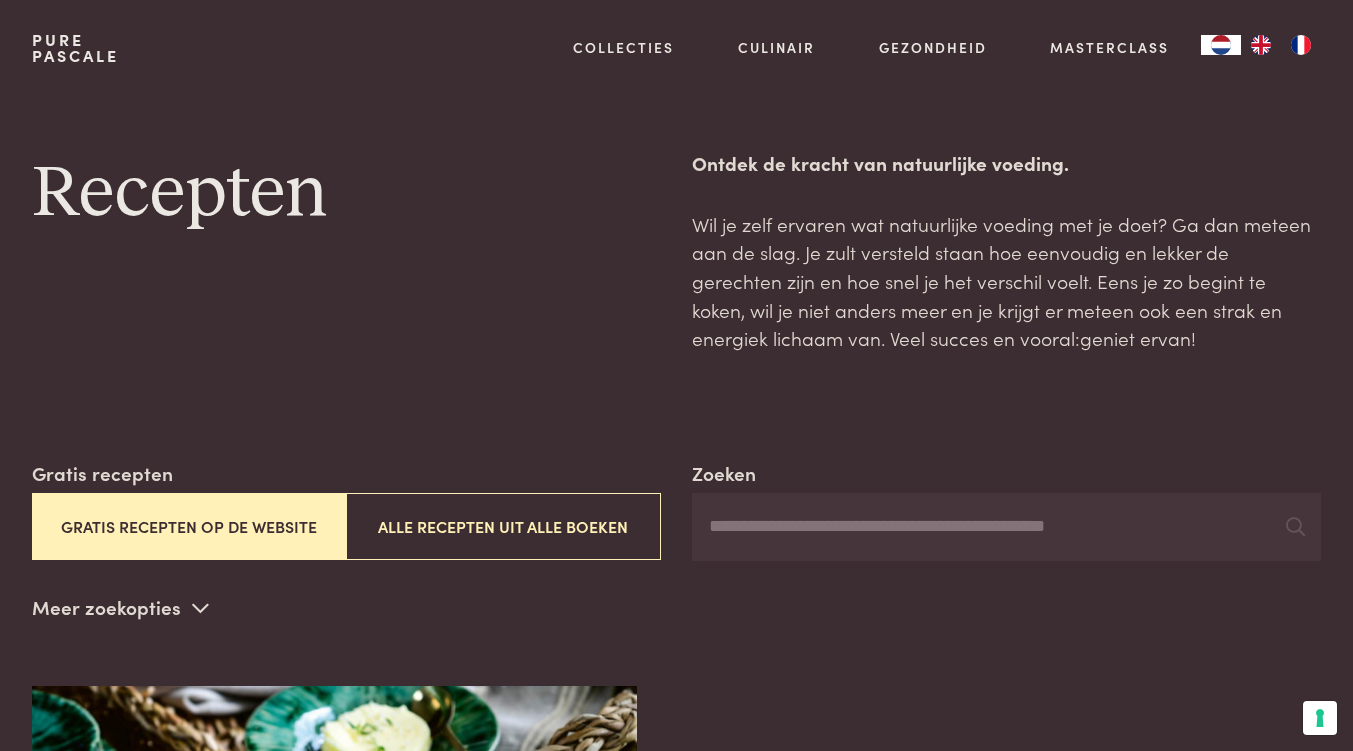 scroll, scrollTop: 0, scrollLeft: 0, axis: both 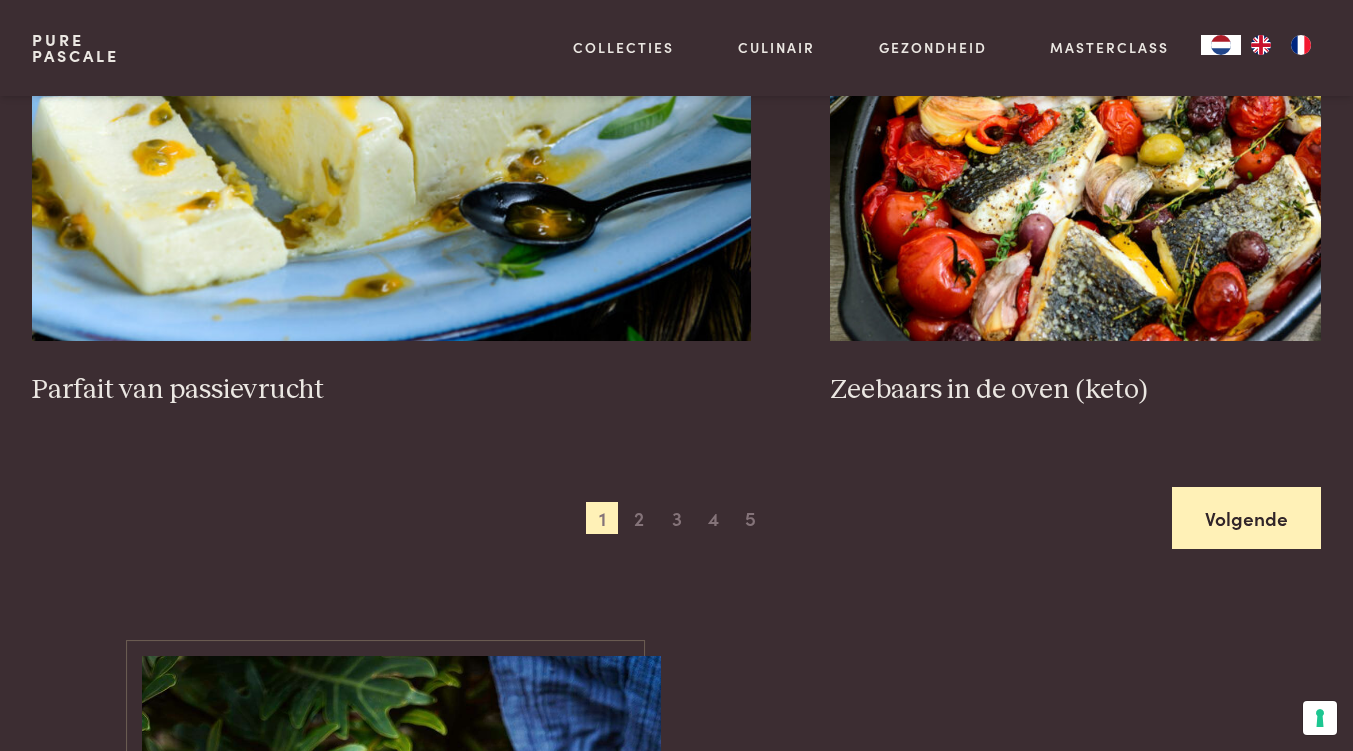 click on "Volgende" at bounding box center (1246, 518) 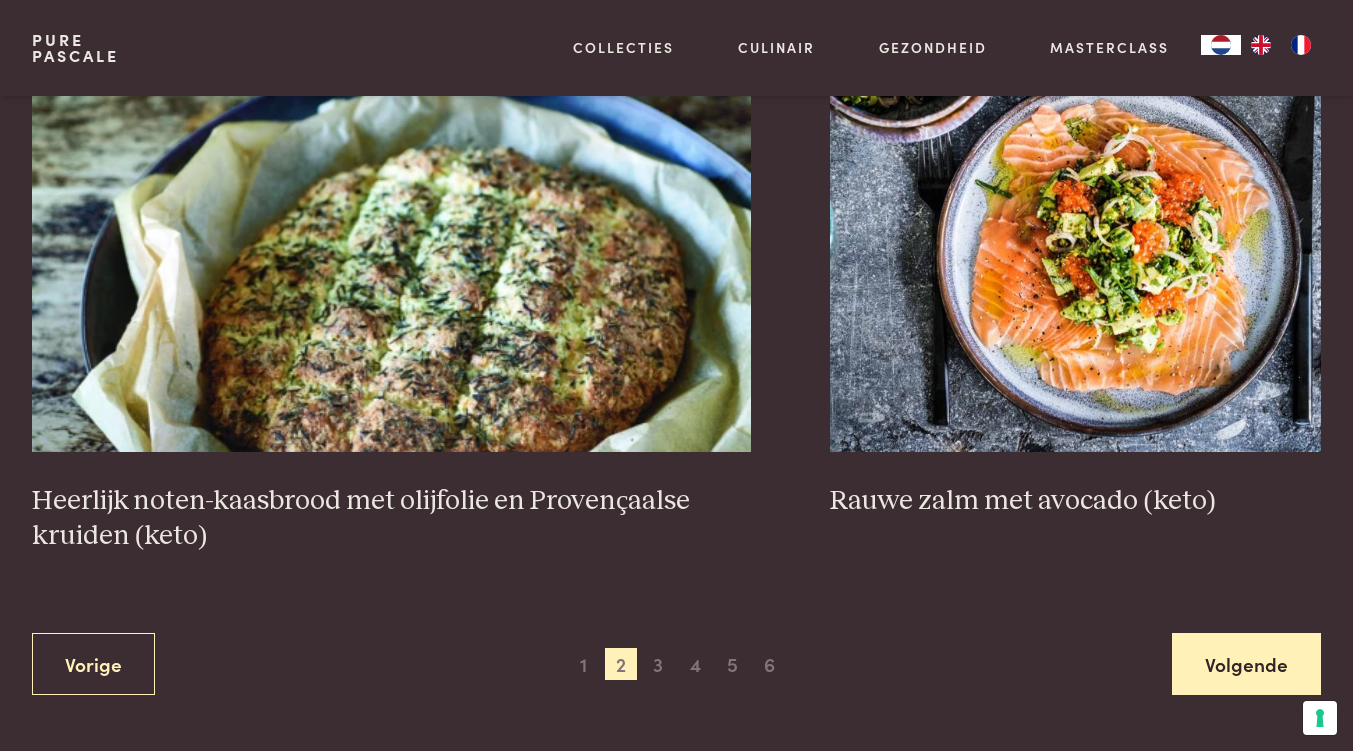 scroll, scrollTop: 3469, scrollLeft: 0, axis: vertical 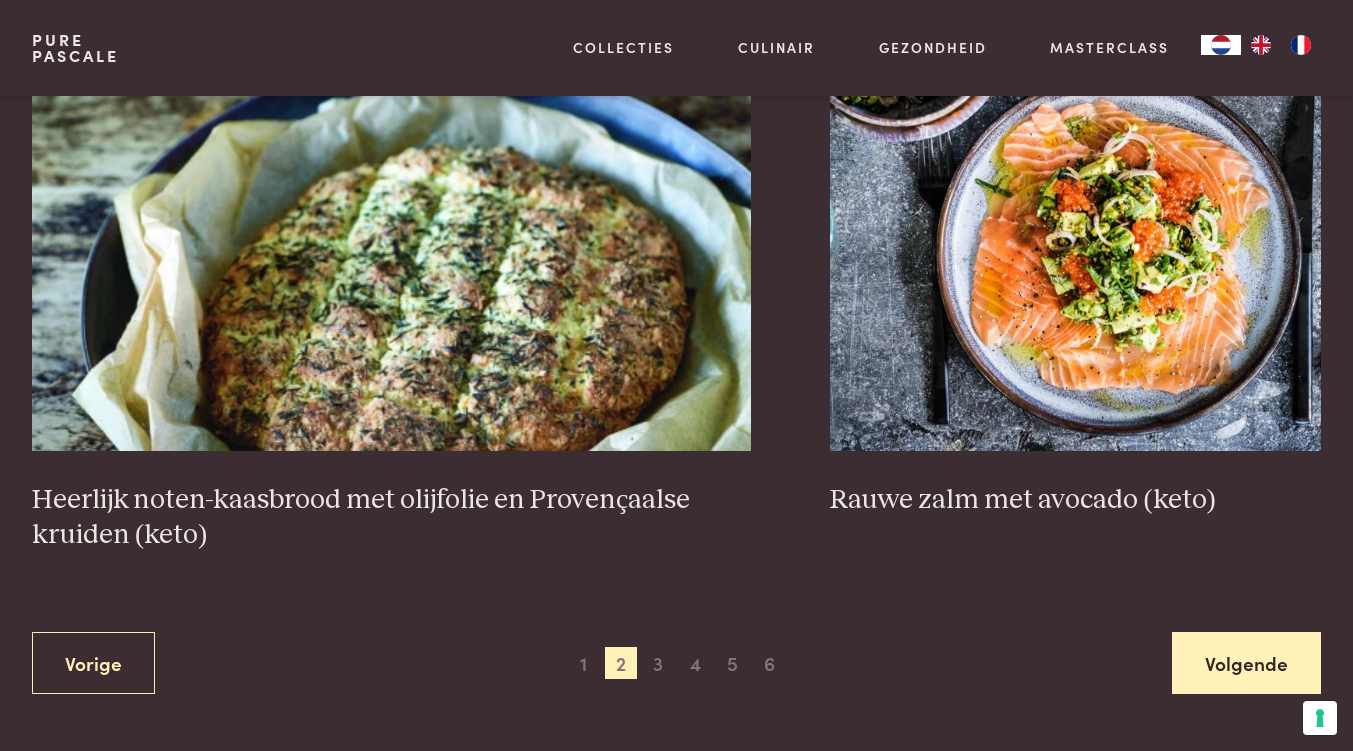 click on "Volgende" at bounding box center [1246, 663] 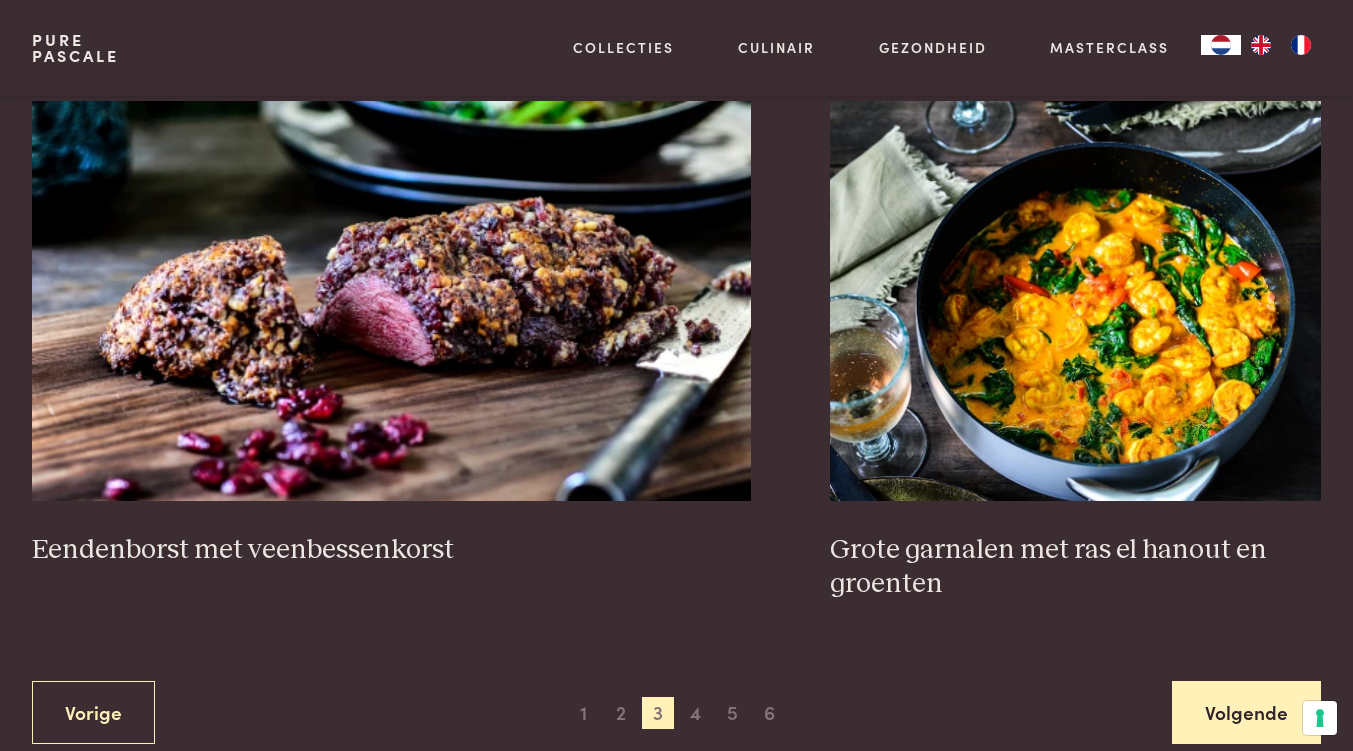 scroll, scrollTop: 3455, scrollLeft: 0, axis: vertical 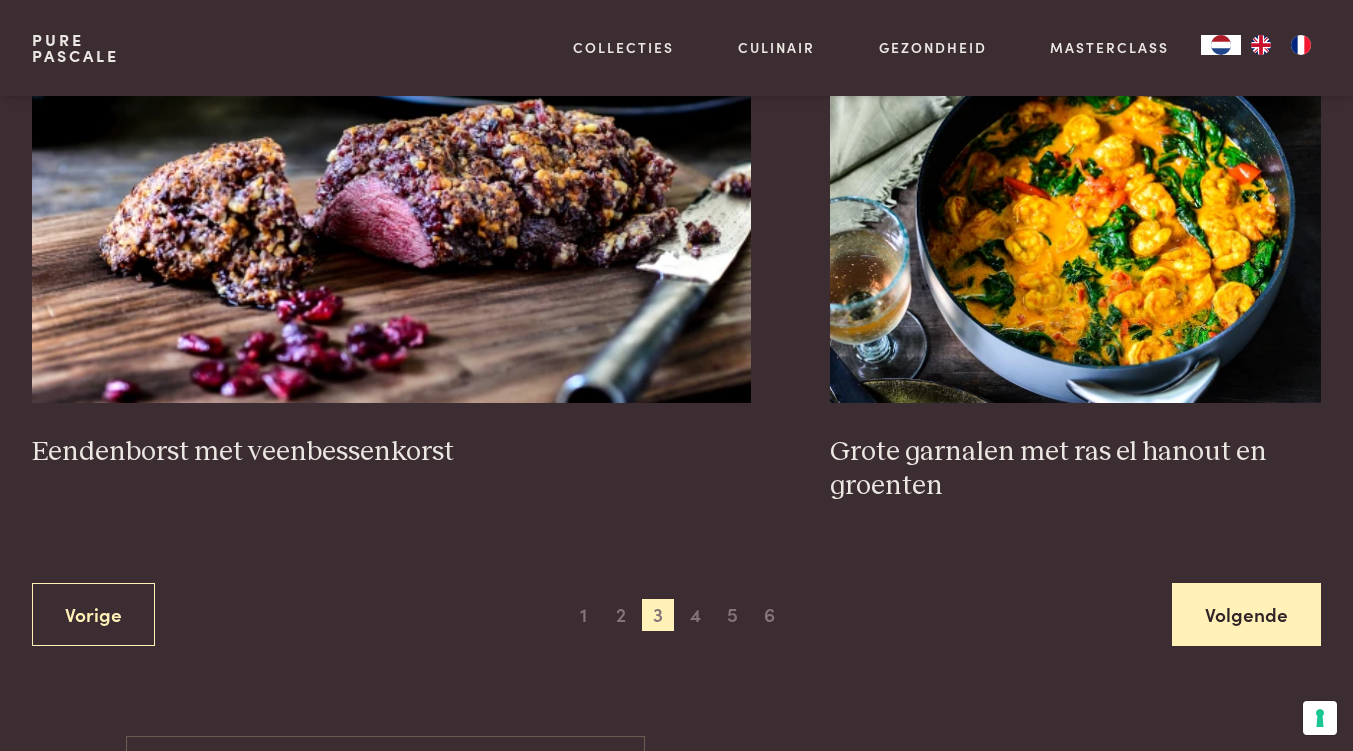 click on "Volgende" at bounding box center (1246, 614) 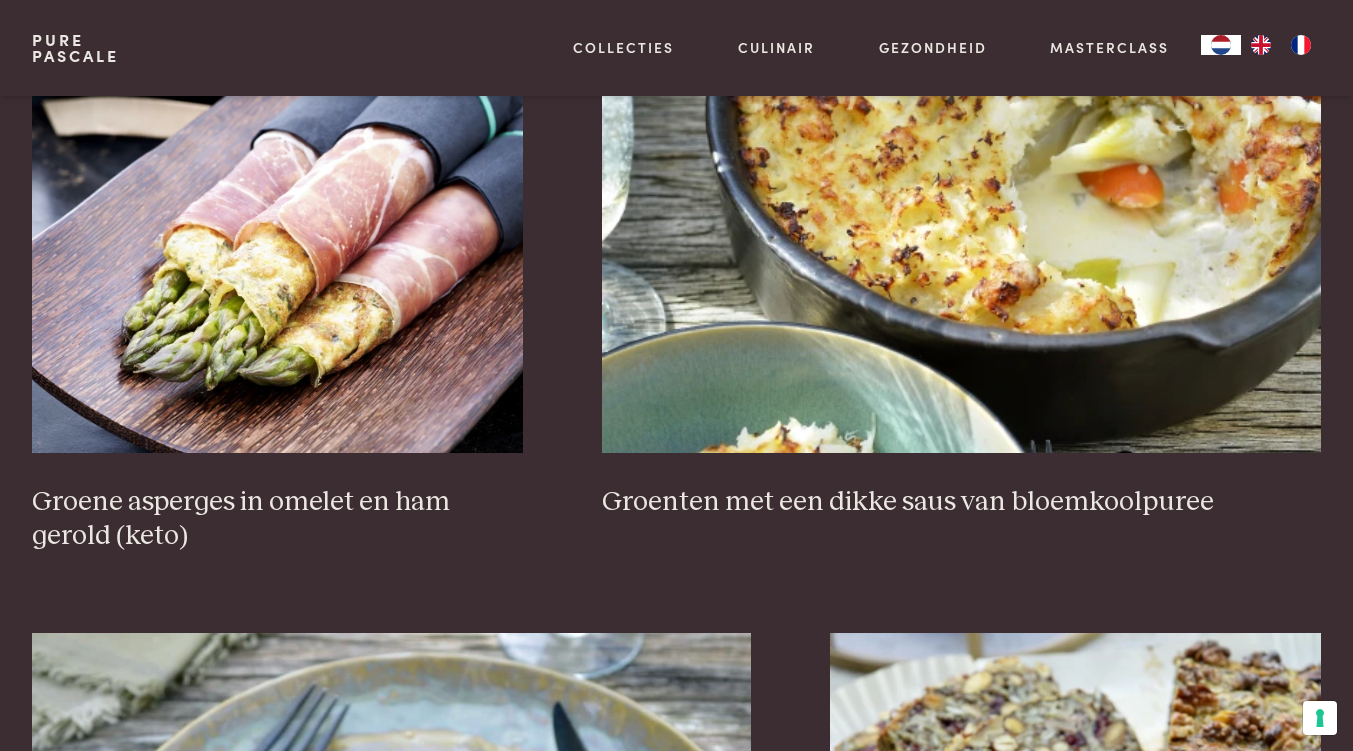 scroll, scrollTop: 2888, scrollLeft: 0, axis: vertical 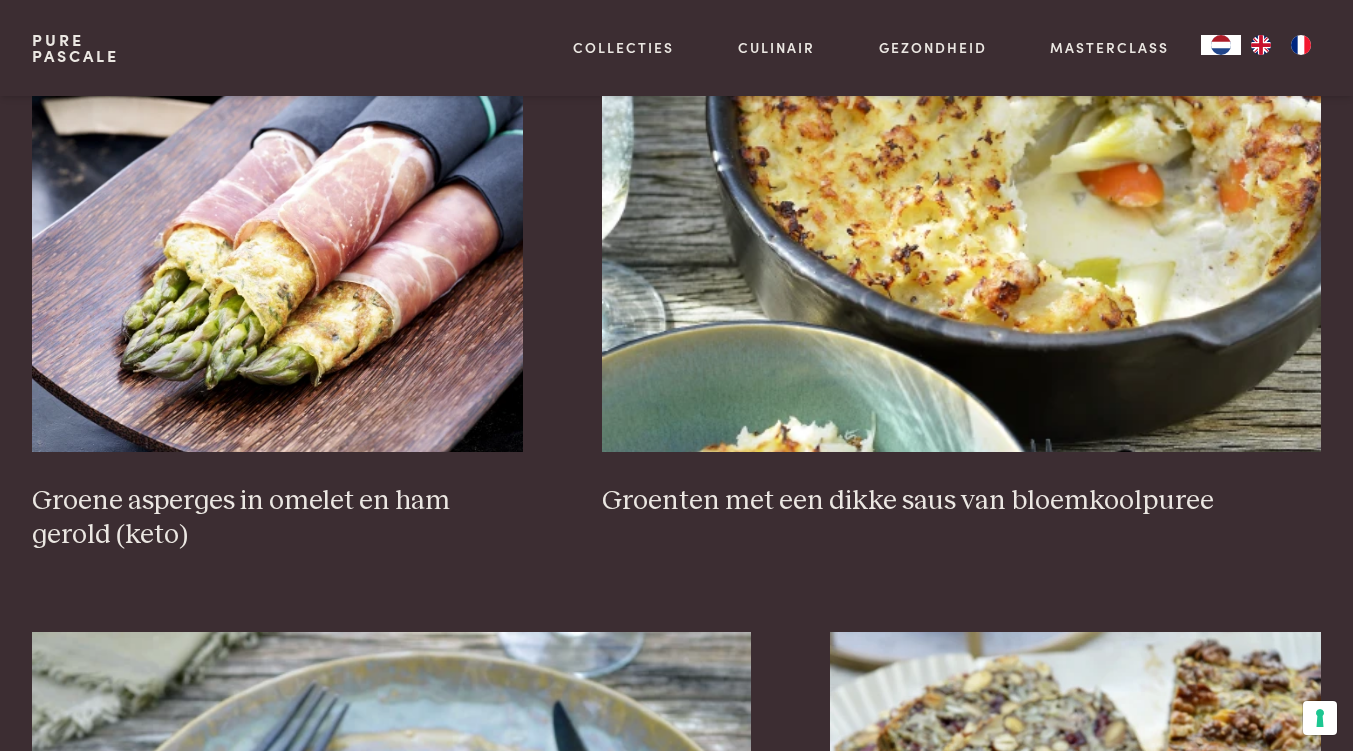 click on "Heerlijk dessert met mascarpone en blauwe bessen       Mosselen met peterseliesaus       Vis met spinazie en curry       Warme zachte chocolade met pindapasta       Zalm met groenten uit de oven       Amandelbollen (keto)       Fruitontbijt met noten en zaden       Garnalen met gebakken paddenstoelen en witlof (keto)       Groene asperges in omelet en ham gerold (keto)       Groenten met een dikke saus van bloemkoolpuree       Kippenburgers met paksoi       Noten-en-zaden-gebak    Vorige
1
2
3
4
5
6
Volgende" at bounding box center [676, -481] 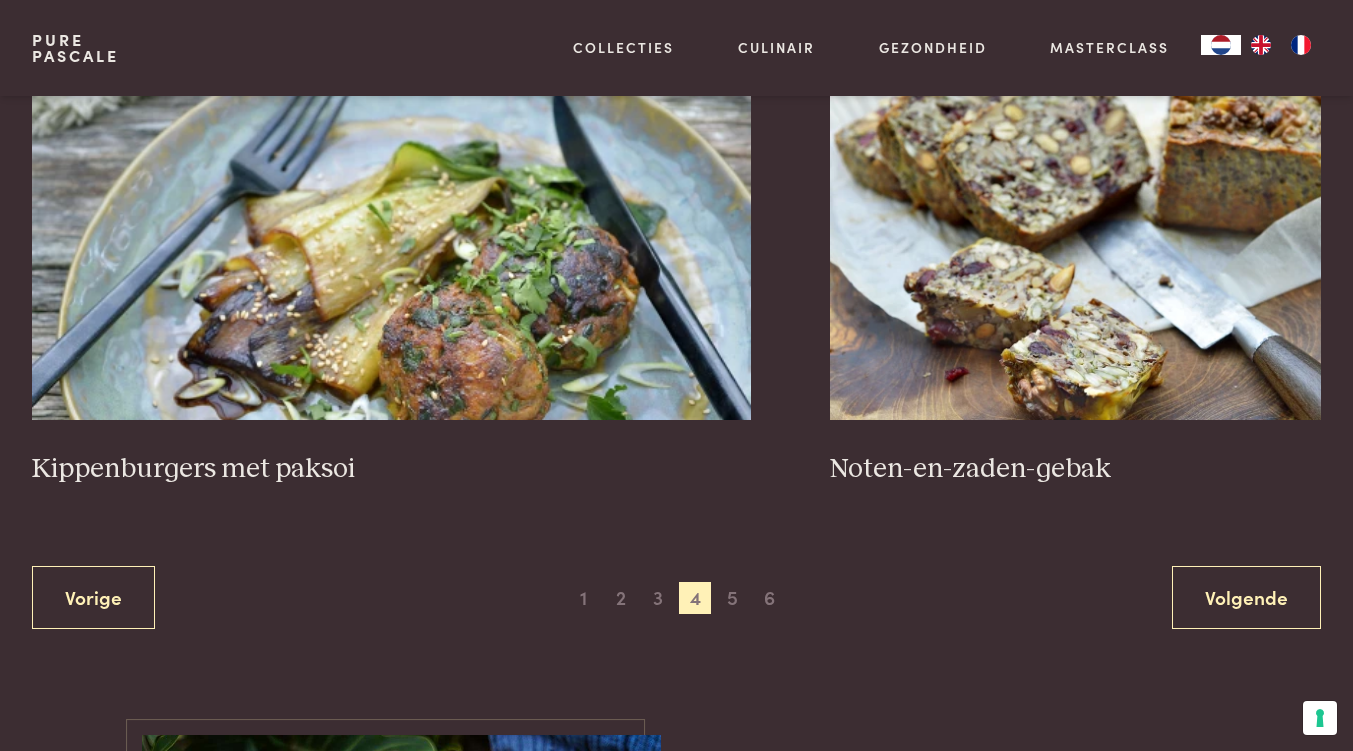 scroll, scrollTop: 3503, scrollLeft: 0, axis: vertical 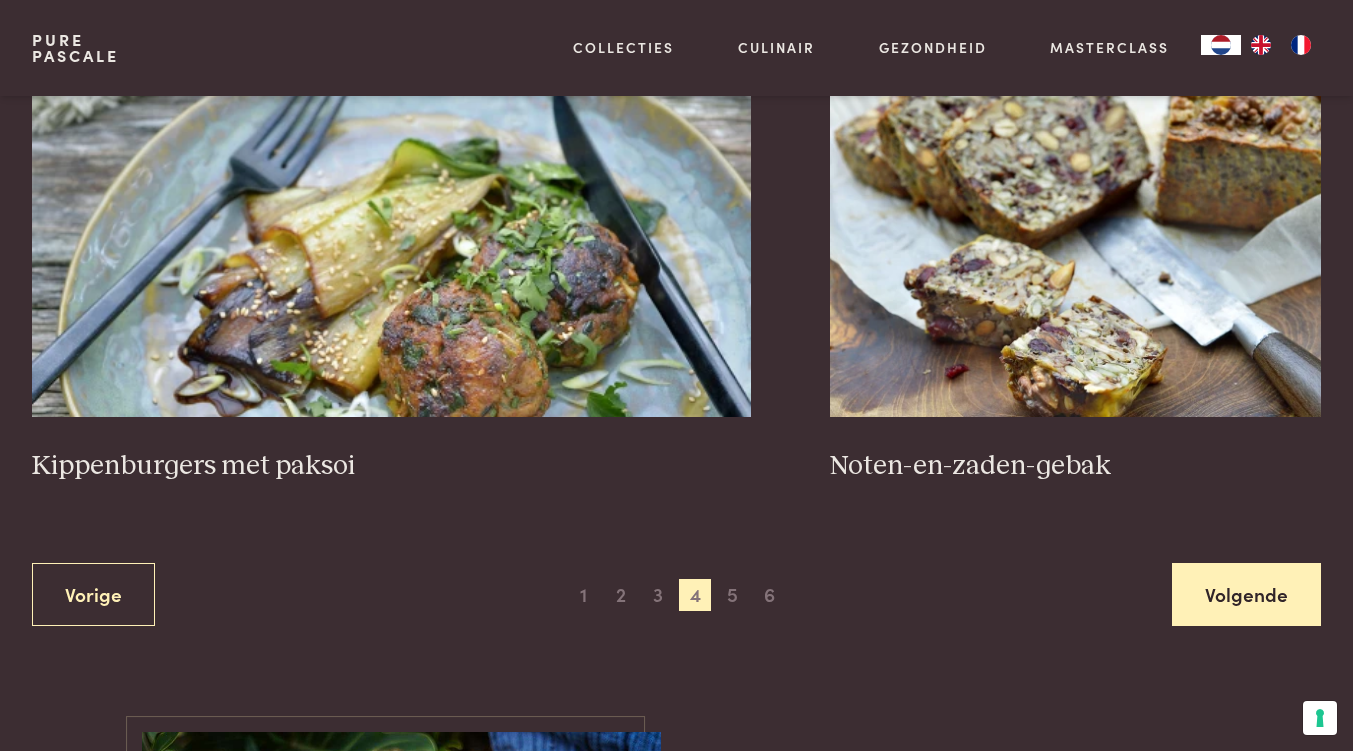 click on "Volgende" at bounding box center [1246, 594] 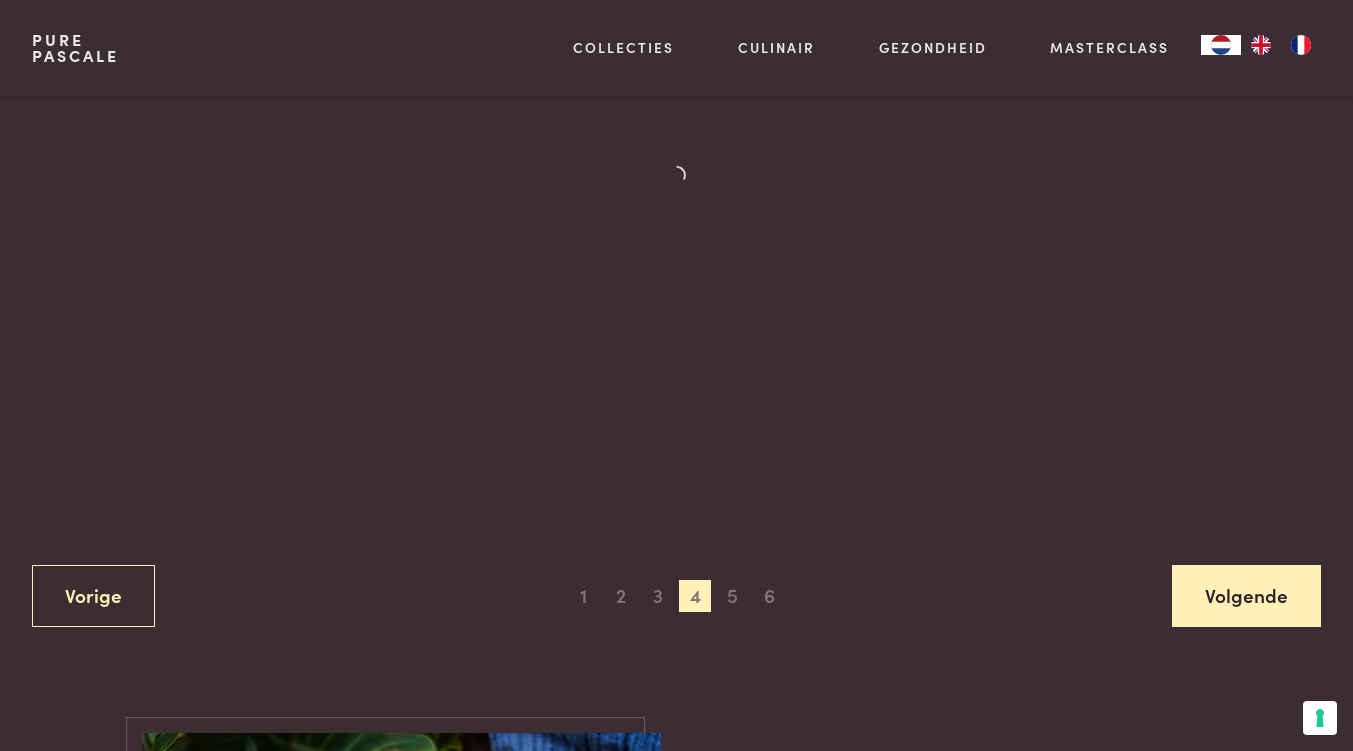click on "Volgende" at bounding box center (1246, 596) 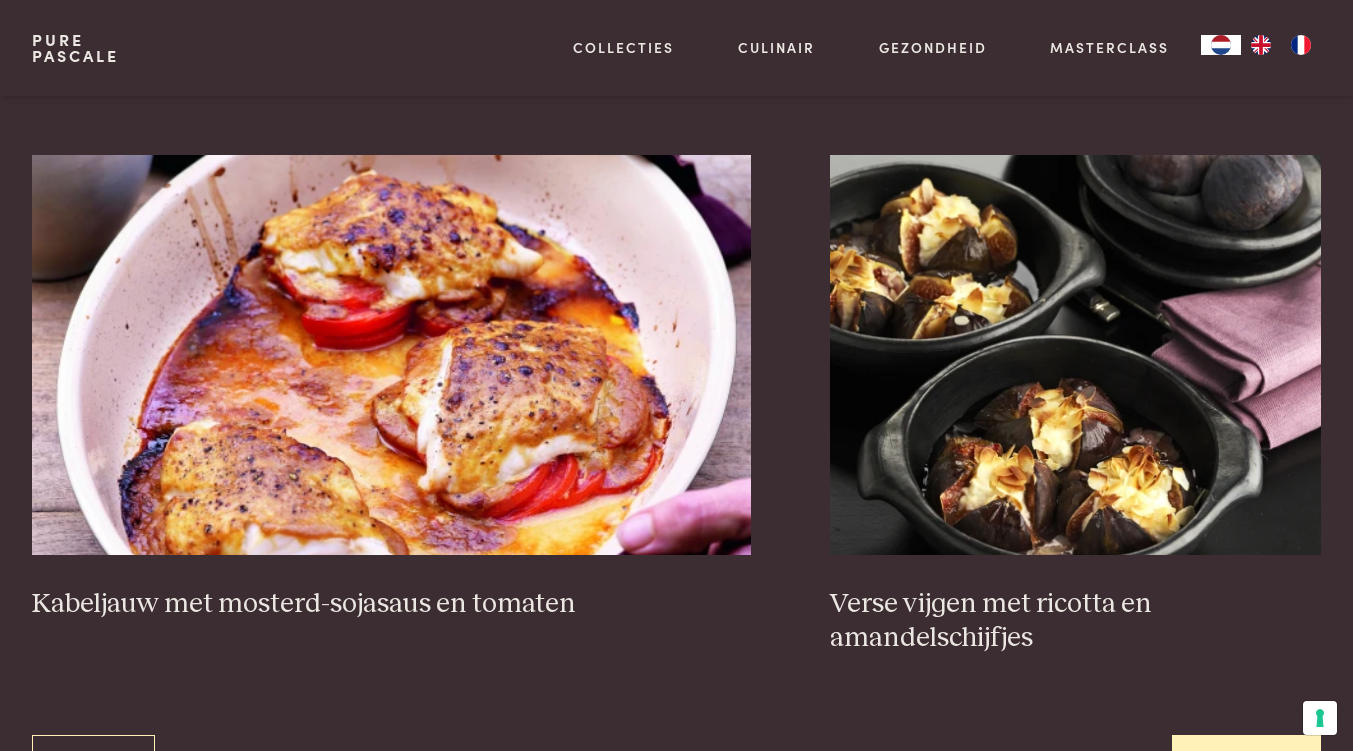 scroll, scrollTop: 3333, scrollLeft: 0, axis: vertical 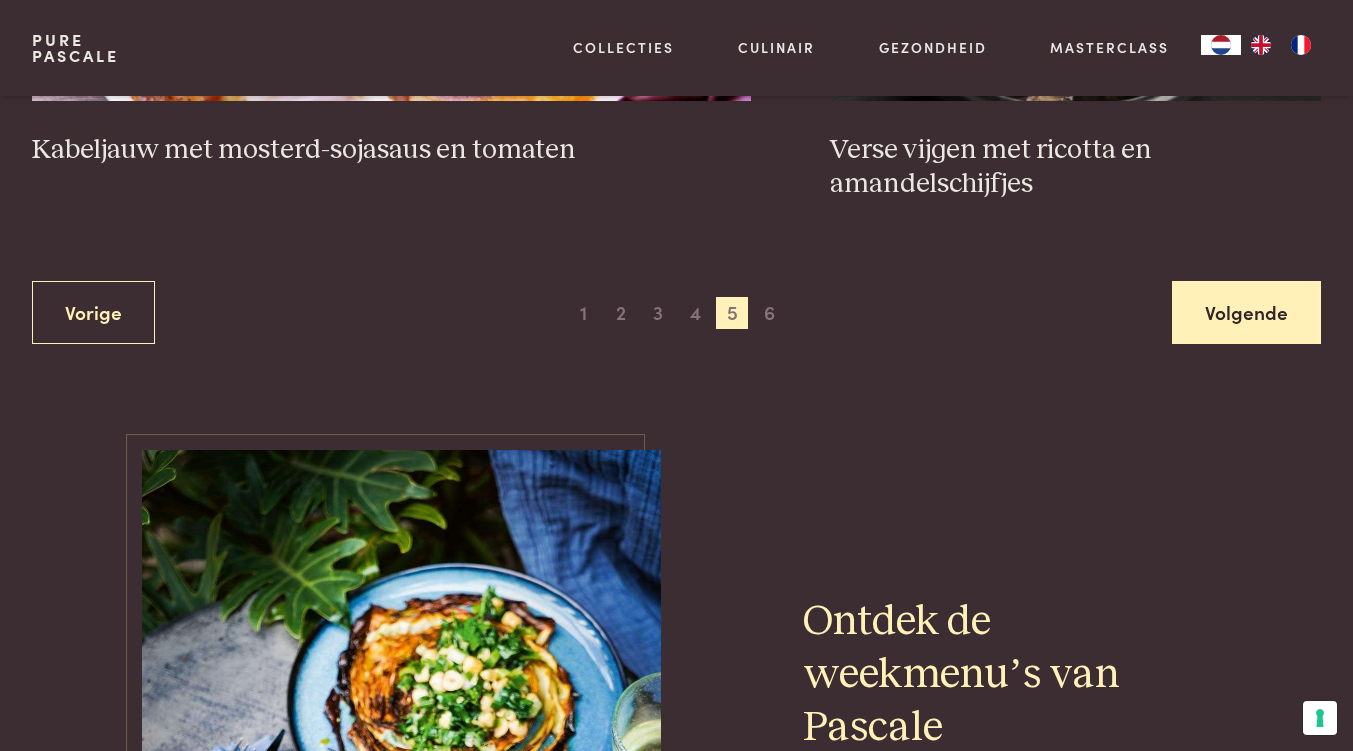 click on "Volgende" at bounding box center [1246, 312] 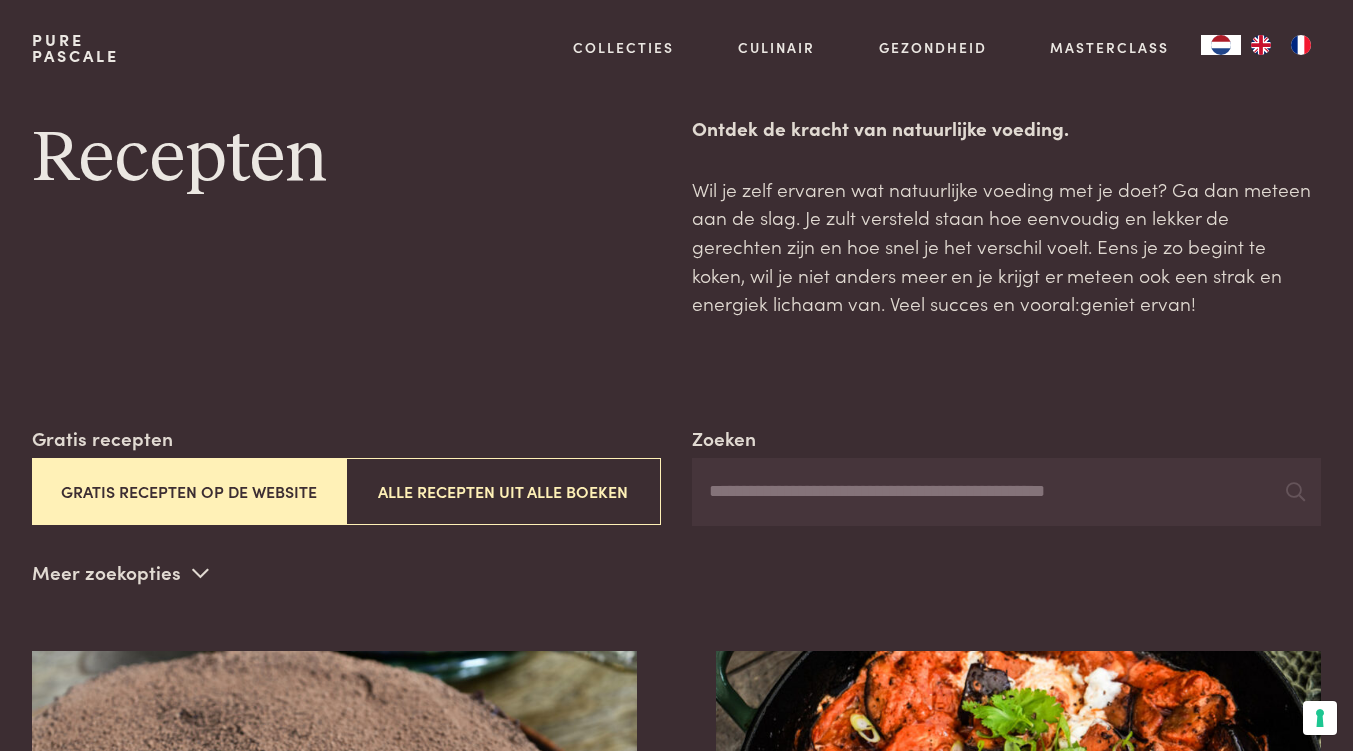 scroll, scrollTop: 0, scrollLeft: 0, axis: both 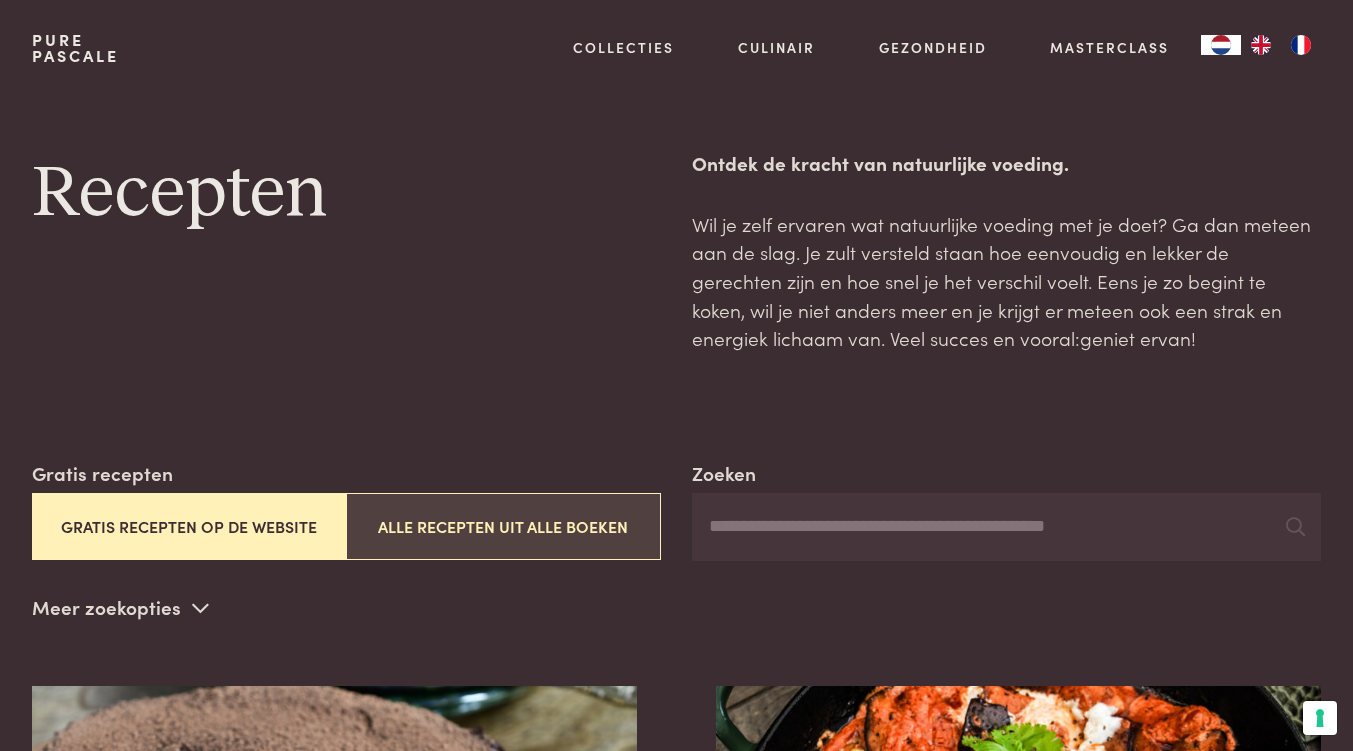 click on "Alle recepten uit alle boeken" at bounding box center (503, 526) 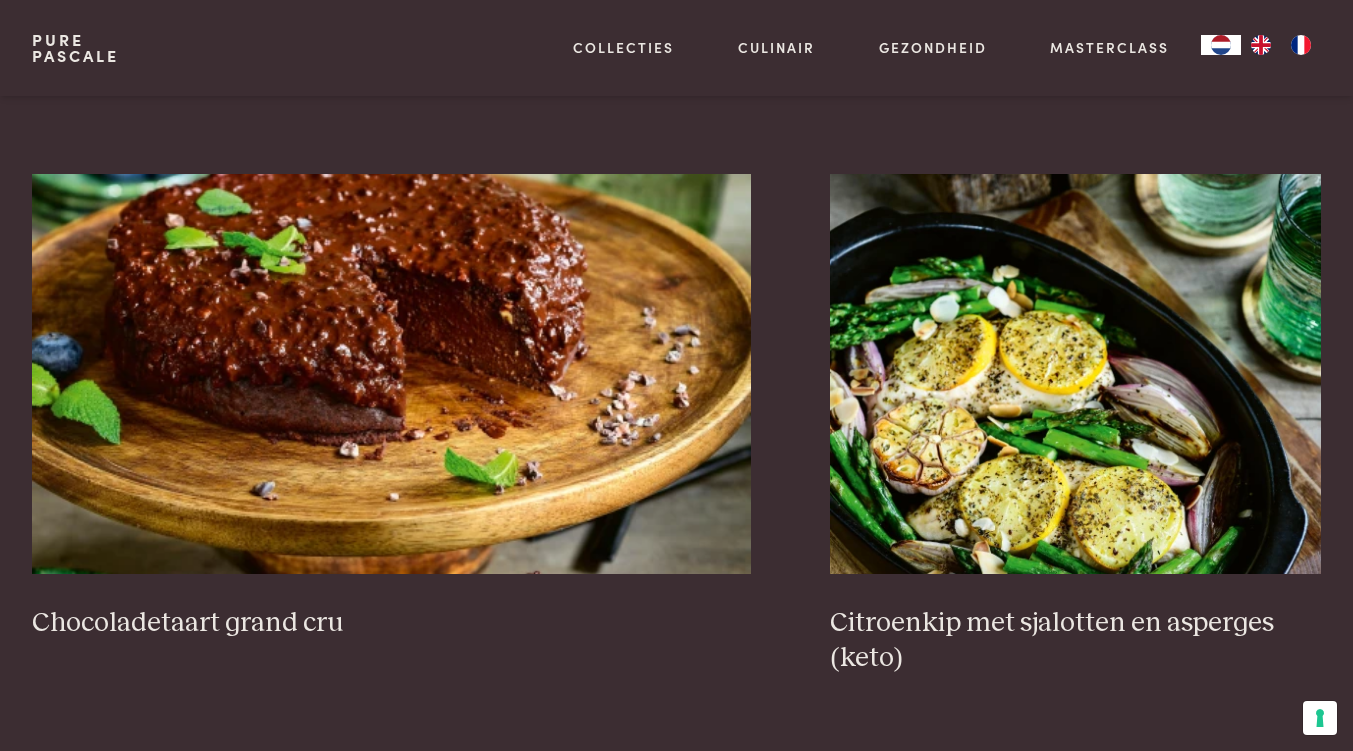 scroll, scrollTop: 3278, scrollLeft: 0, axis: vertical 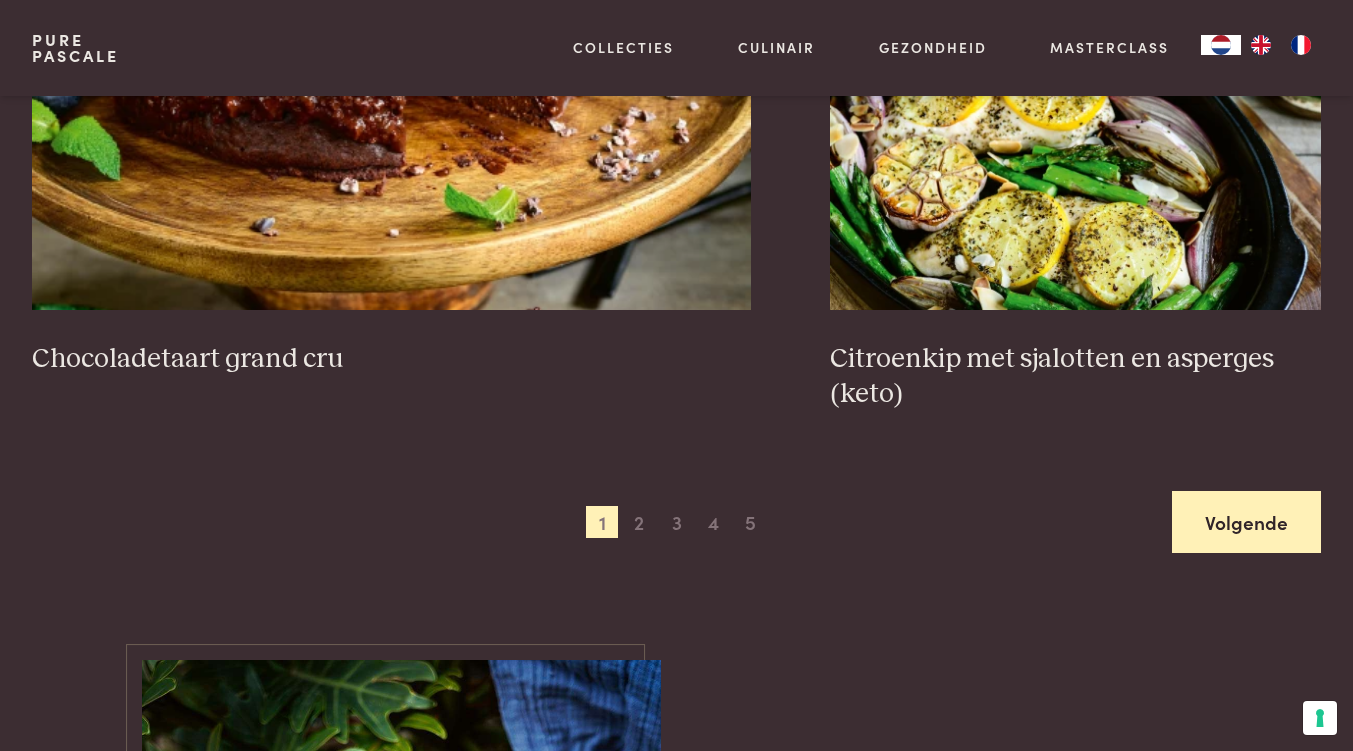 click on "Volgende" at bounding box center (1246, 522) 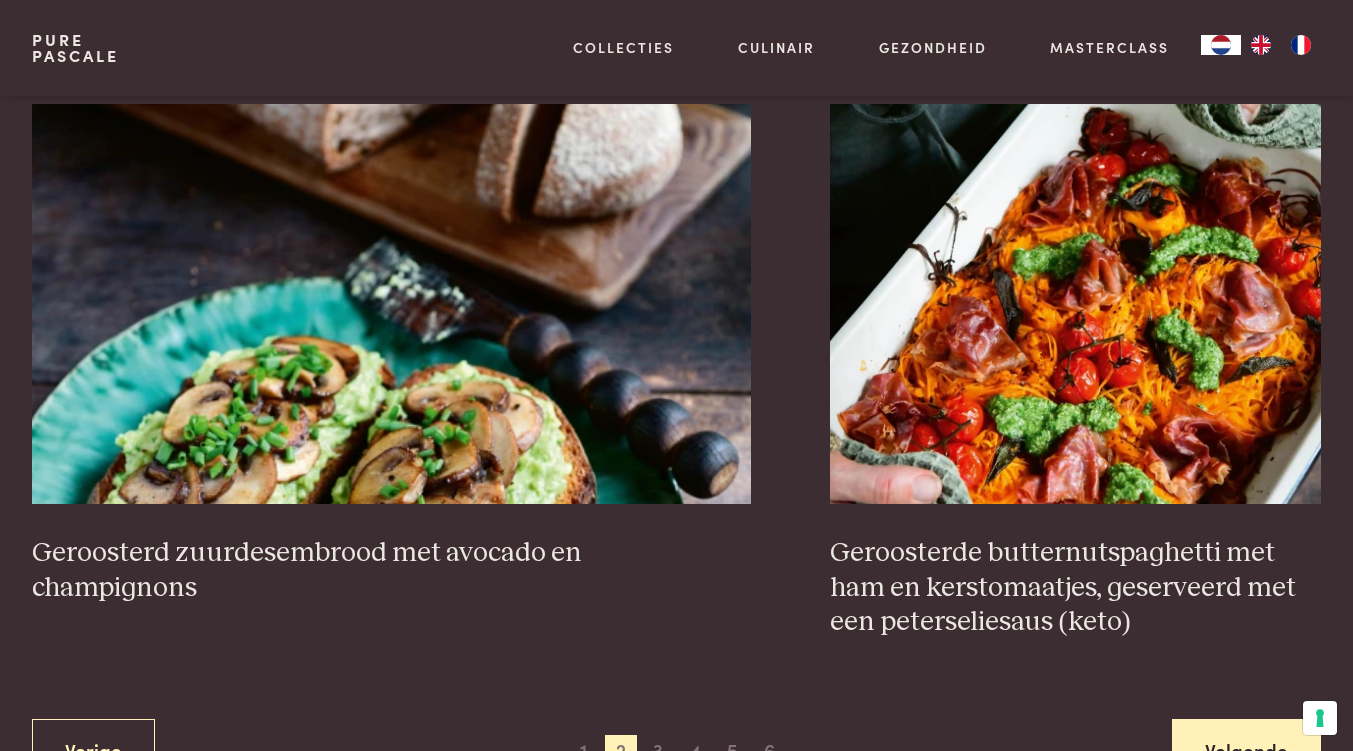 scroll, scrollTop: 3418, scrollLeft: 0, axis: vertical 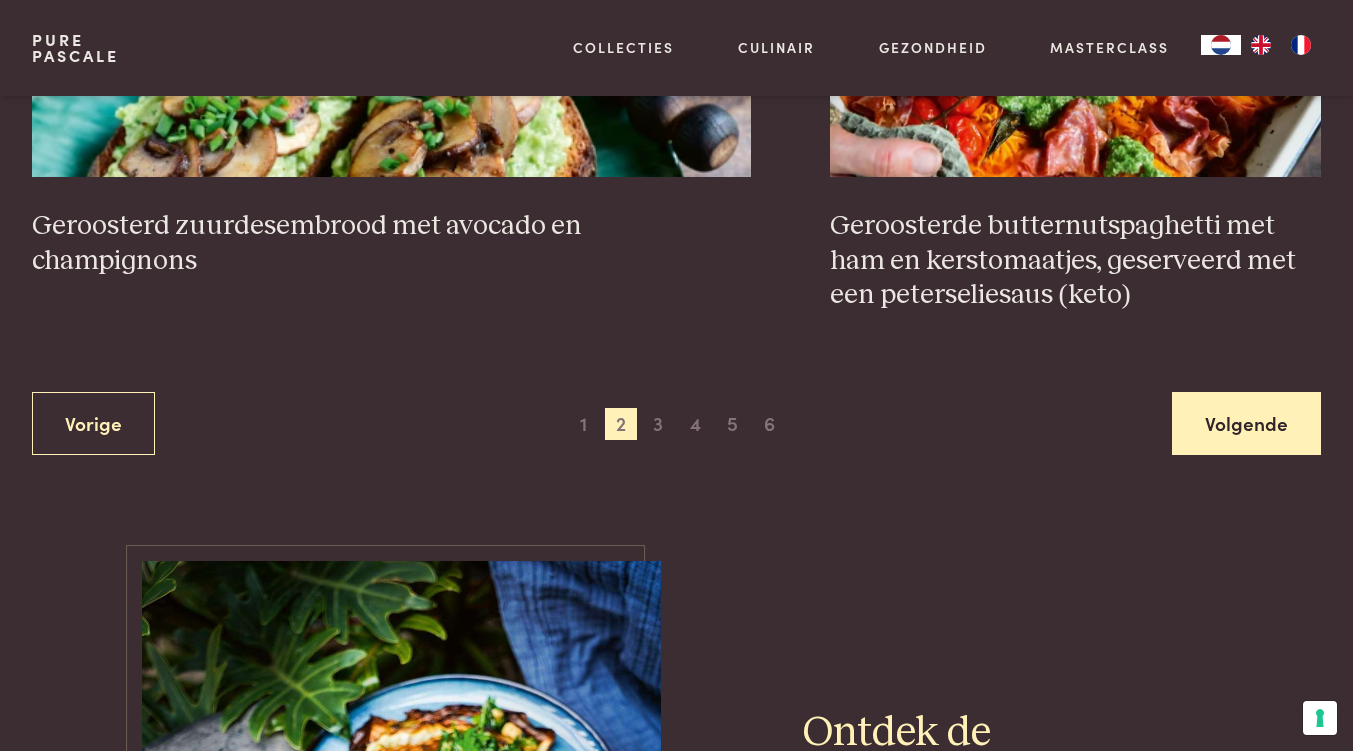 click on "Volgende" at bounding box center (1246, 423) 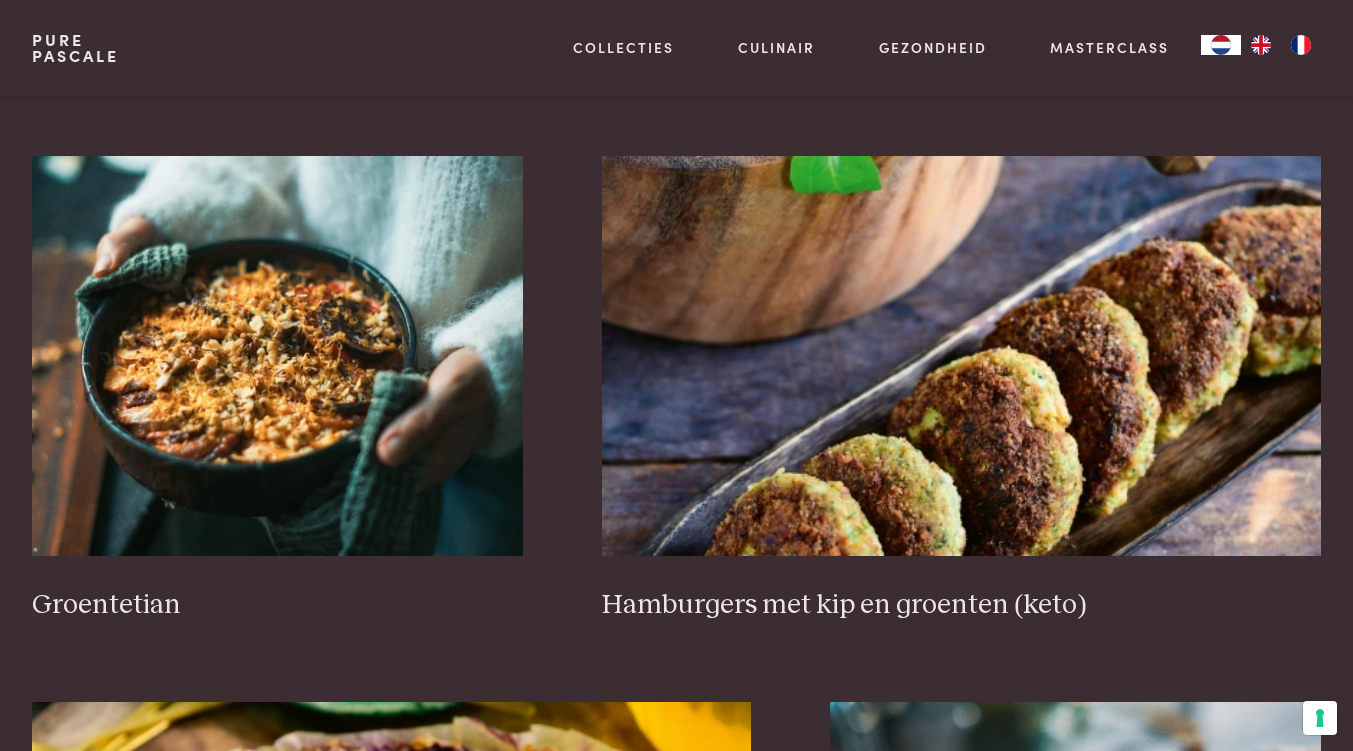 scroll, scrollTop: 2755, scrollLeft: 0, axis: vertical 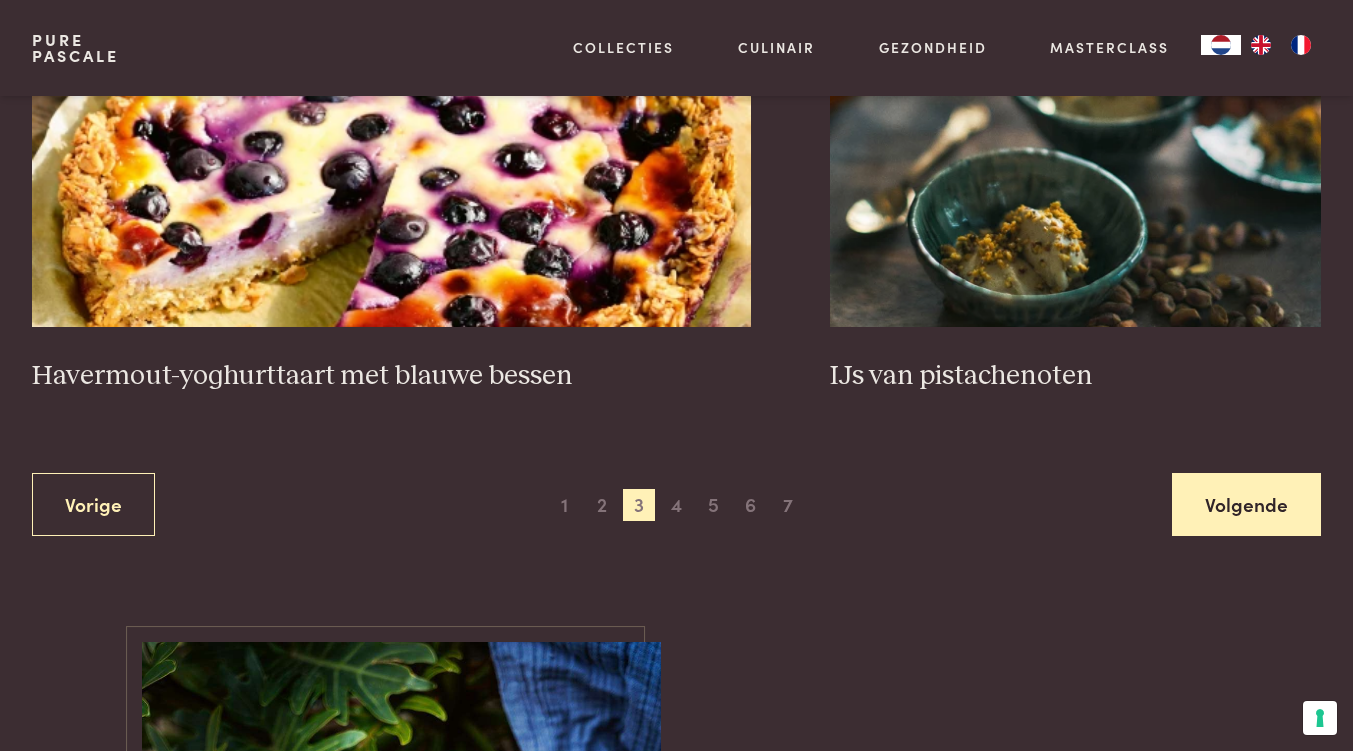 click on "Volgende" at bounding box center [1246, 504] 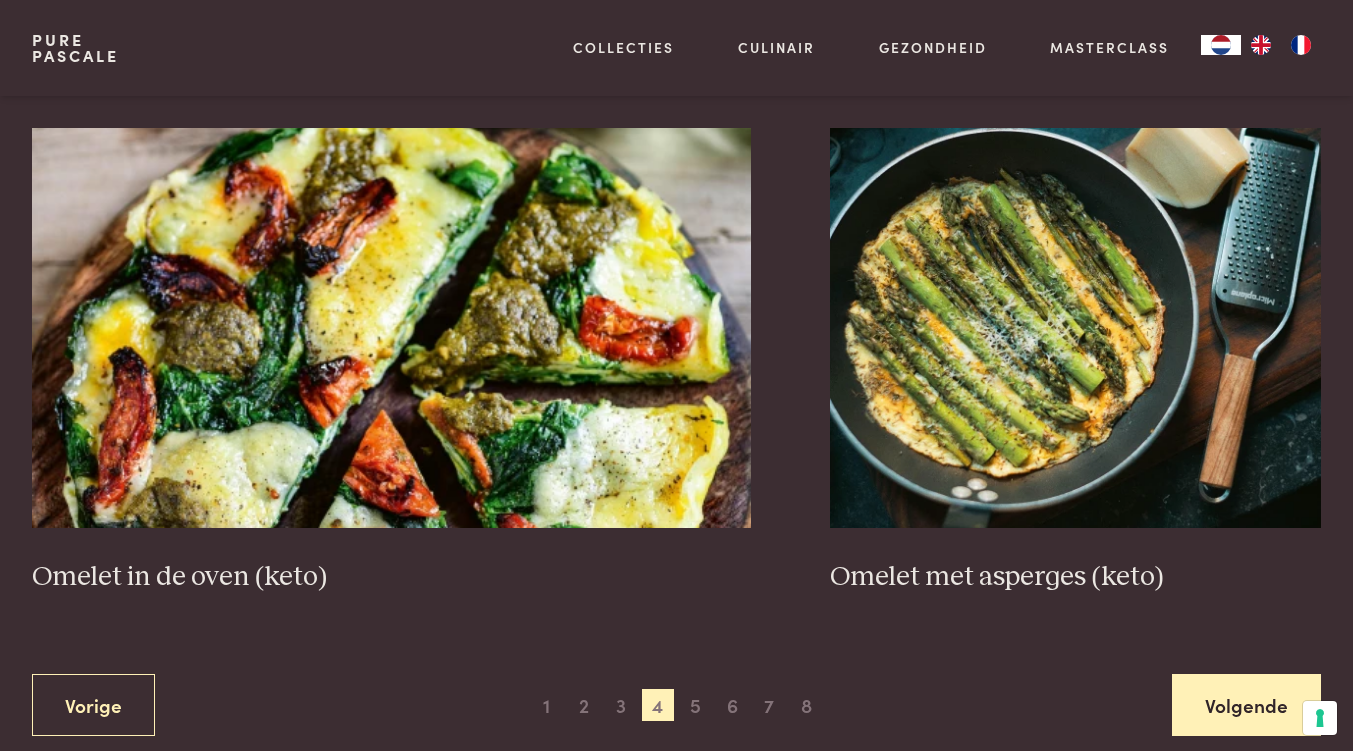scroll, scrollTop: 3291, scrollLeft: 0, axis: vertical 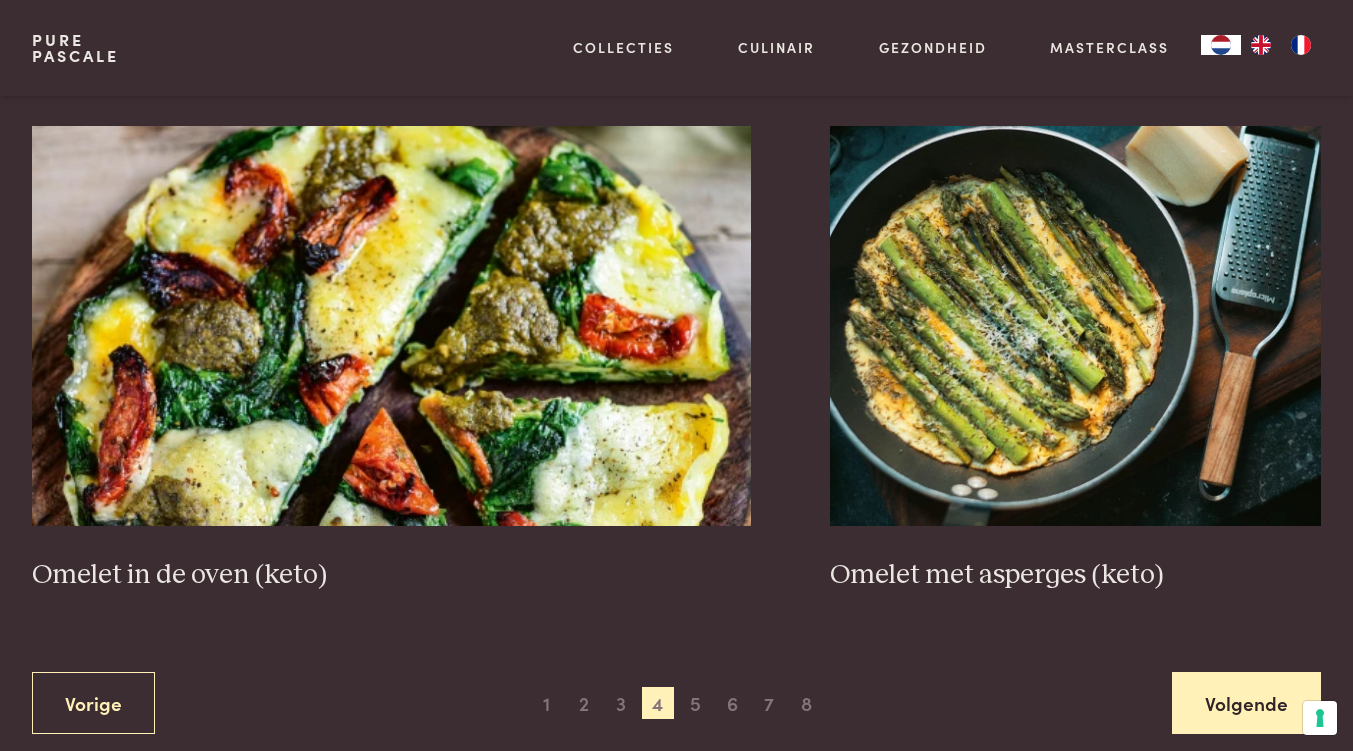 click on "Volgende" at bounding box center (1246, 703) 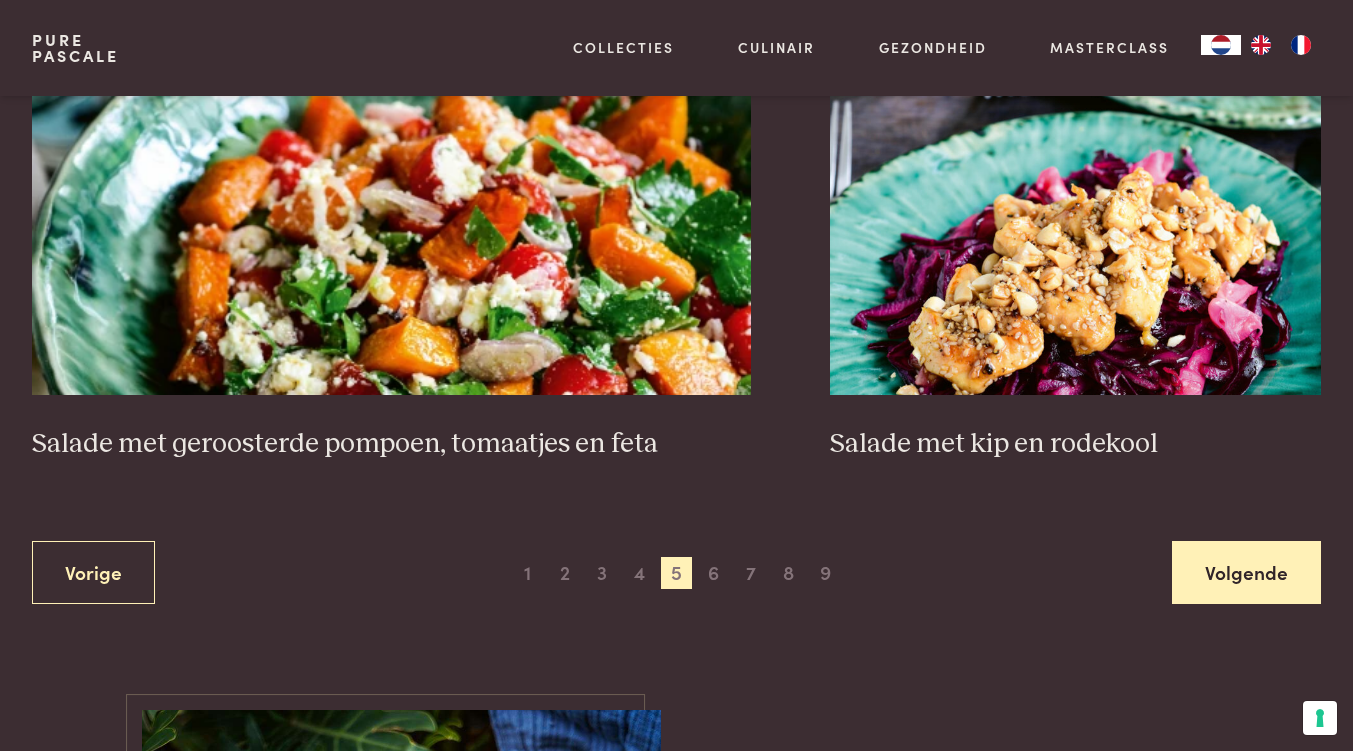 scroll, scrollTop: 3456, scrollLeft: 0, axis: vertical 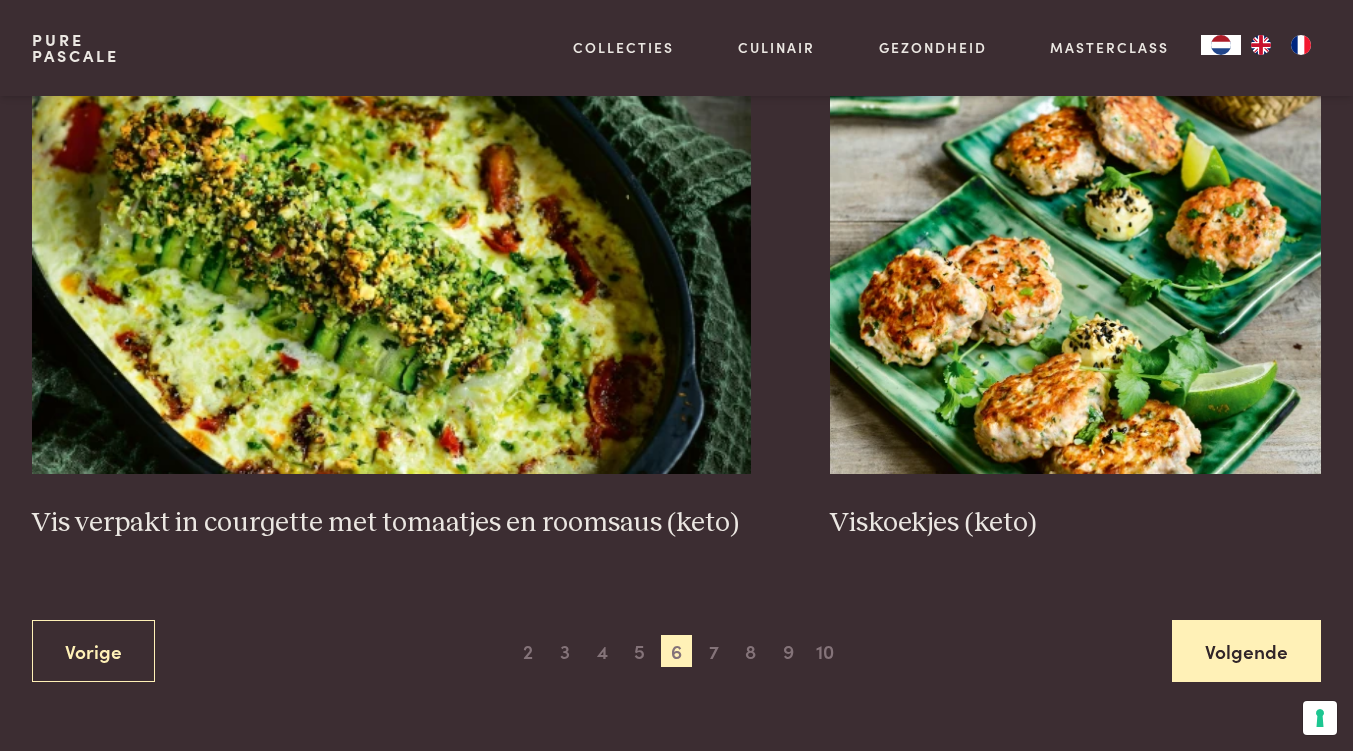 click on "Volgende" at bounding box center [1246, 651] 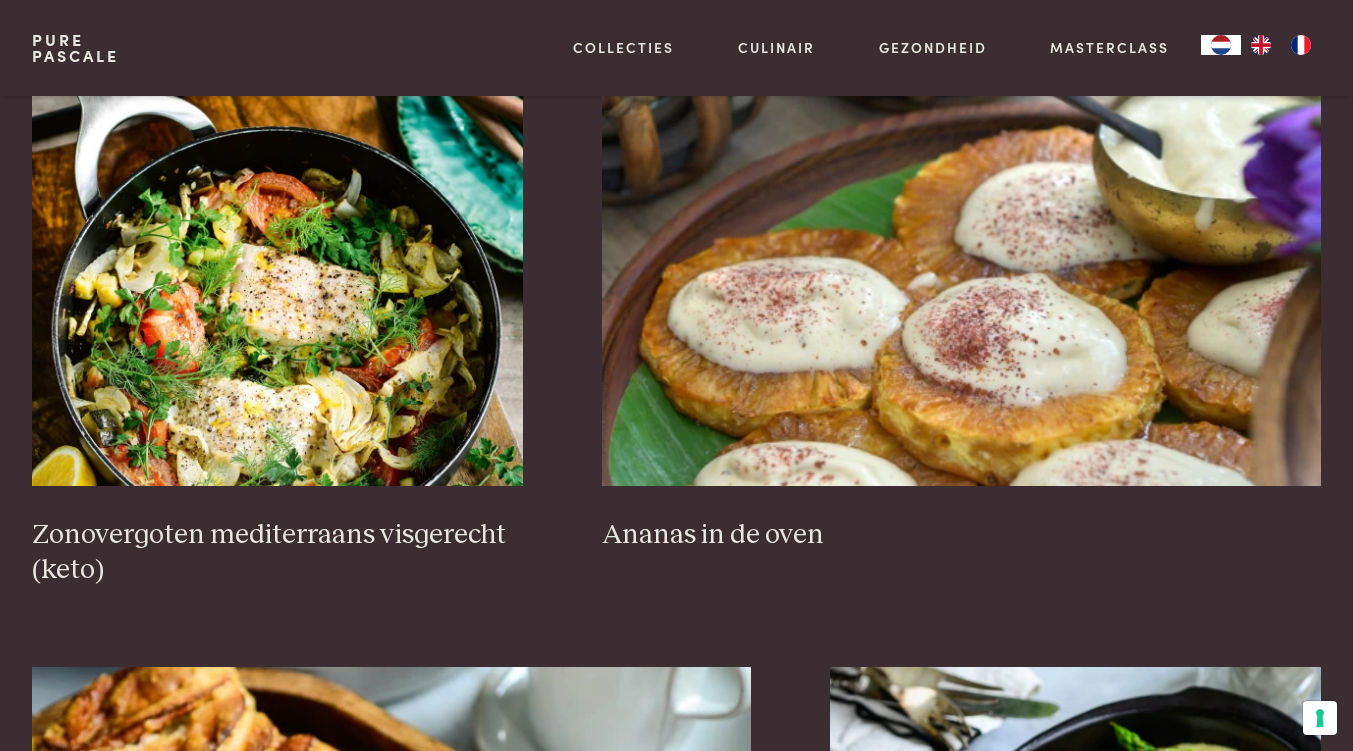 scroll, scrollTop: 2889, scrollLeft: 0, axis: vertical 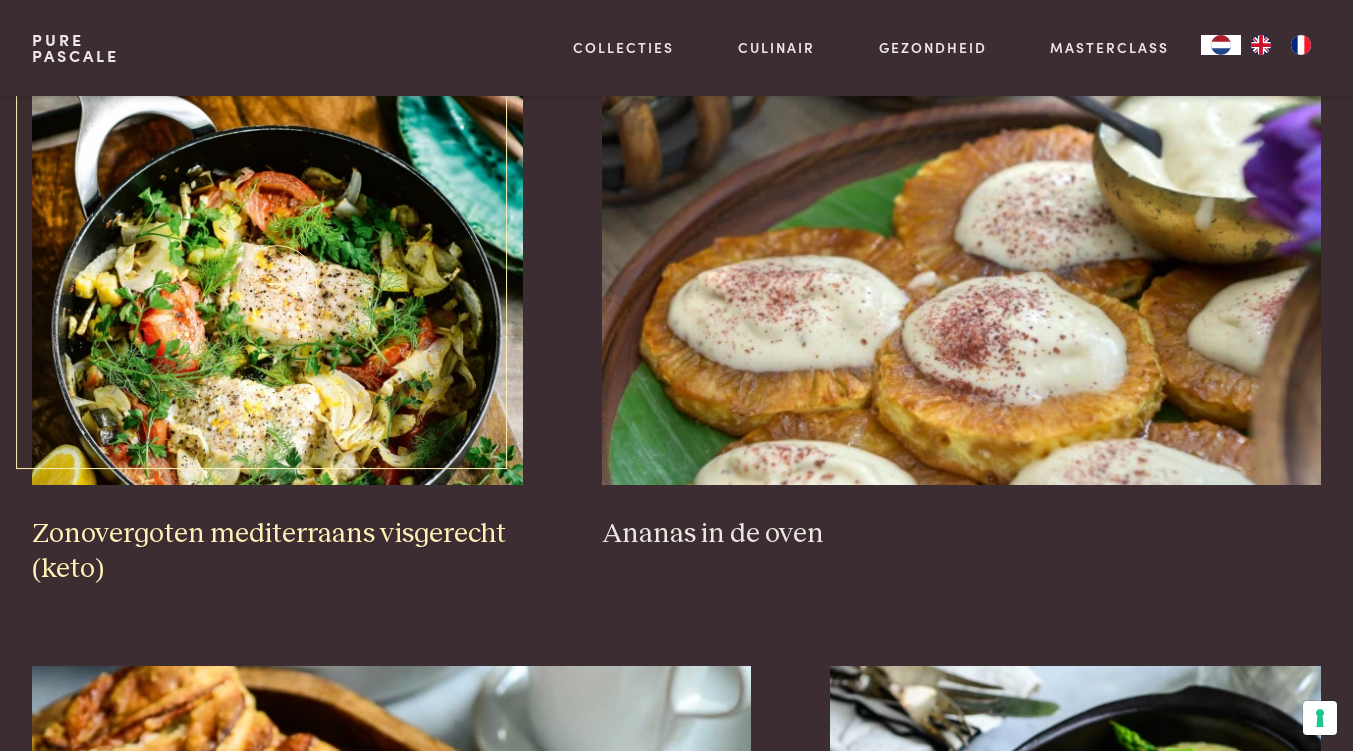 click at bounding box center (277, 285) 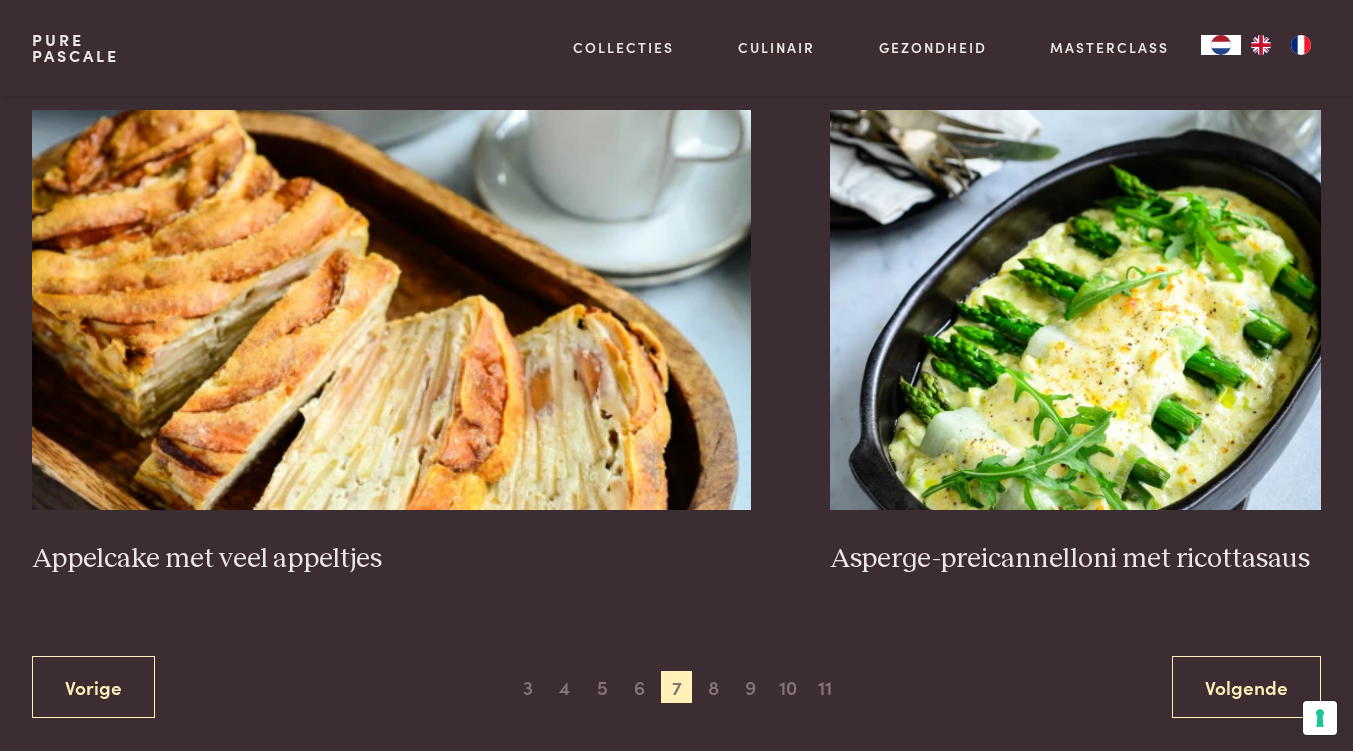 scroll, scrollTop: 3447, scrollLeft: 0, axis: vertical 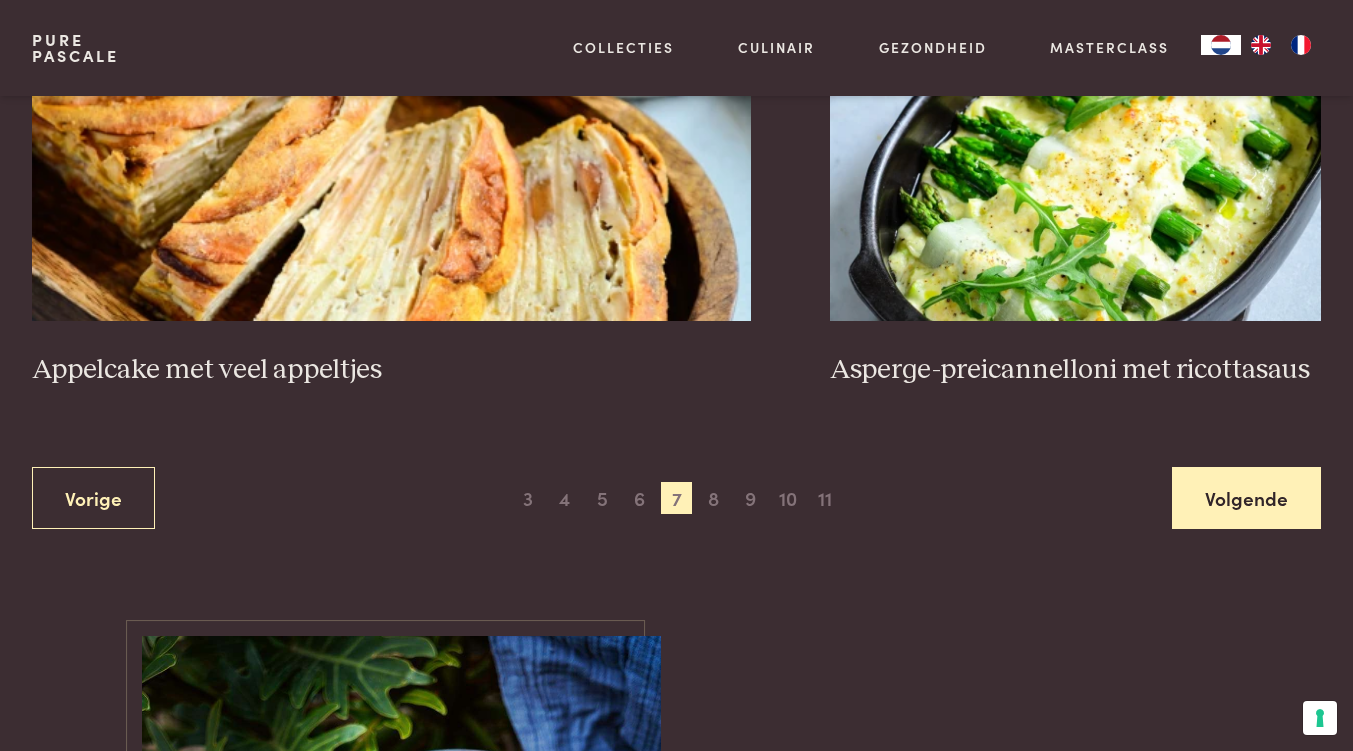 click on "Volgende" at bounding box center (1246, 498) 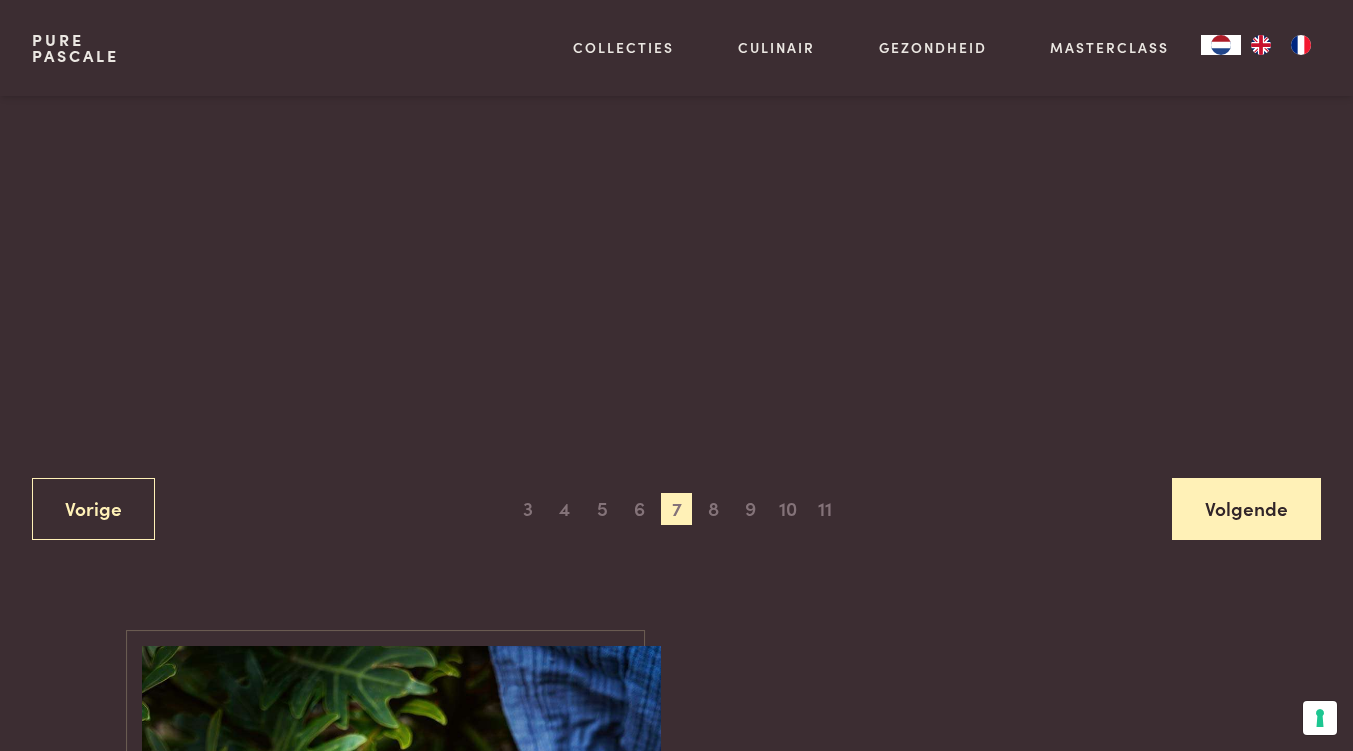 click on "Volgende" at bounding box center (1246, 509) 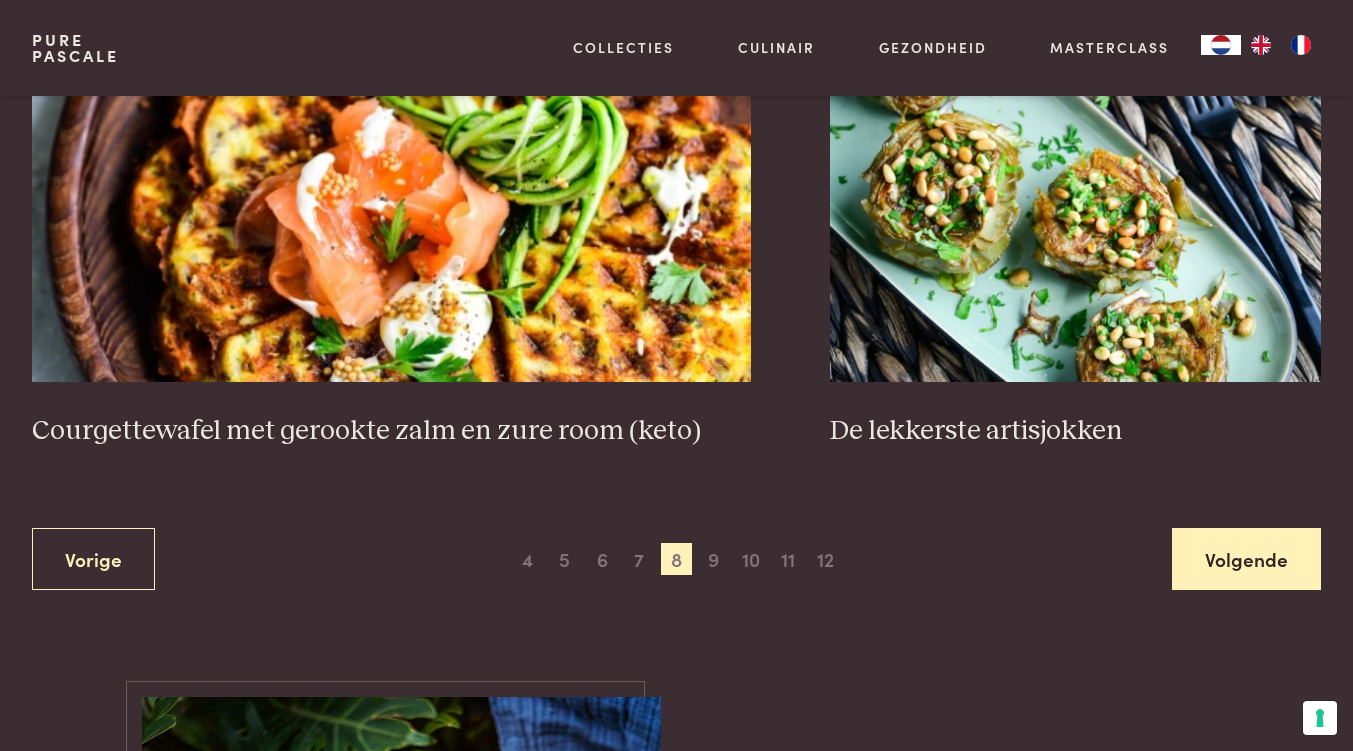 scroll, scrollTop: 3506, scrollLeft: 0, axis: vertical 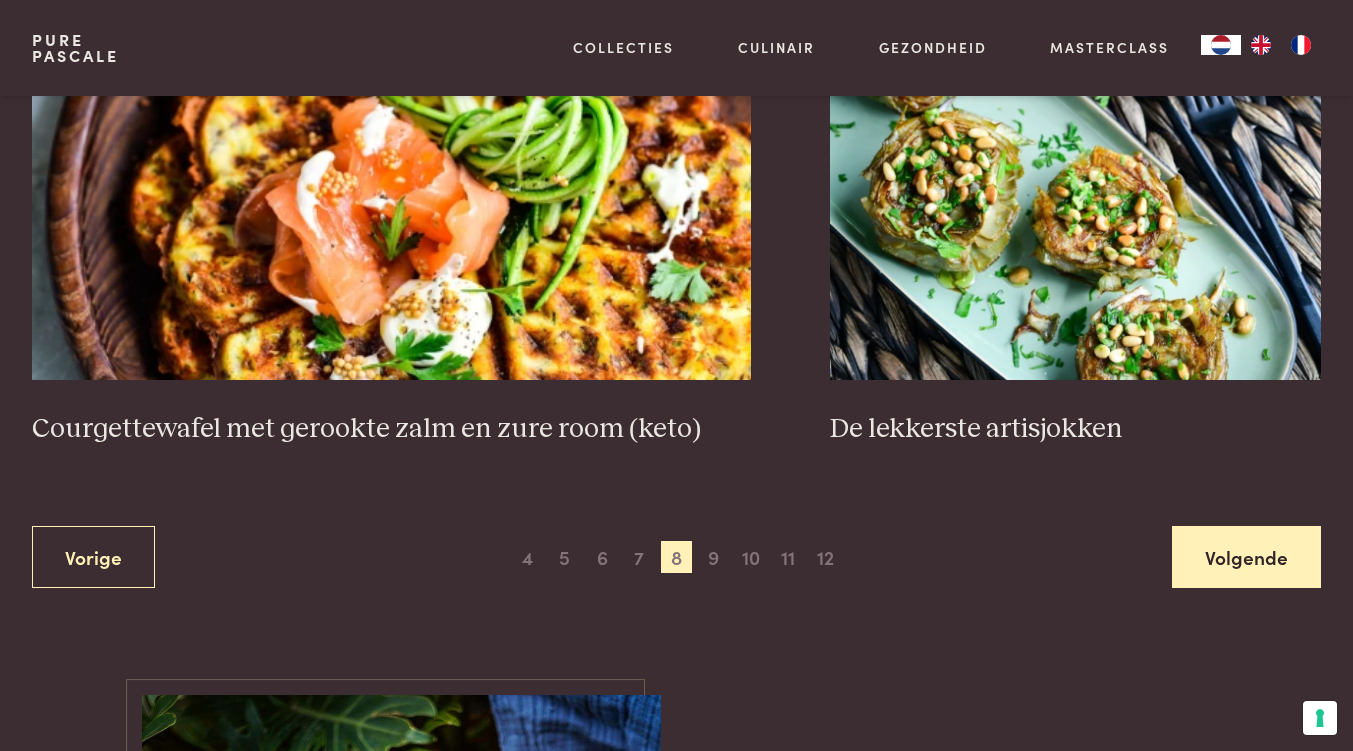 click on "Volgende" at bounding box center (1246, 557) 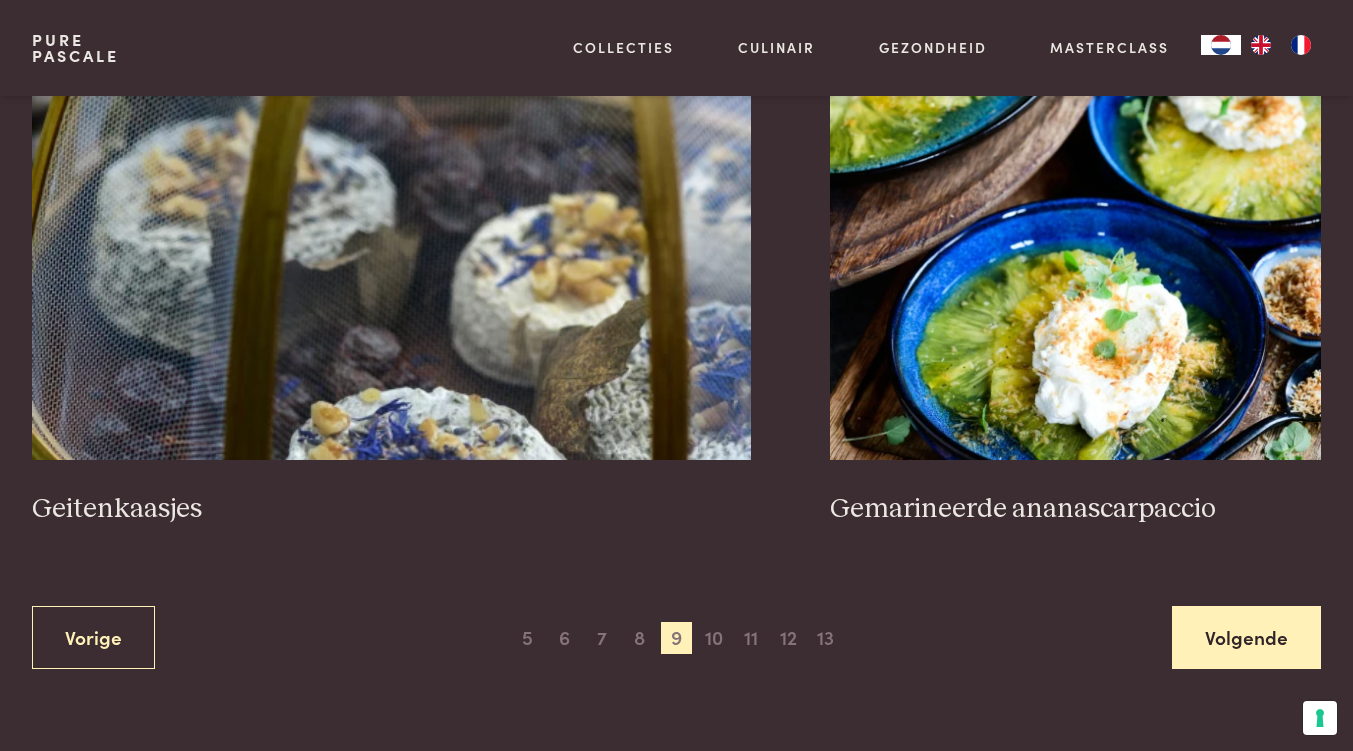 scroll, scrollTop: 3482, scrollLeft: 0, axis: vertical 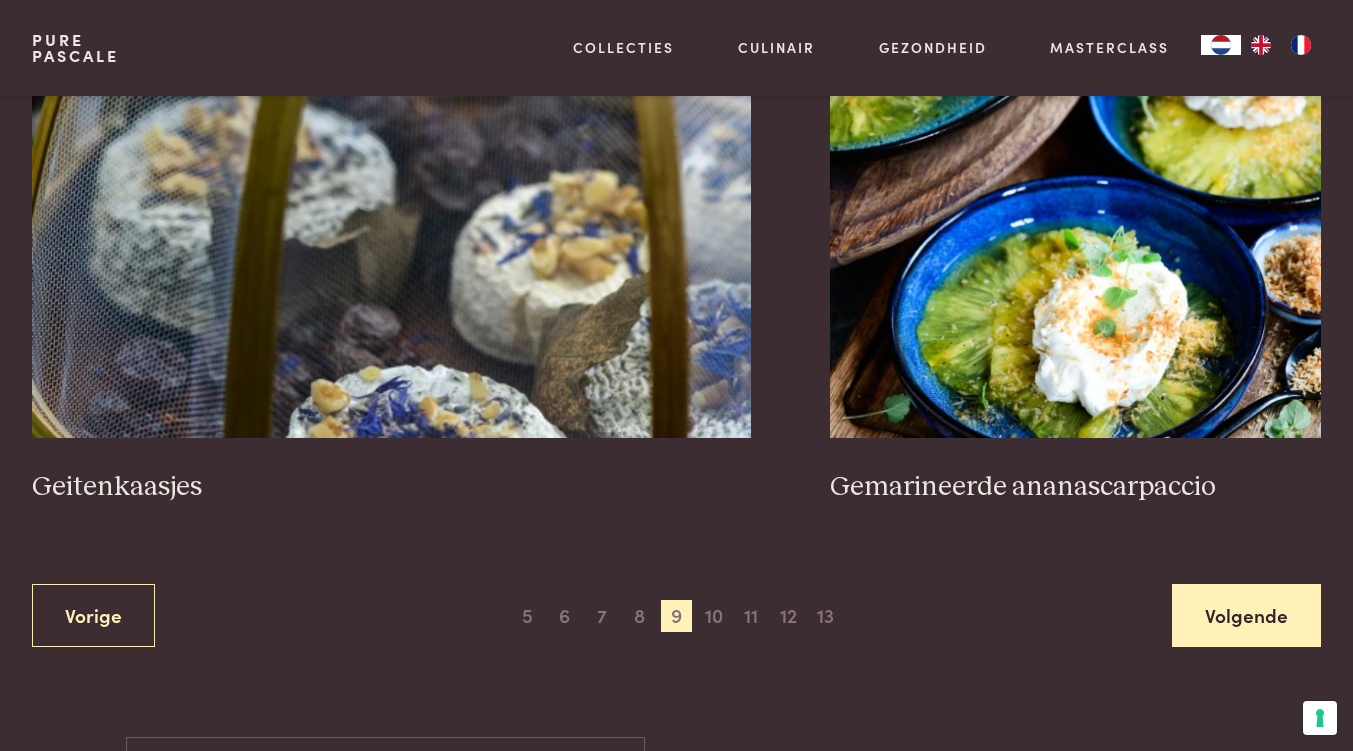 click on "Volgende" at bounding box center [1246, 615] 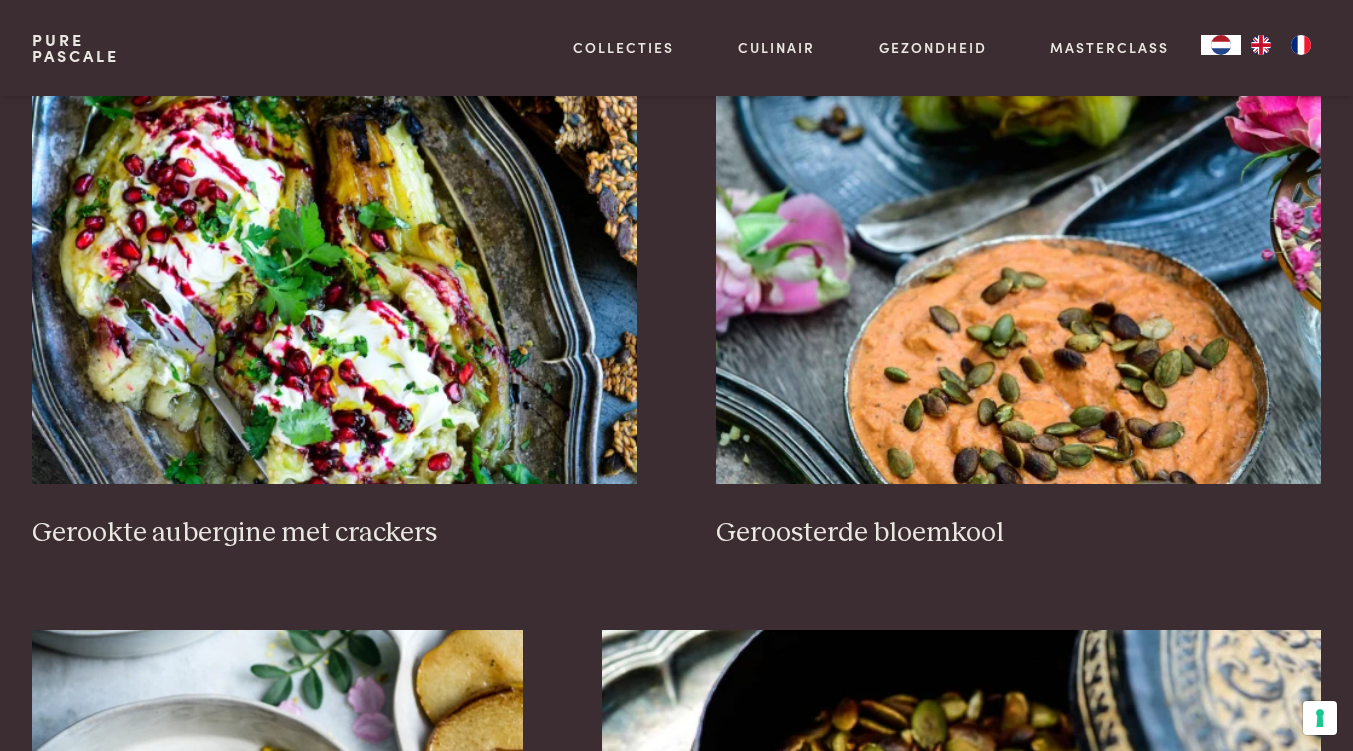 scroll, scrollTop: 601, scrollLeft: 0, axis: vertical 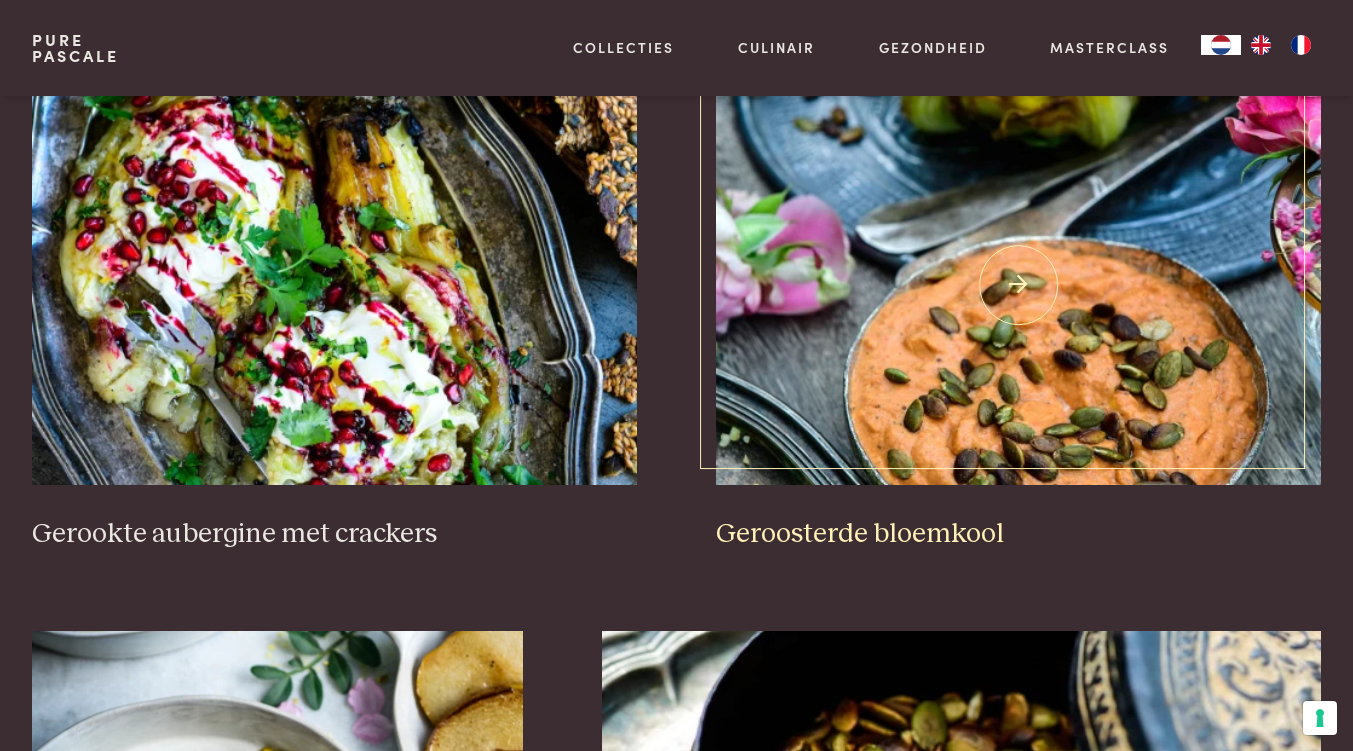 click on "Geroosterde bloemkool" at bounding box center (1018, 534) 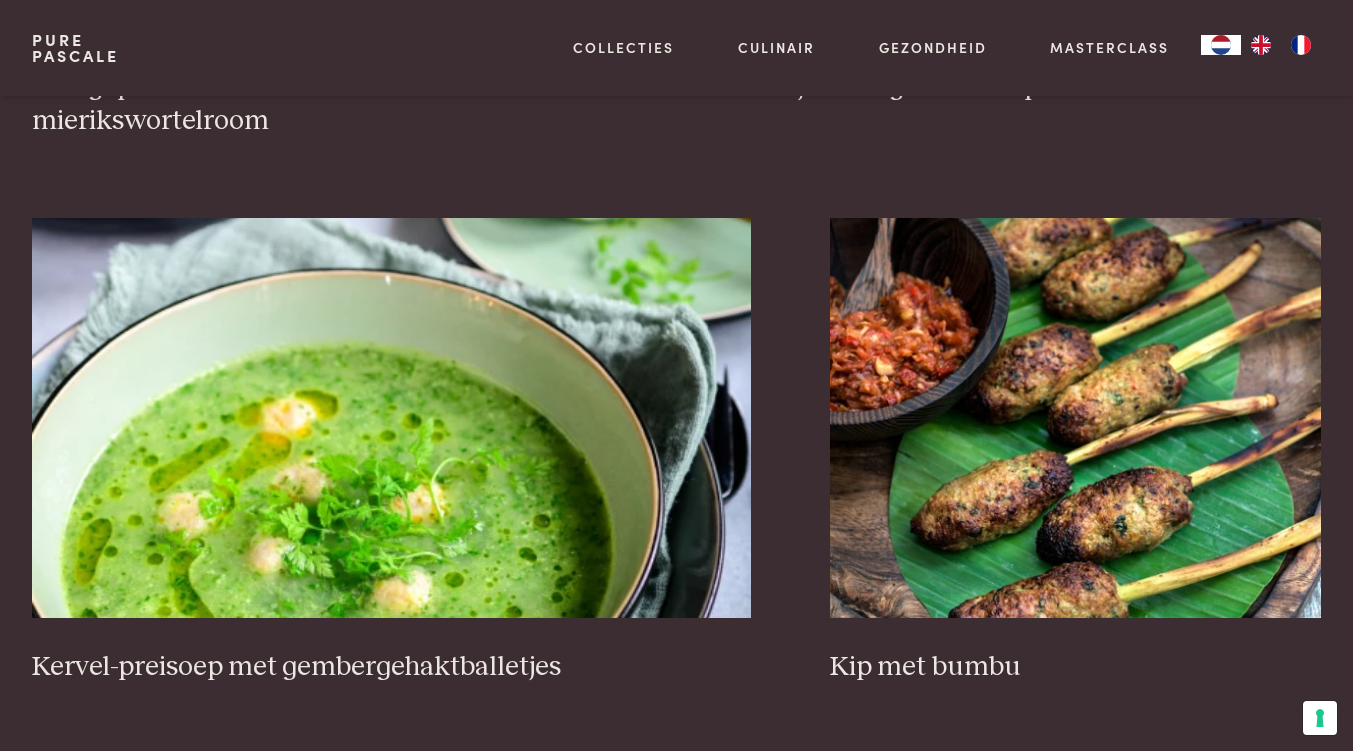scroll, scrollTop: 3304, scrollLeft: 0, axis: vertical 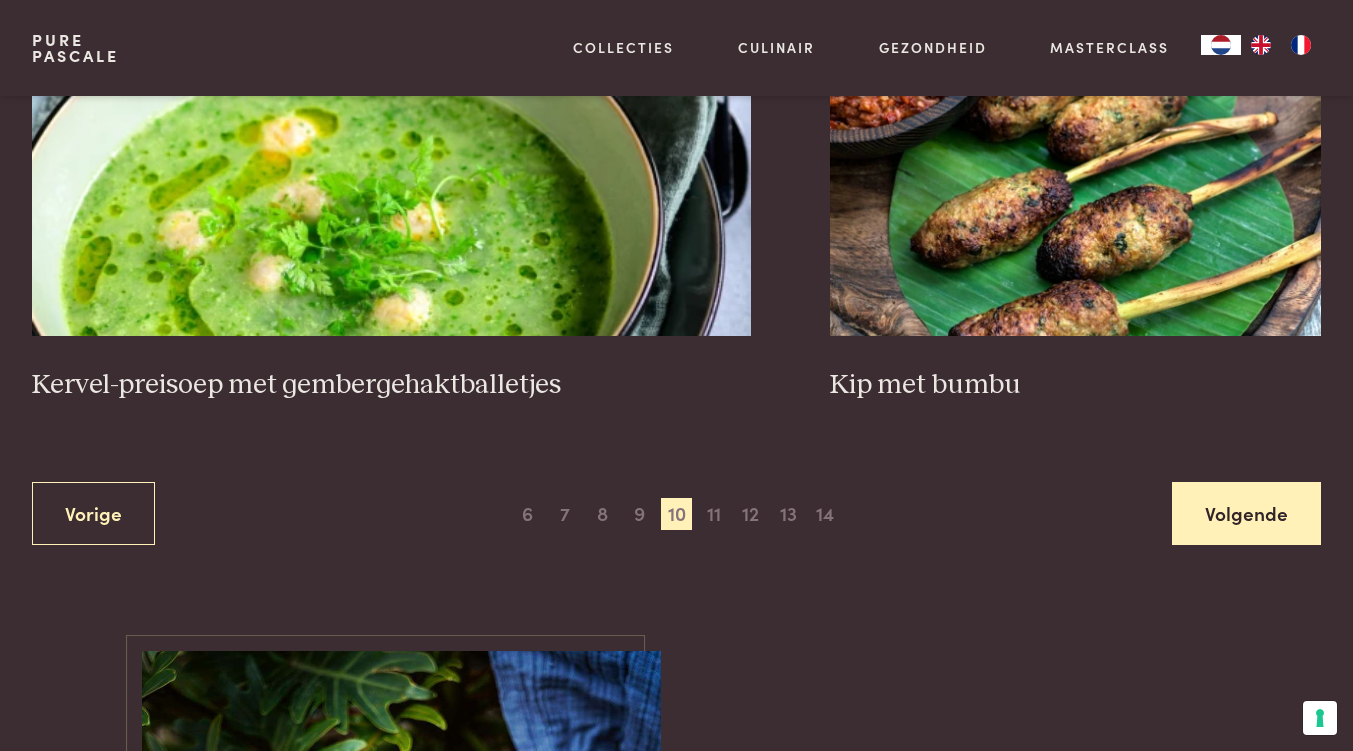 click on "Volgende" at bounding box center [1246, 513] 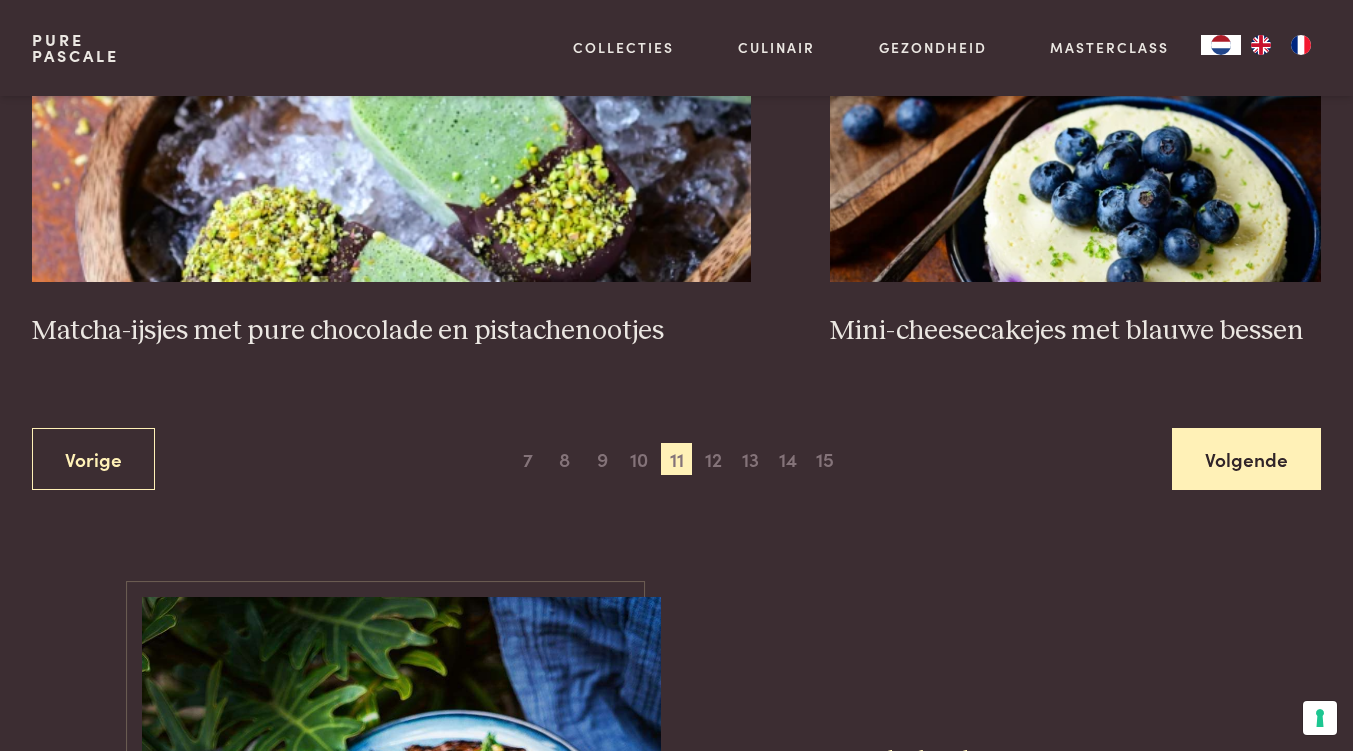 scroll, scrollTop: 3536, scrollLeft: 0, axis: vertical 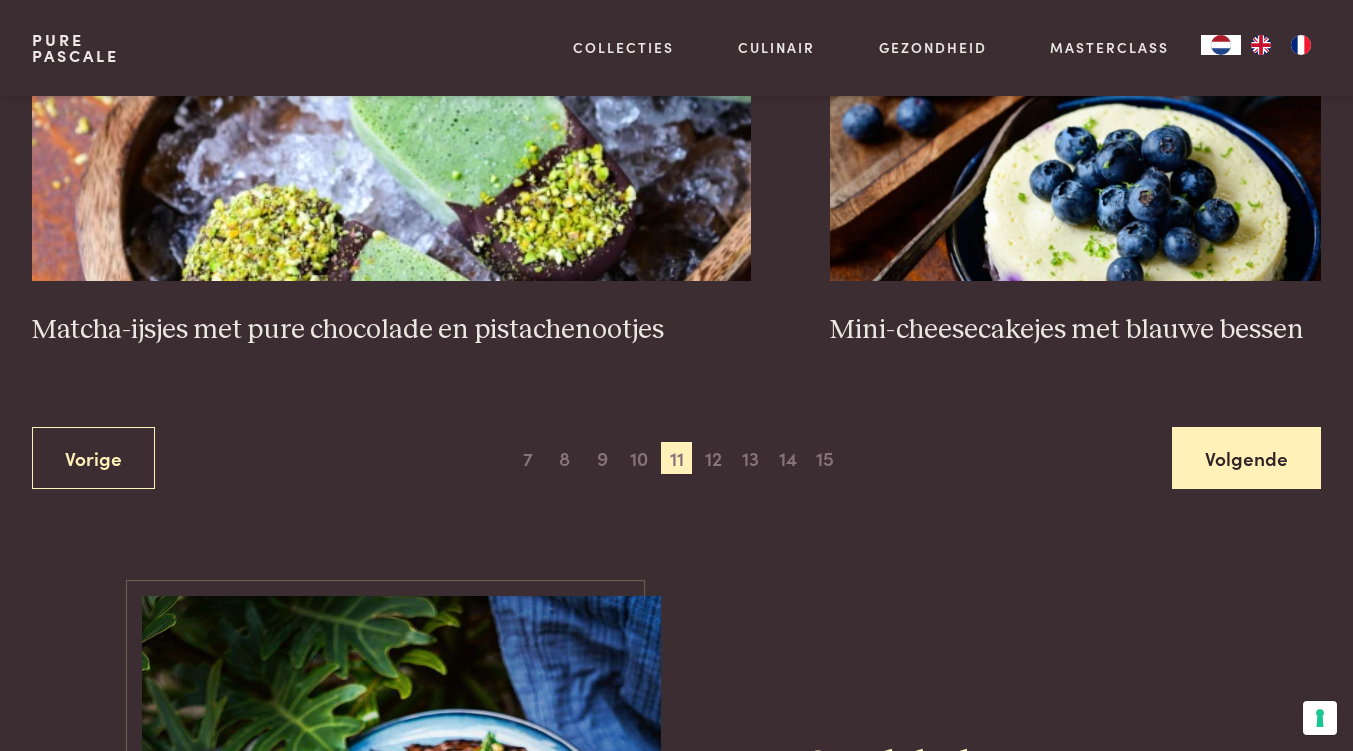 click on "Volgende" at bounding box center (1246, 458) 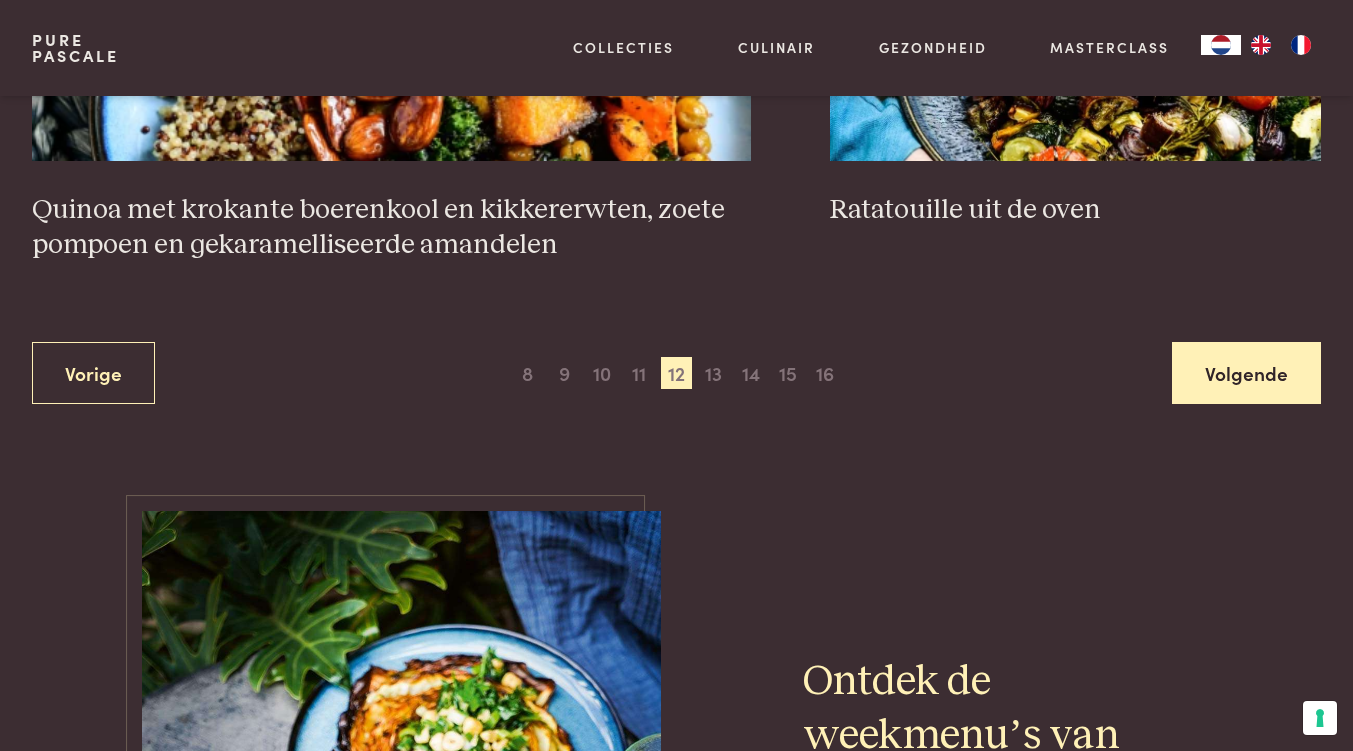 scroll, scrollTop: 3759, scrollLeft: 0, axis: vertical 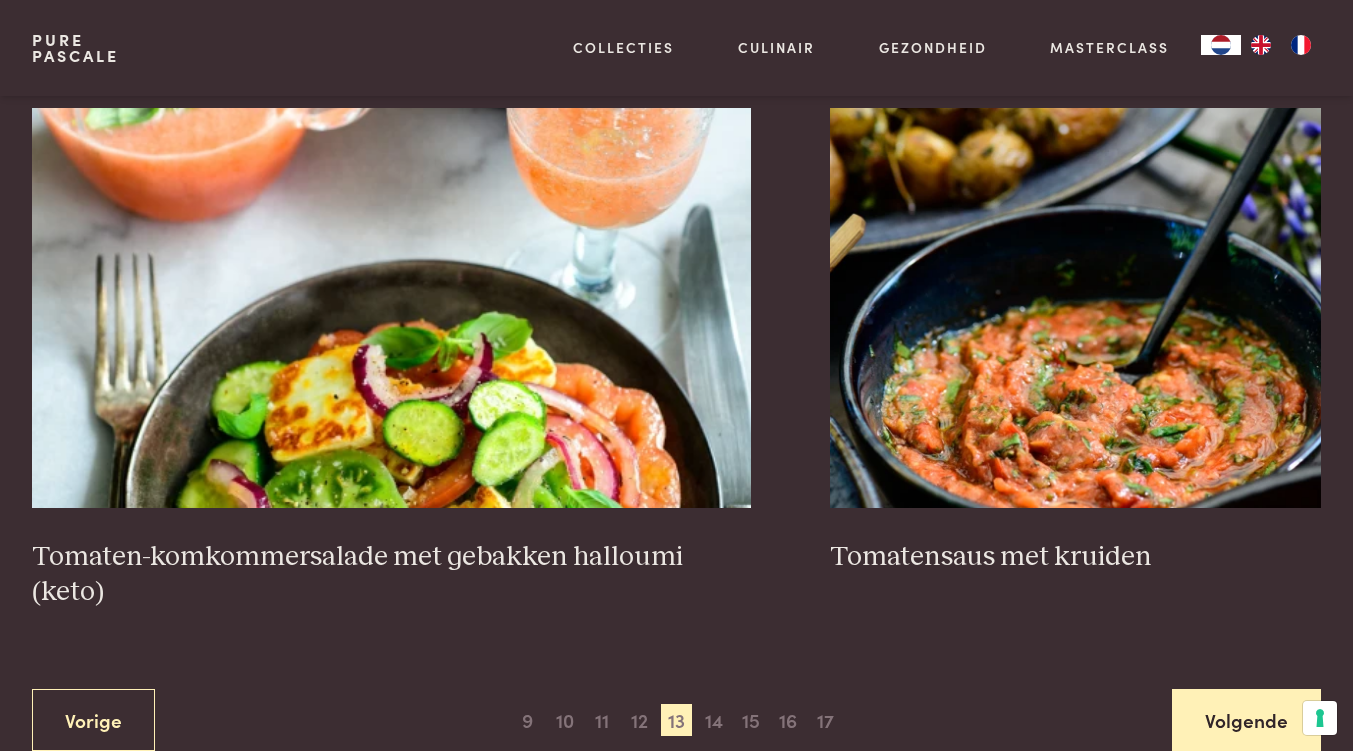 click on "Volgende" at bounding box center [1246, 720] 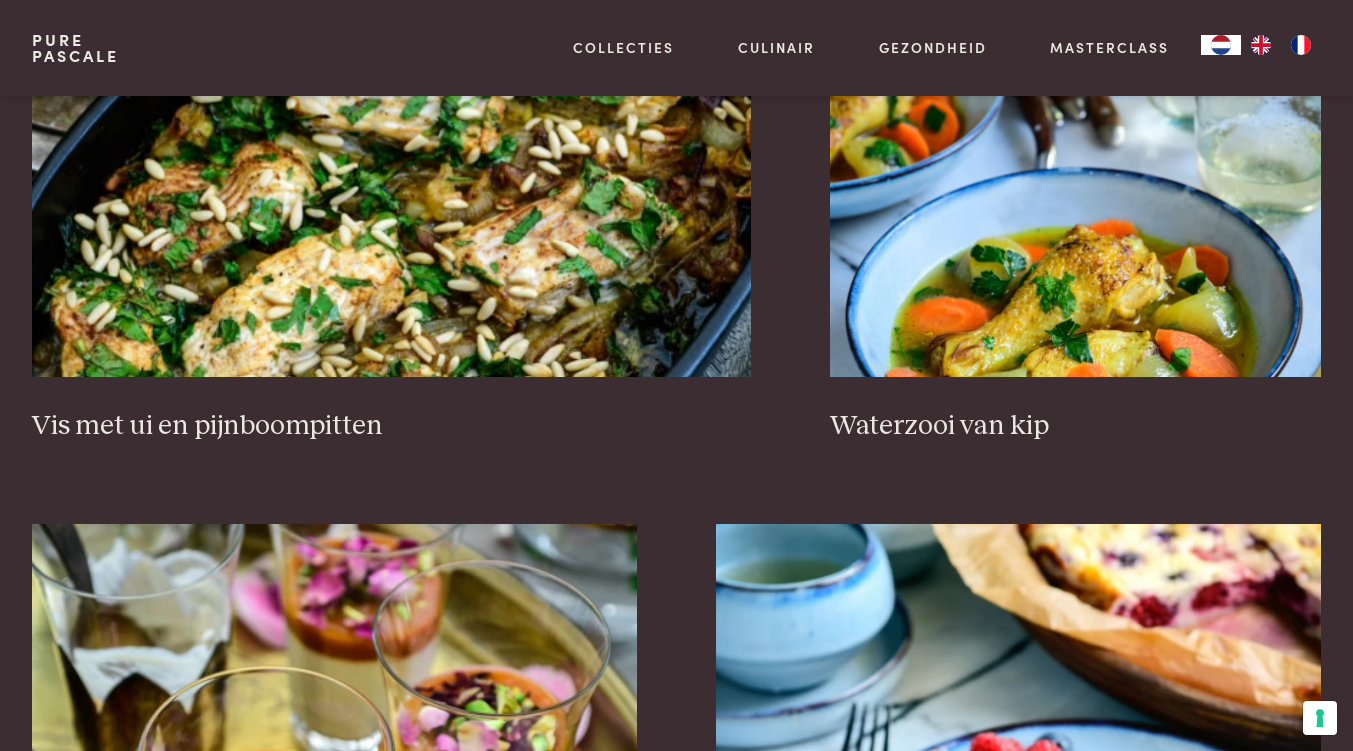 scroll, scrollTop: 1869, scrollLeft: 0, axis: vertical 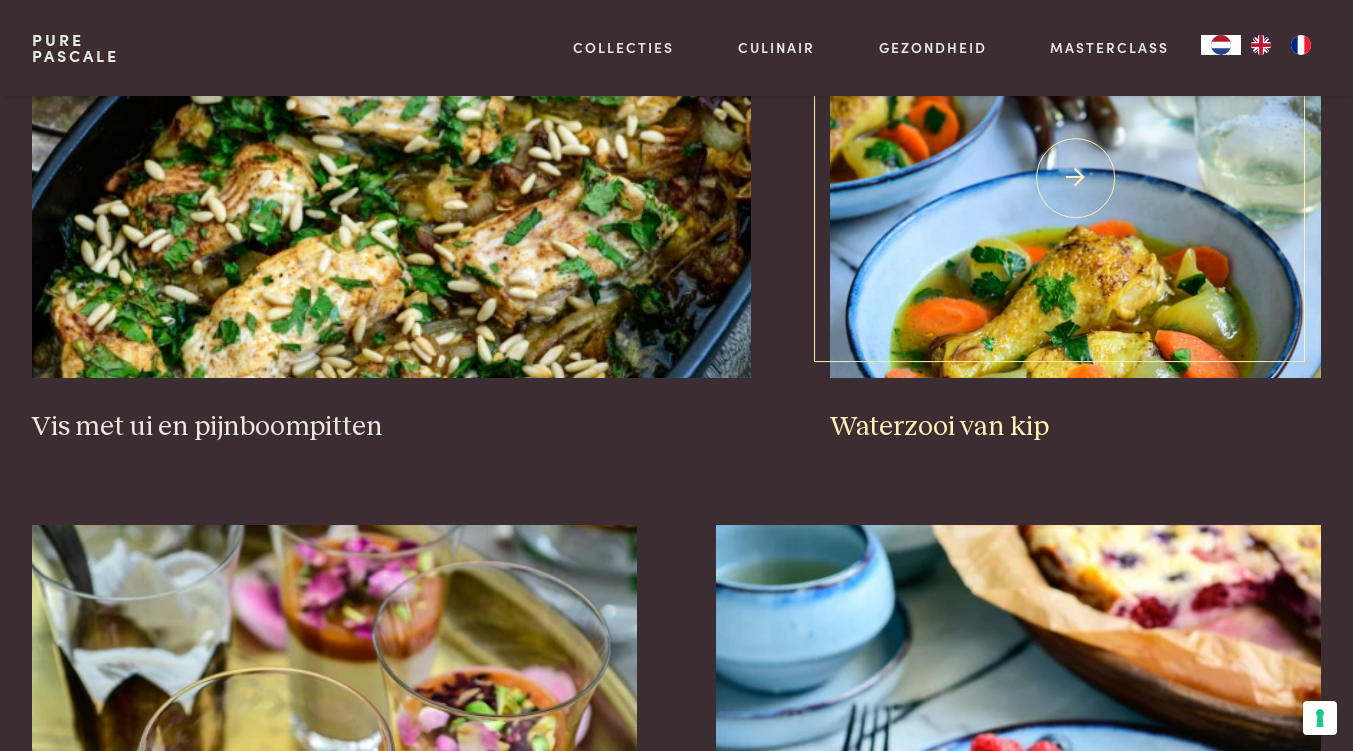 click on "Waterzooi van kip" at bounding box center [1075, 211] 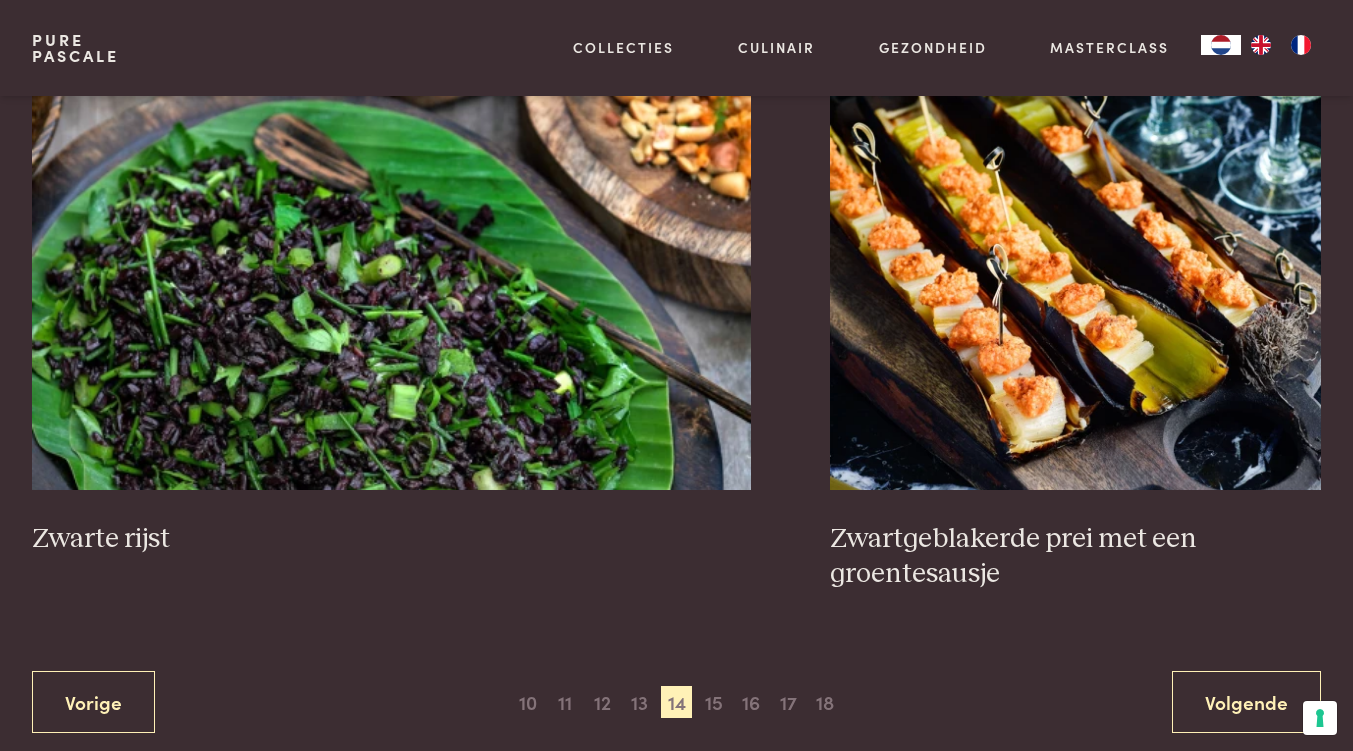 scroll, scrollTop: 3430, scrollLeft: 0, axis: vertical 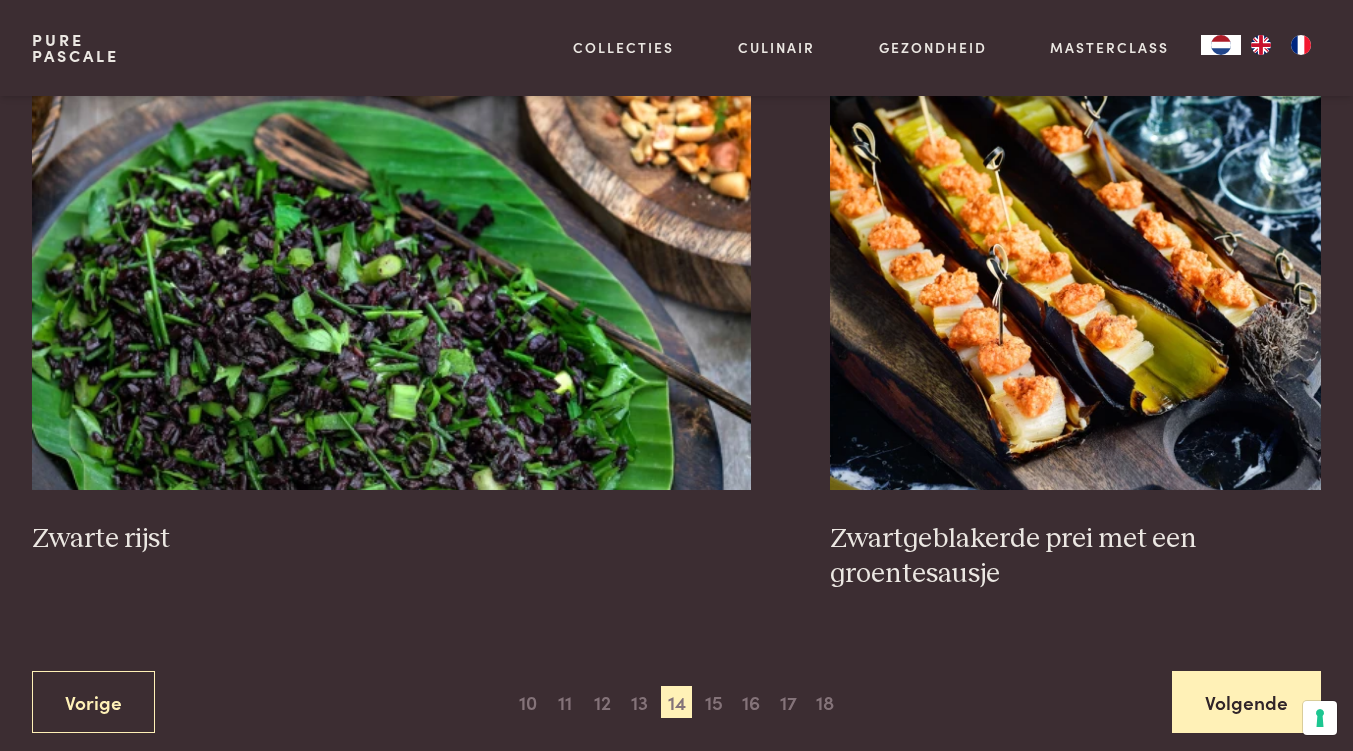 click on "Volgende" at bounding box center (1246, 702) 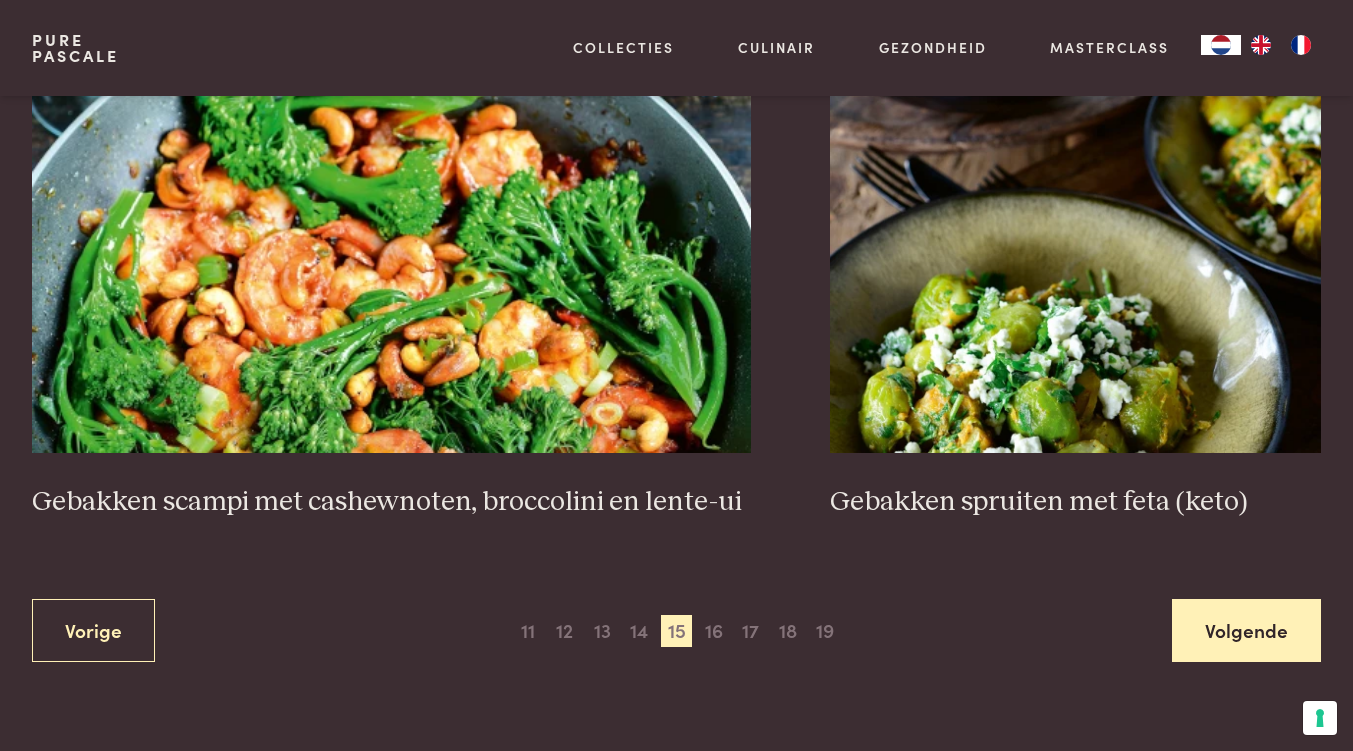 scroll, scrollTop: 3468, scrollLeft: 0, axis: vertical 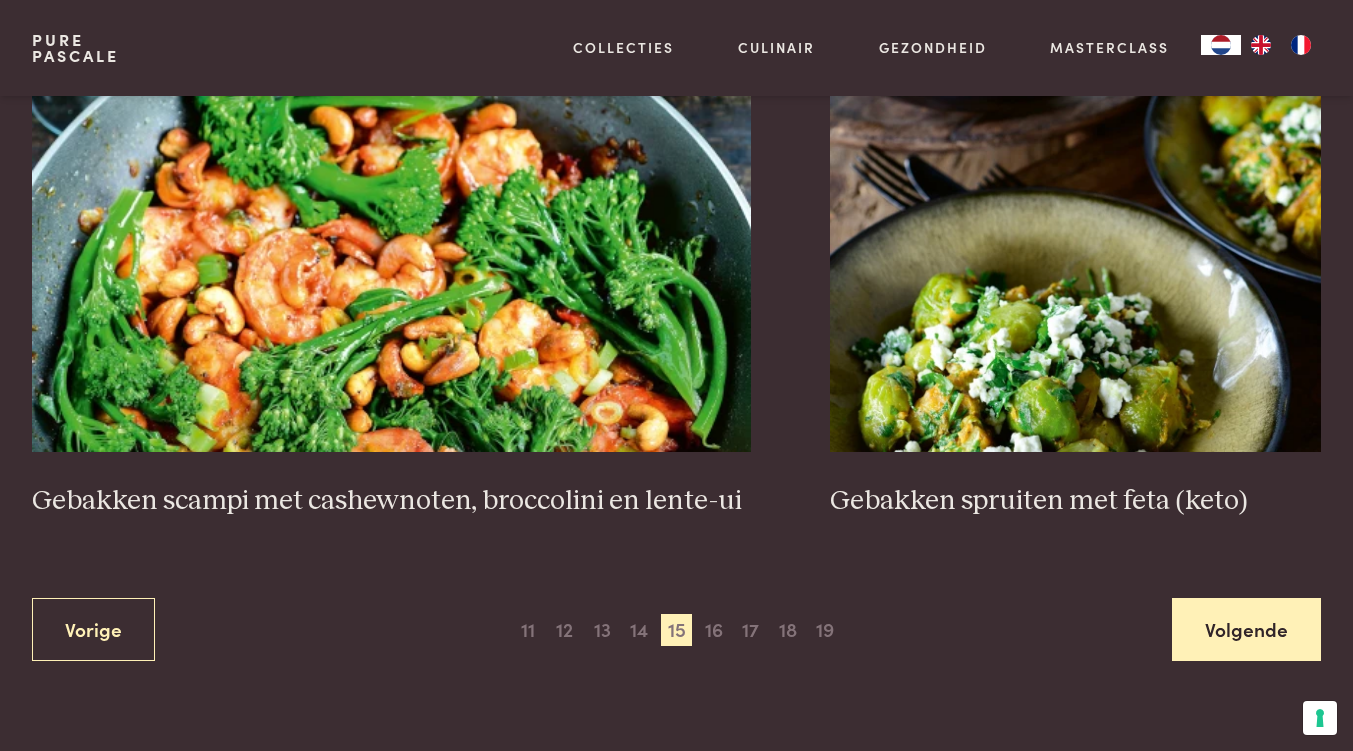 click on "Volgende" at bounding box center [1246, 629] 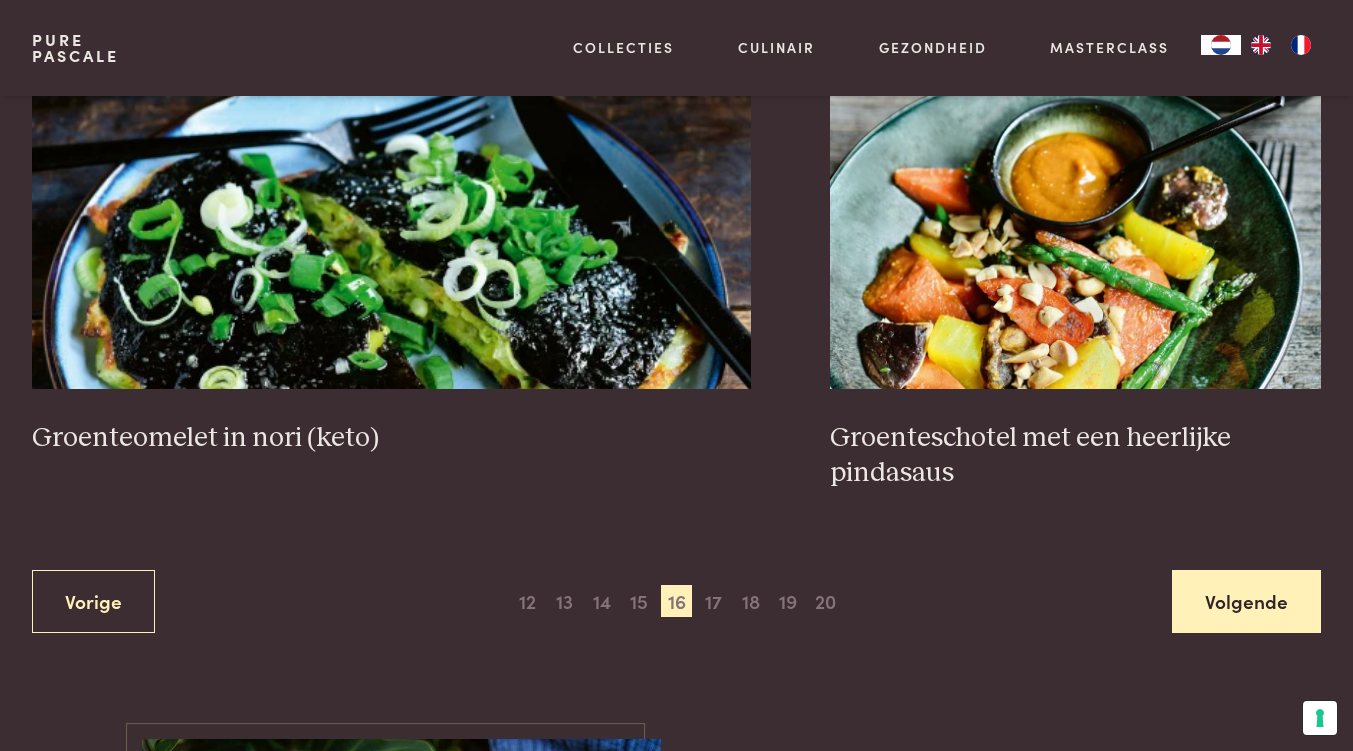 scroll, scrollTop: 3602, scrollLeft: 0, axis: vertical 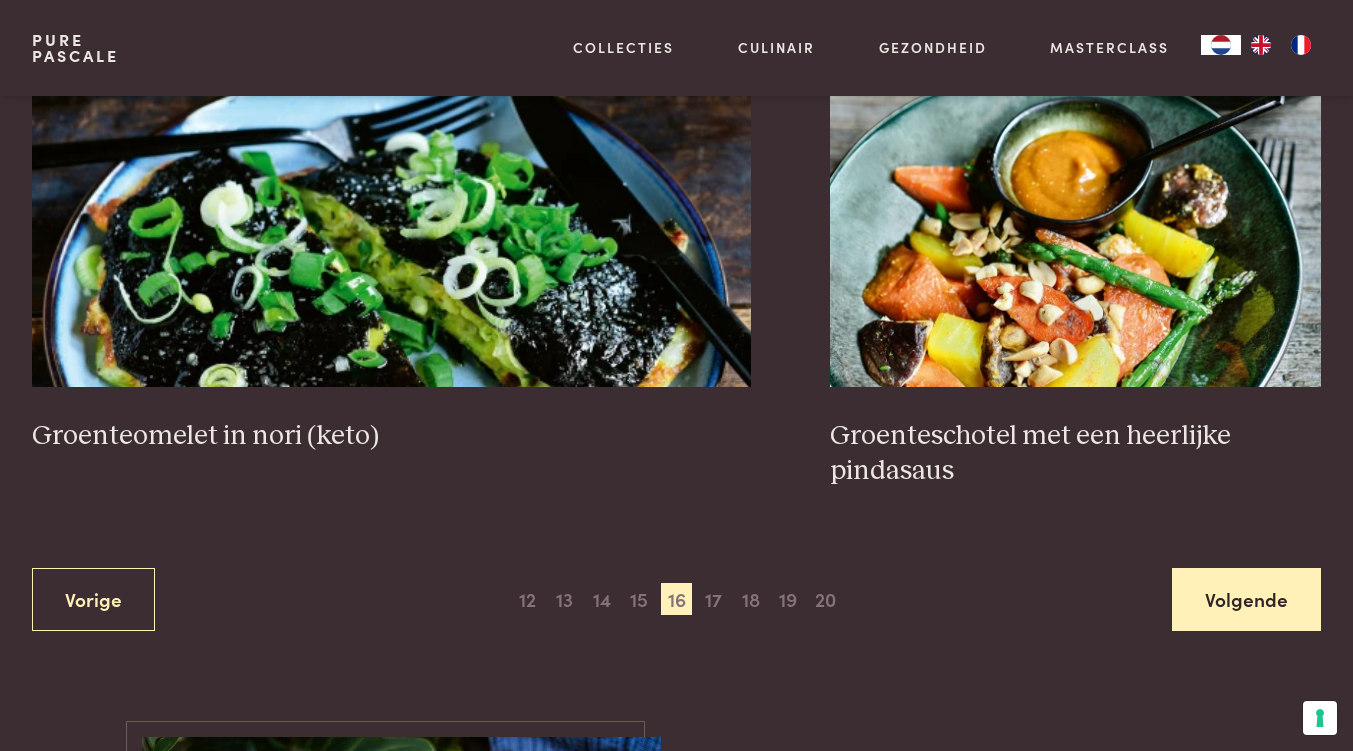 click on "Volgende" at bounding box center [1246, 599] 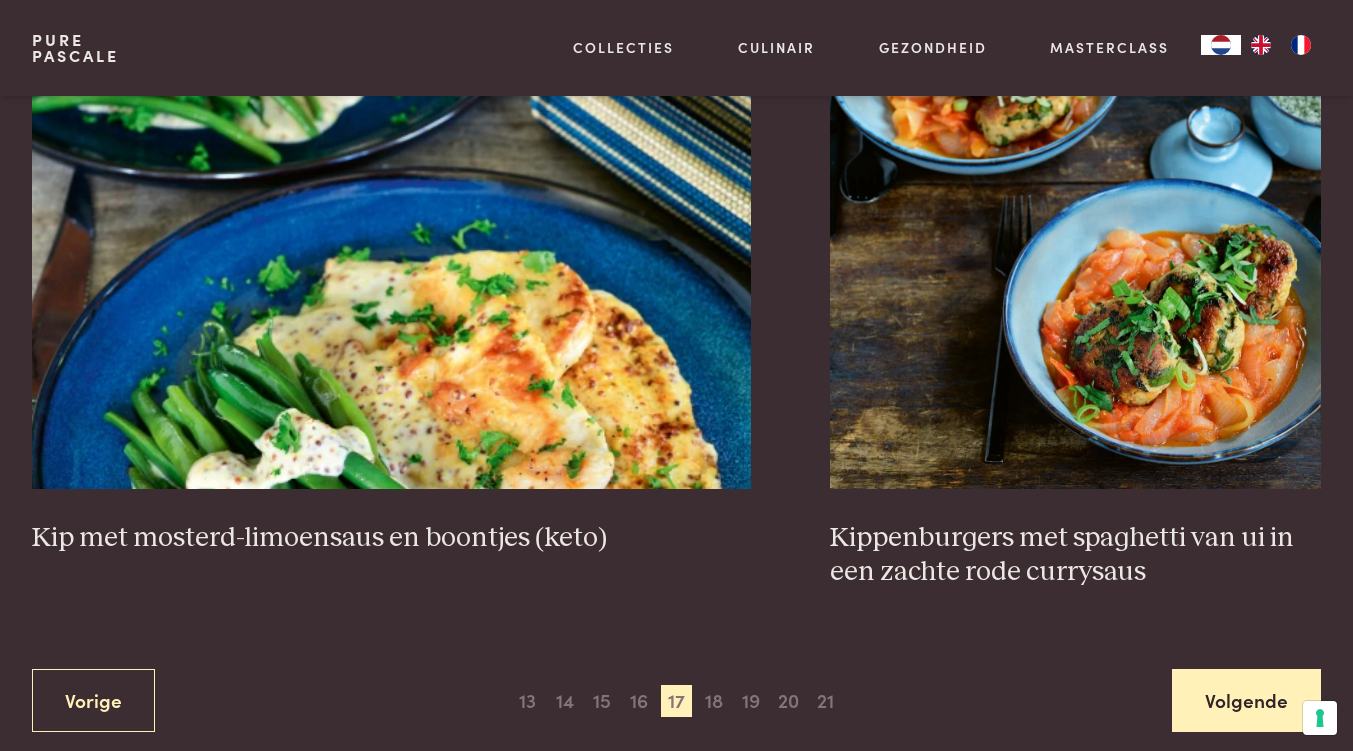 scroll, scrollTop: 3467, scrollLeft: 0, axis: vertical 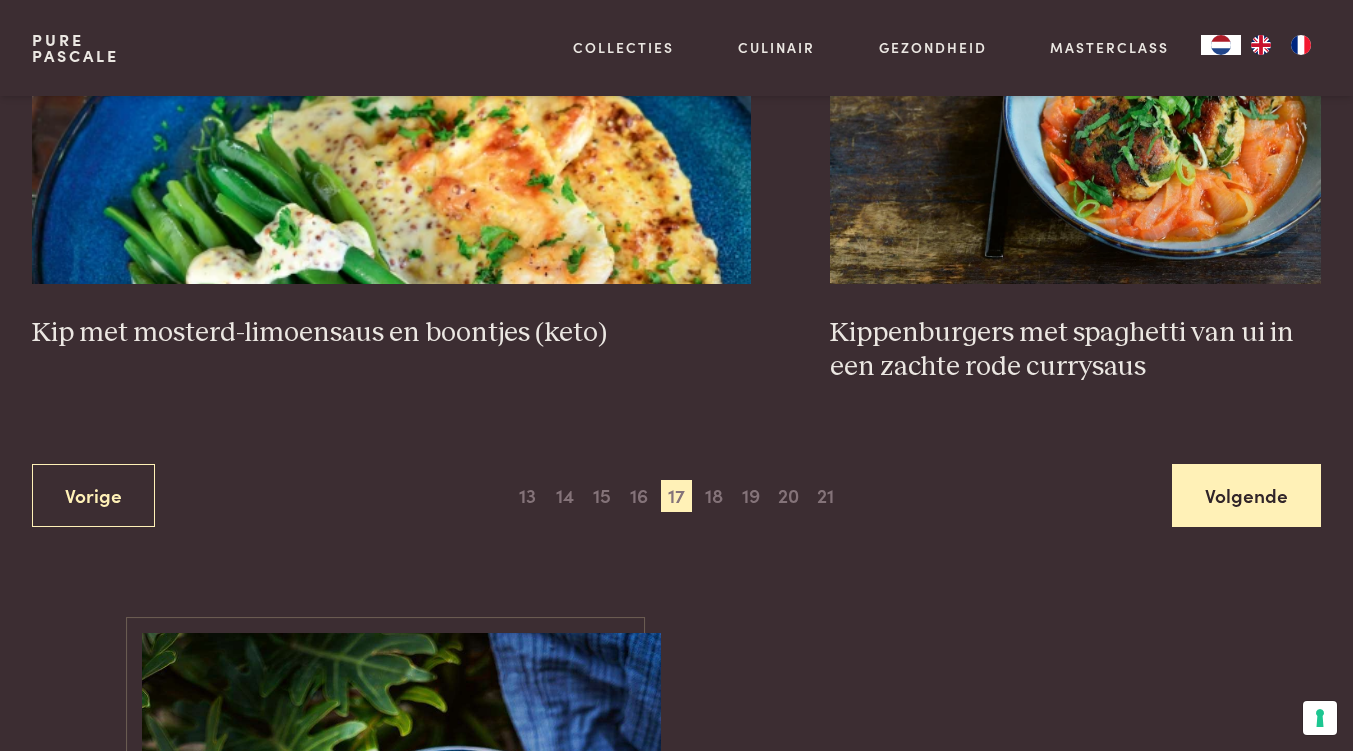 click on "Volgende" at bounding box center [1246, 495] 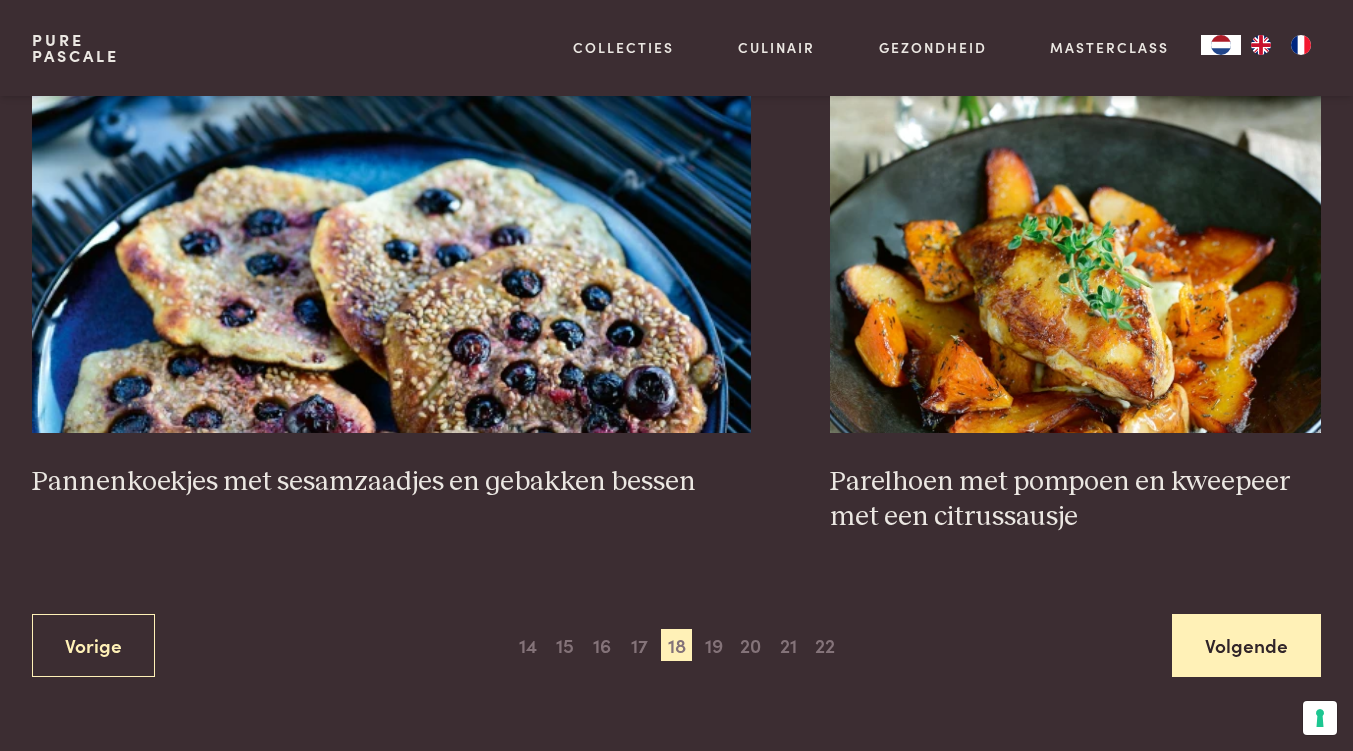 scroll, scrollTop: 3558, scrollLeft: 0, axis: vertical 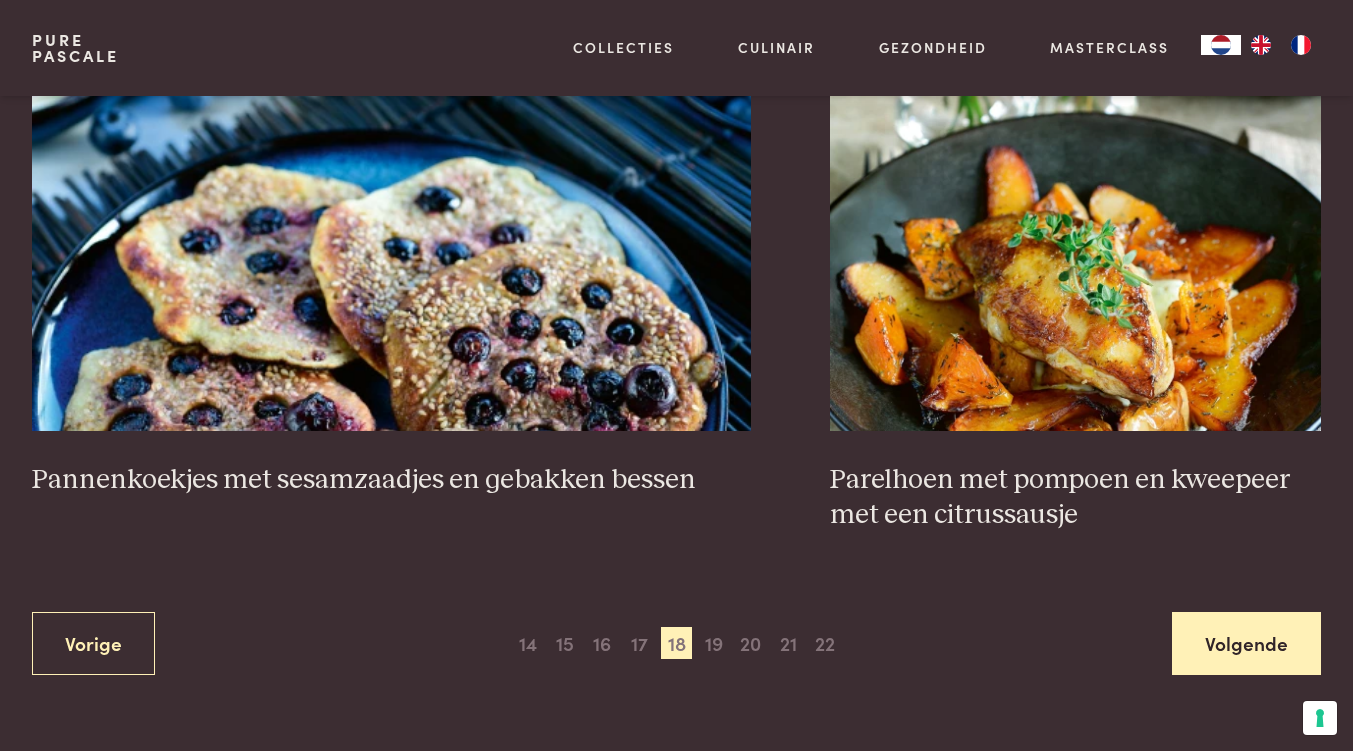 click on "Volgende" at bounding box center (1246, 643) 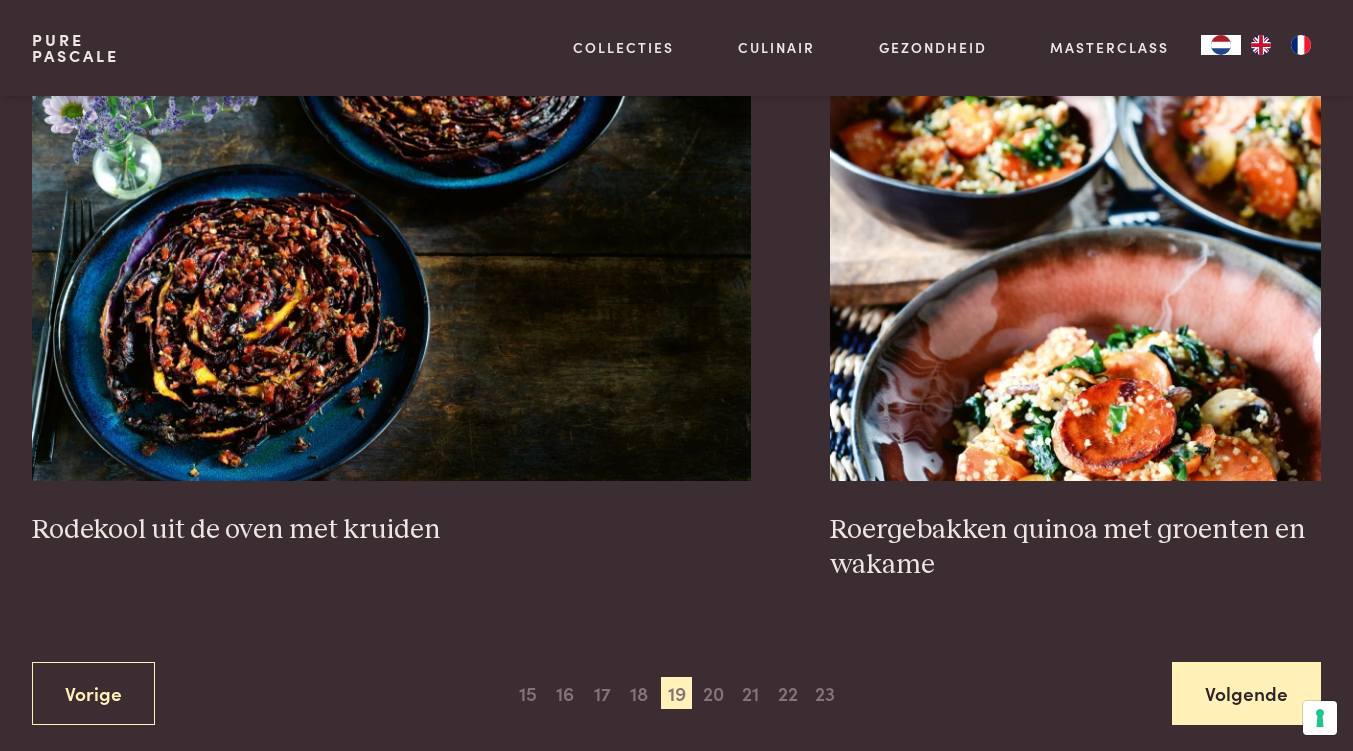 scroll, scrollTop: 3512, scrollLeft: 0, axis: vertical 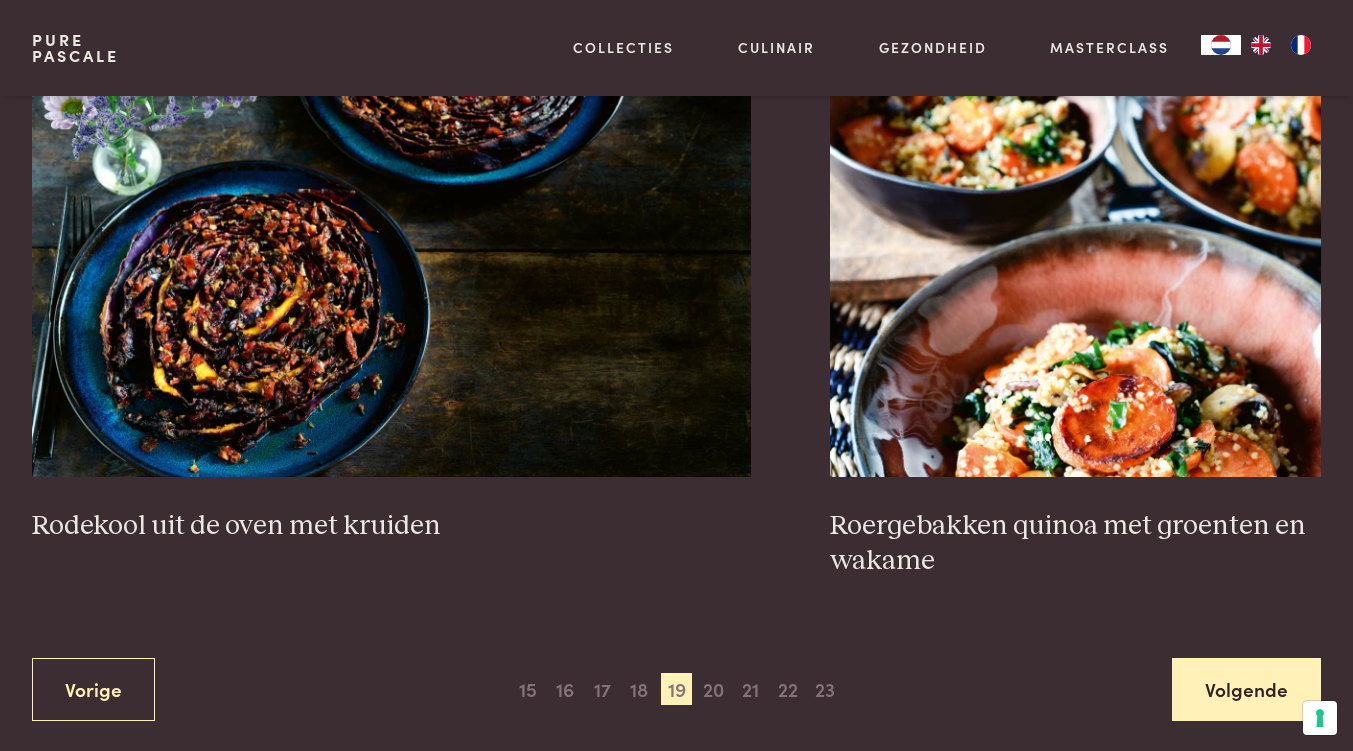 click on "Volgende" at bounding box center (1246, 689) 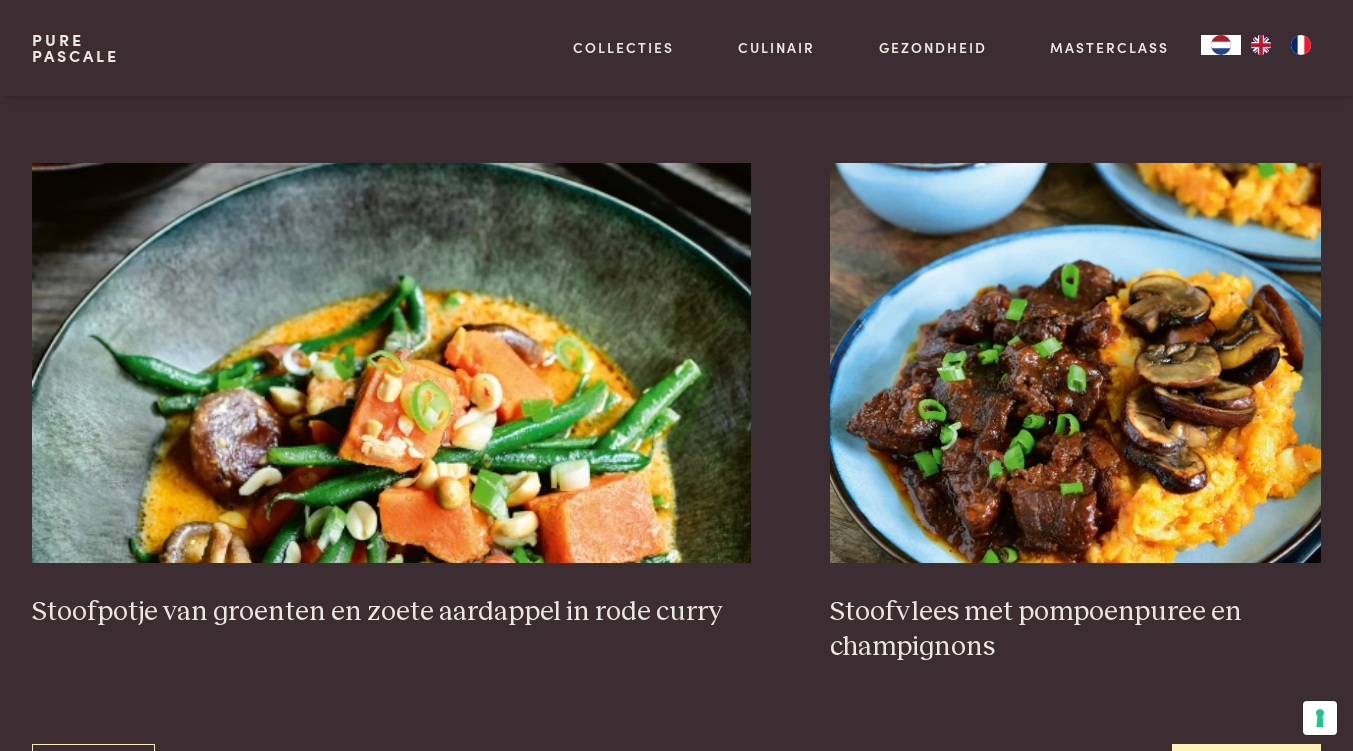 scroll, scrollTop: 3359, scrollLeft: 0, axis: vertical 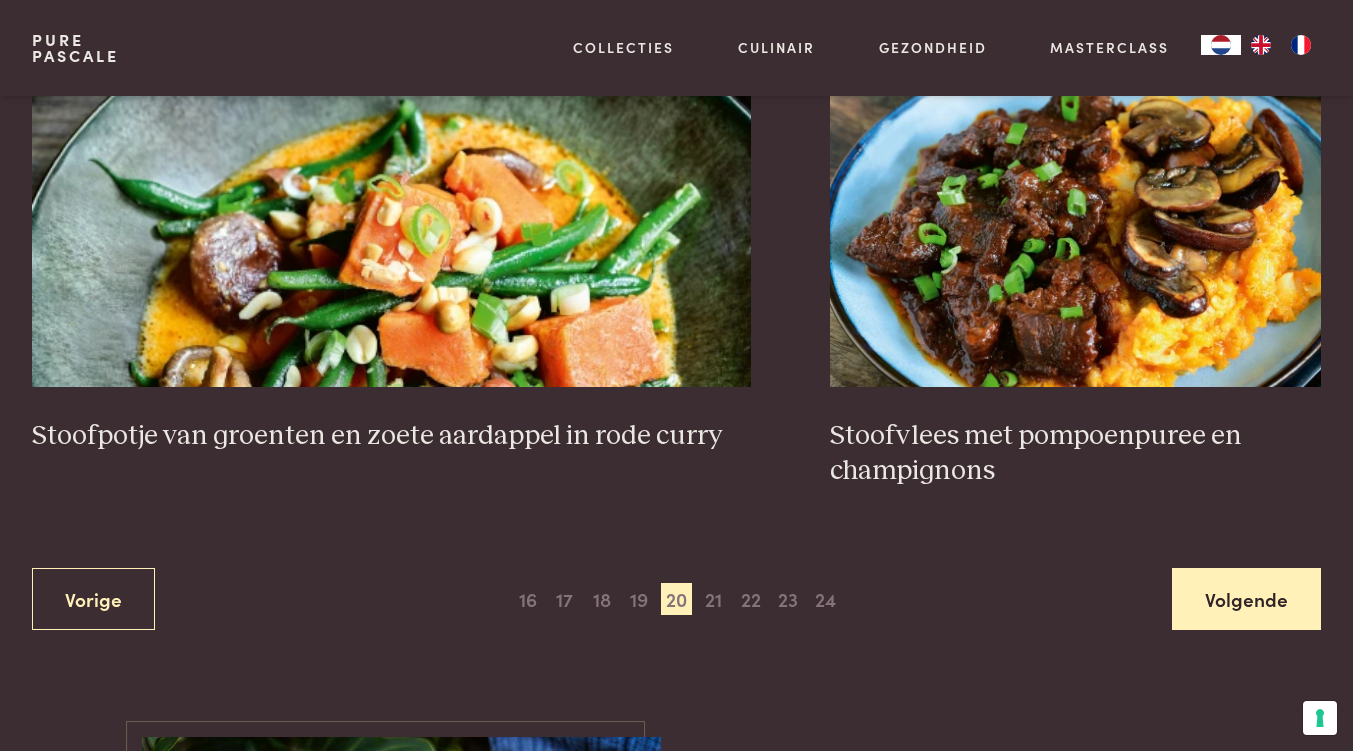 click on "Volgende" at bounding box center (1246, 599) 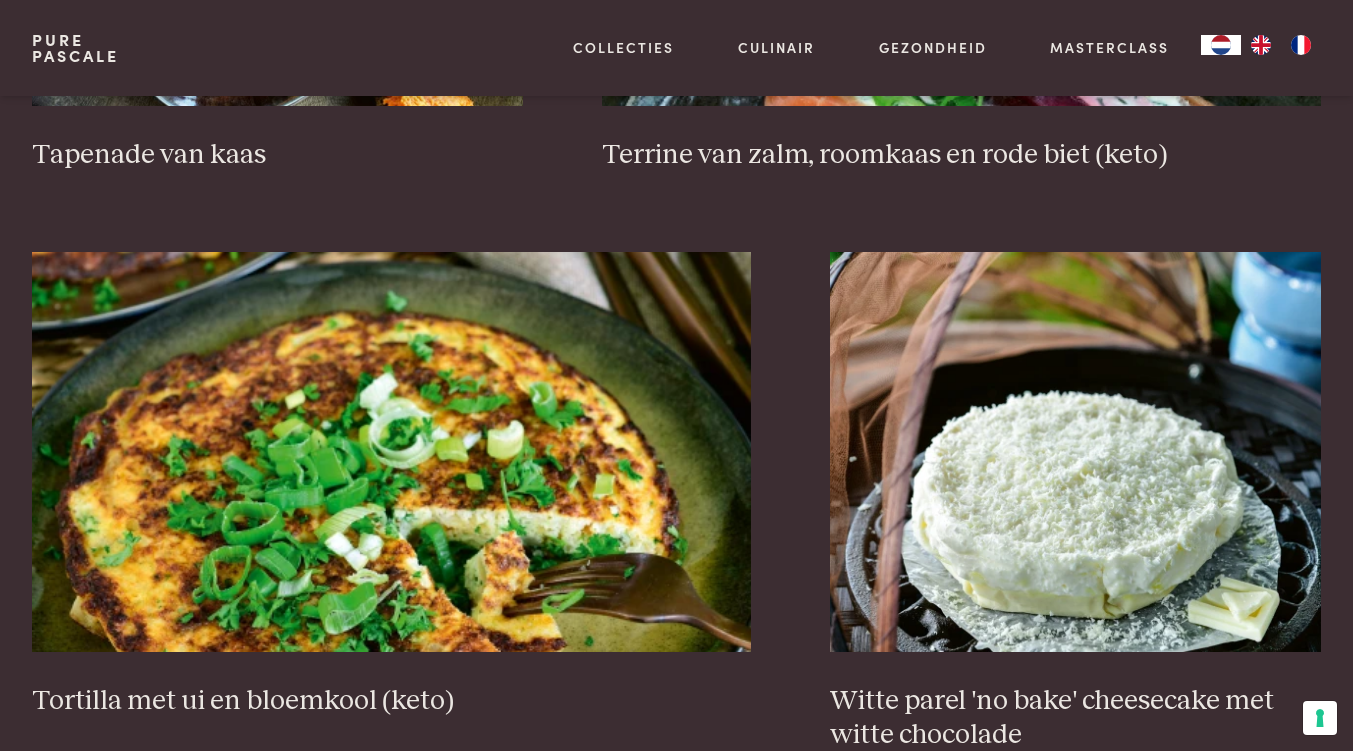 scroll, scrollTop: 1562, scrollLeft: 0, axis: vertical 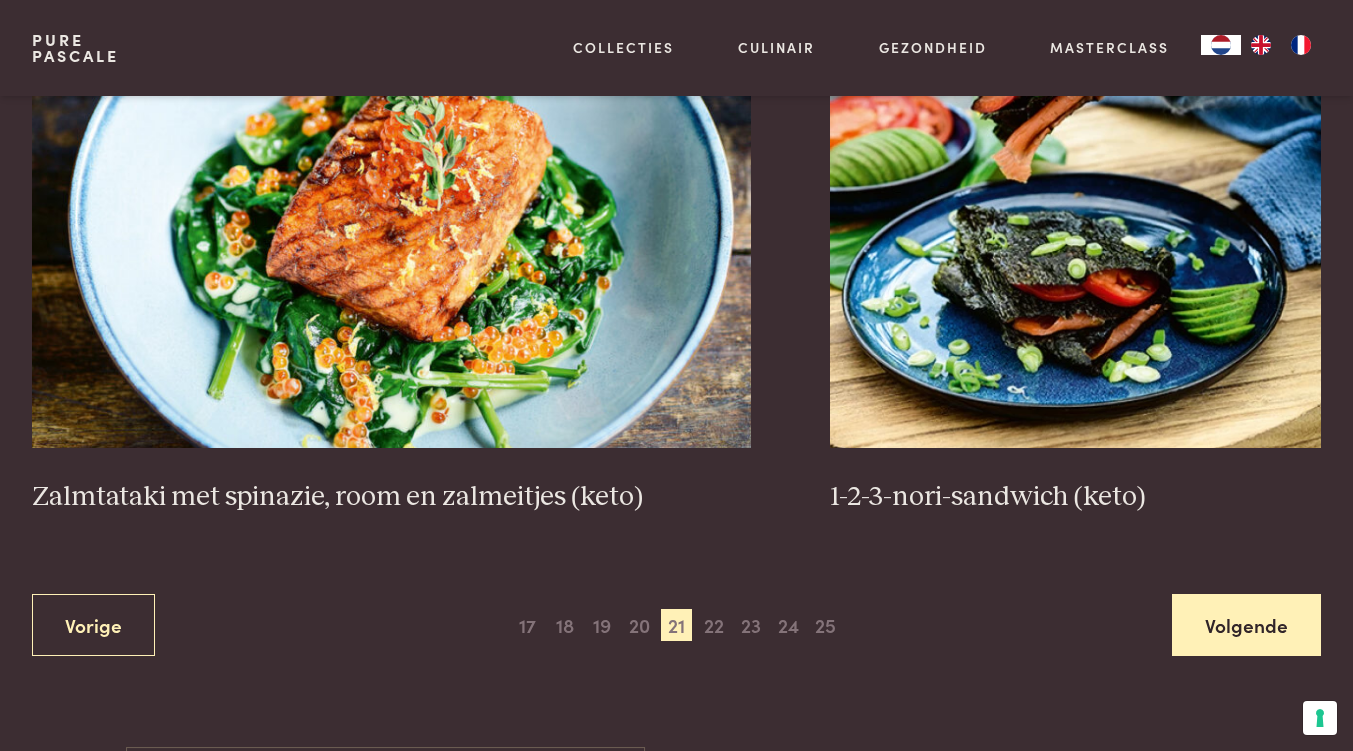 click on "Volgende" at bounding box center (1246, 625) 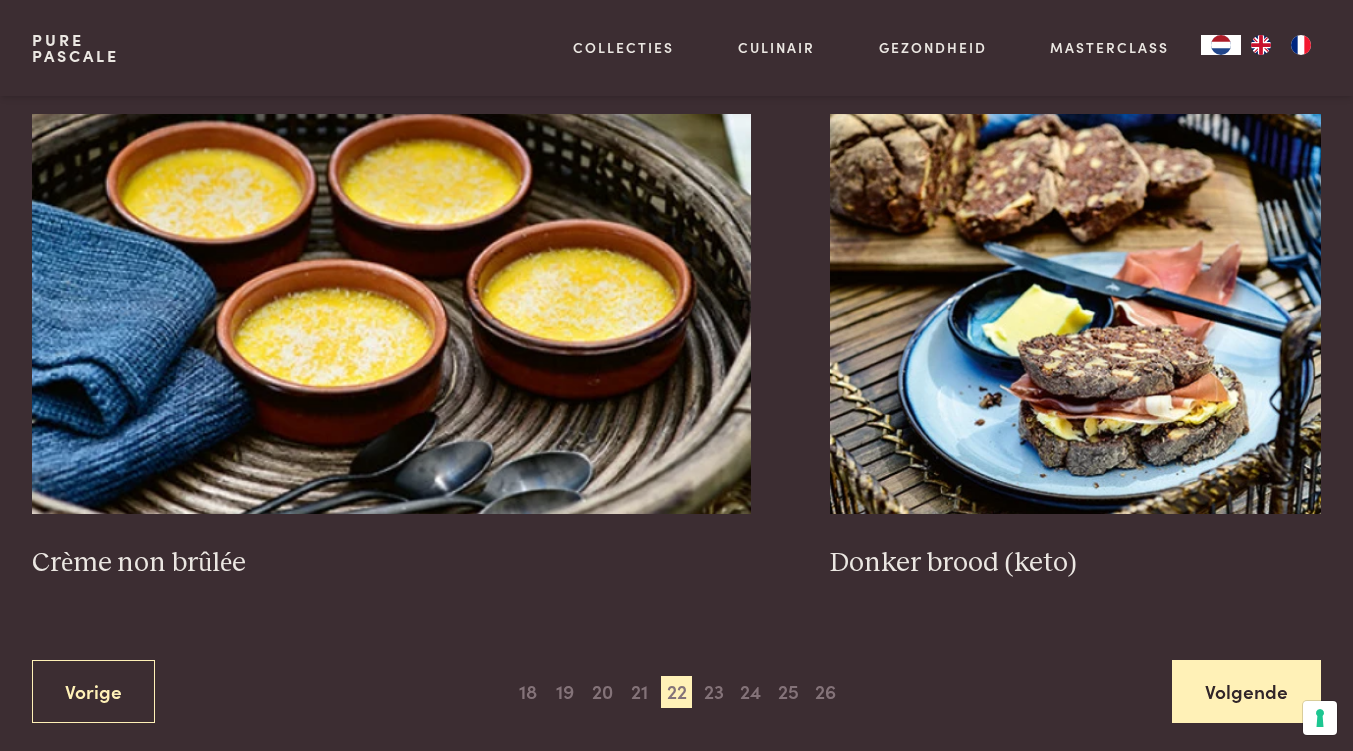 scroll, scrollTop: 3408, scrollLeft: 0, axis: vertical 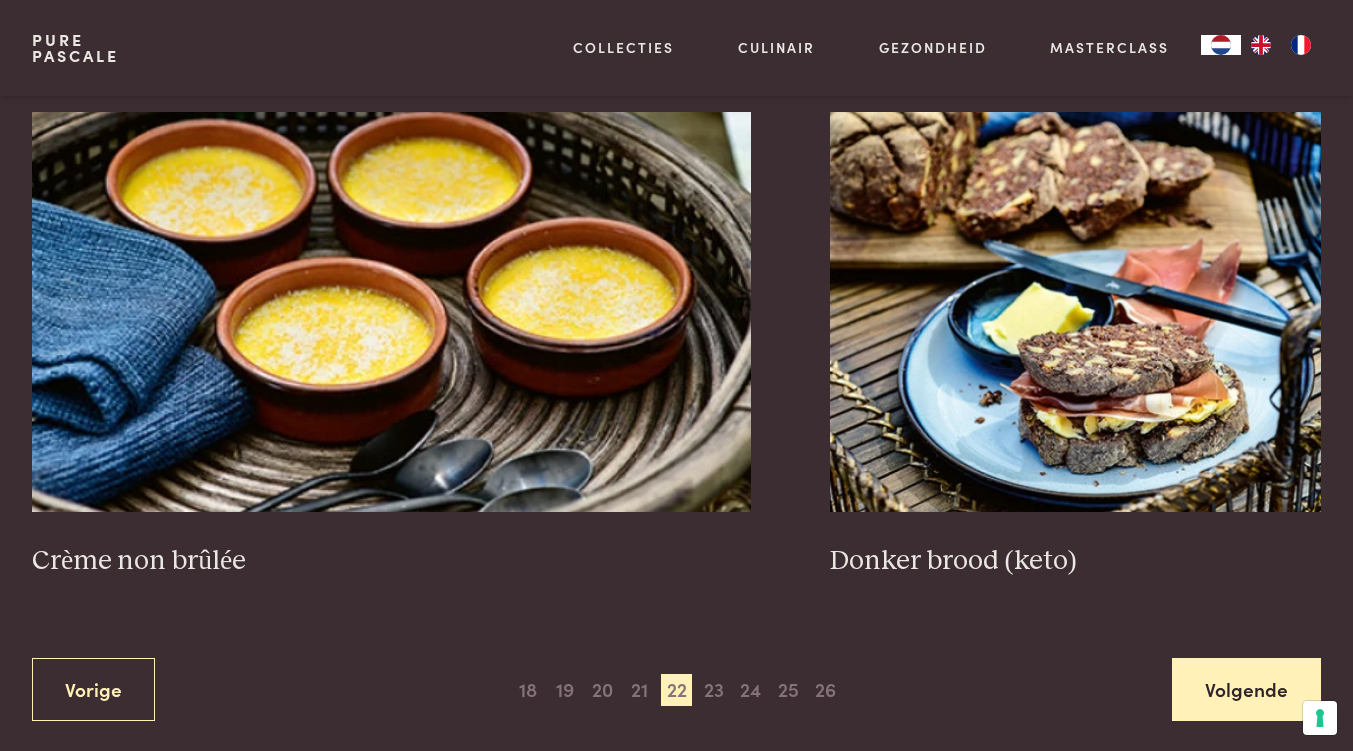click on "Volgende" at bounding box center (1246, 689) 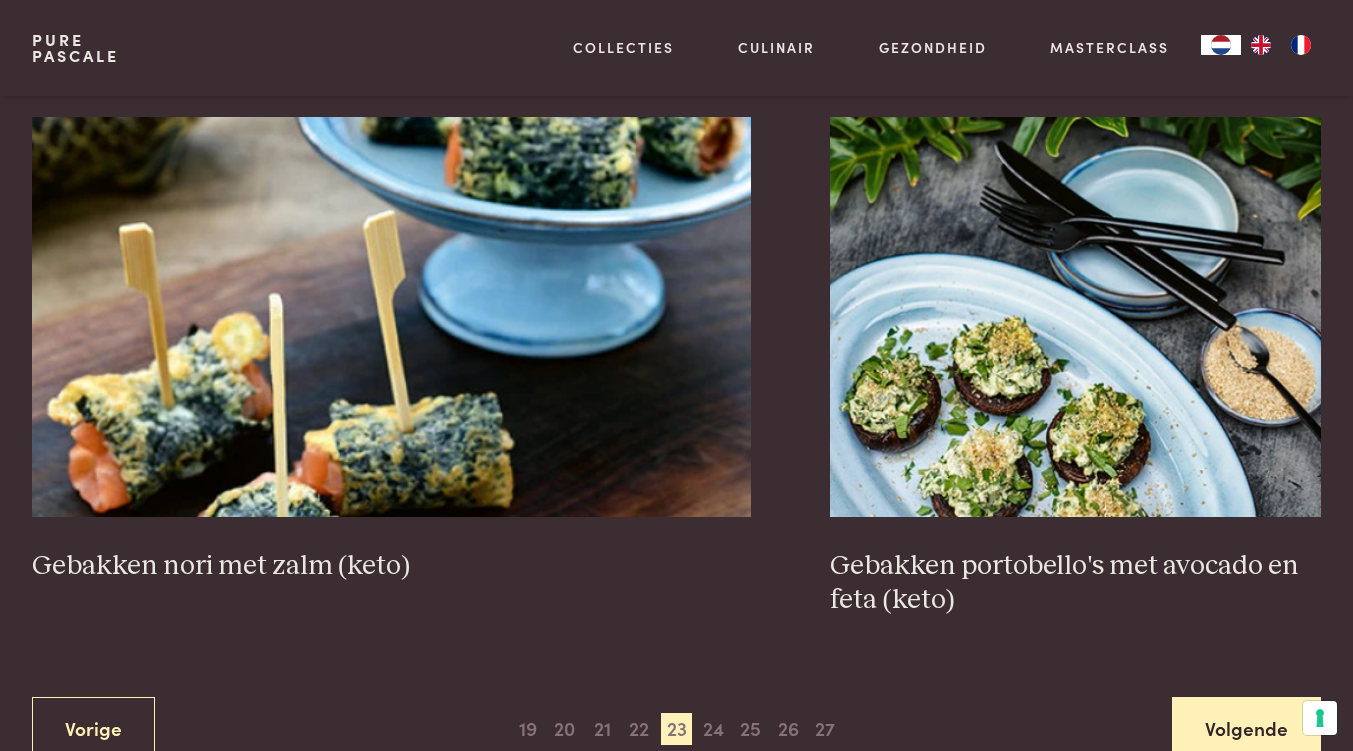 scroll, scrollTop: 3508, scrollLeft: 0, axis: vertical 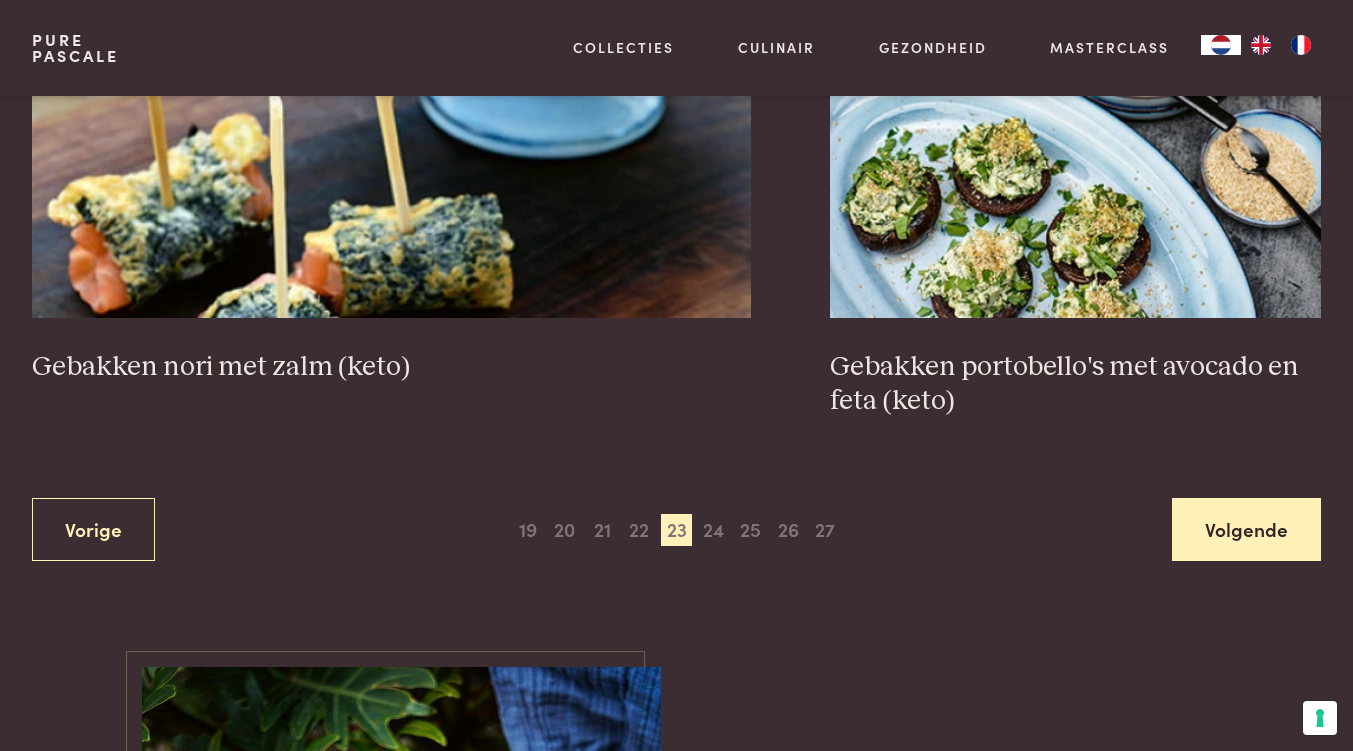 click on "Volgende" at bounding box center (1246, 529) 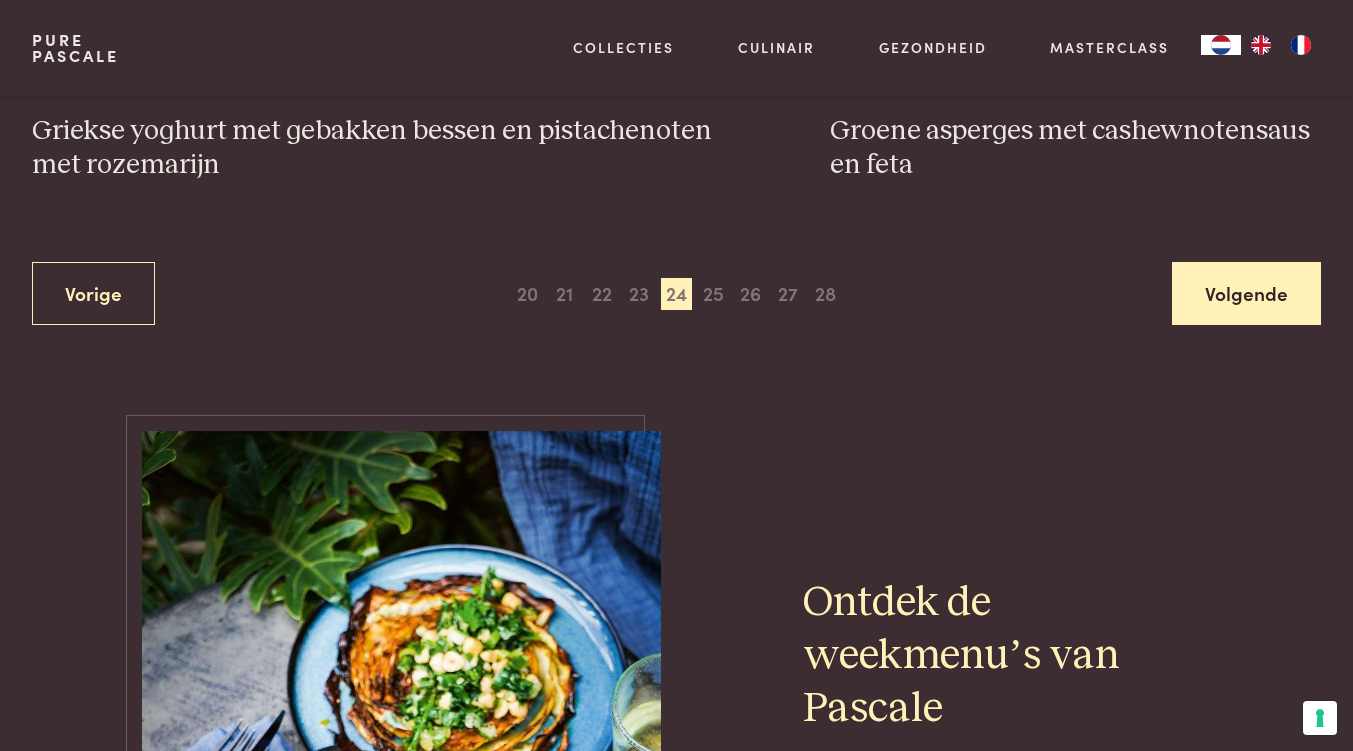scroll, scrollTop: 3874, scrollLeft: 0, axis: vertical 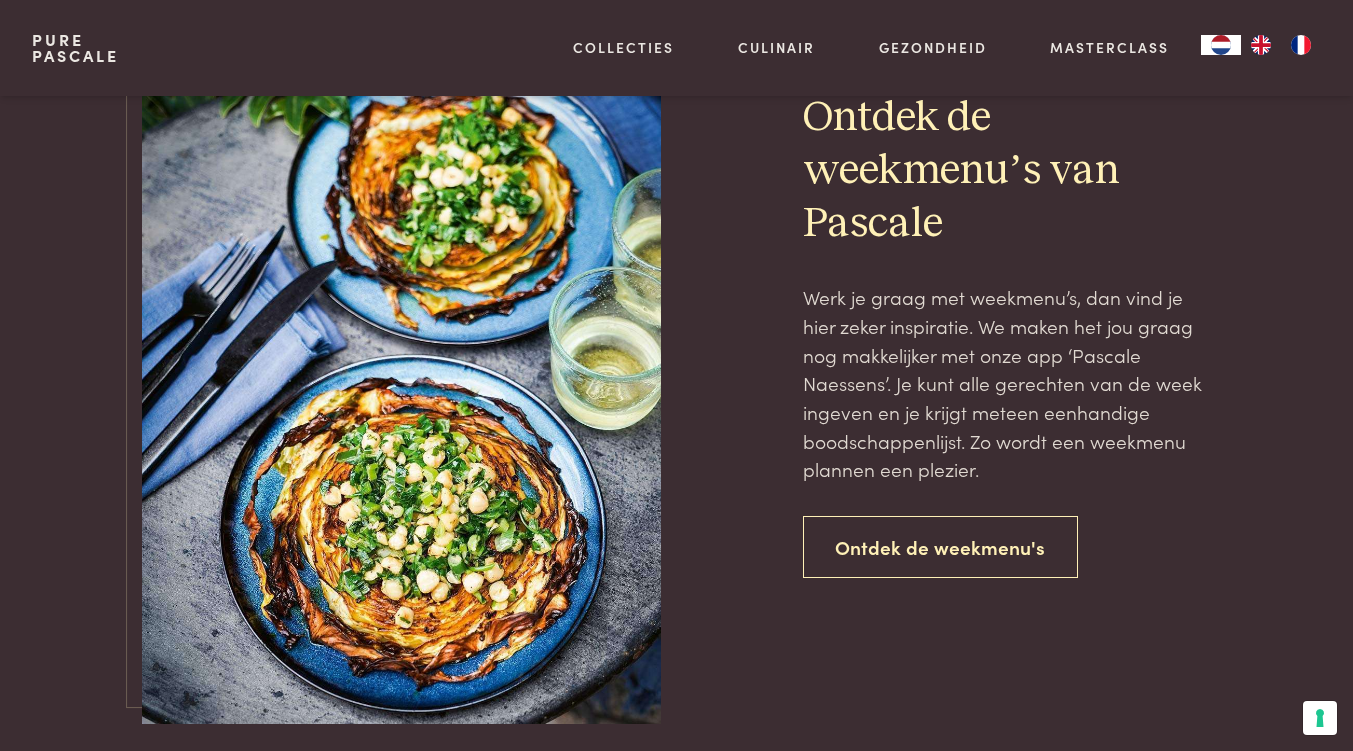 click on "Volgende" at bounding box center (1246, -192) 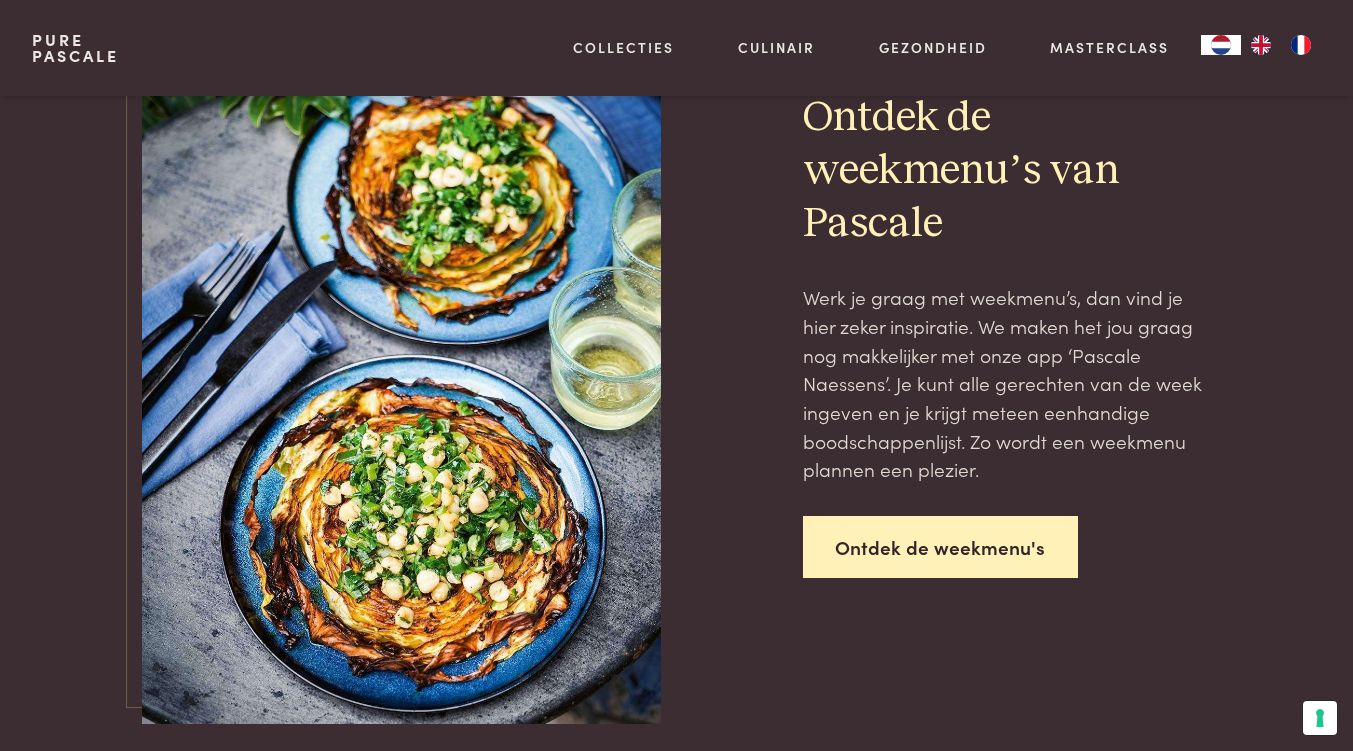 click on "Ontdek de weekmenu's" at bounding box center [941, 547] 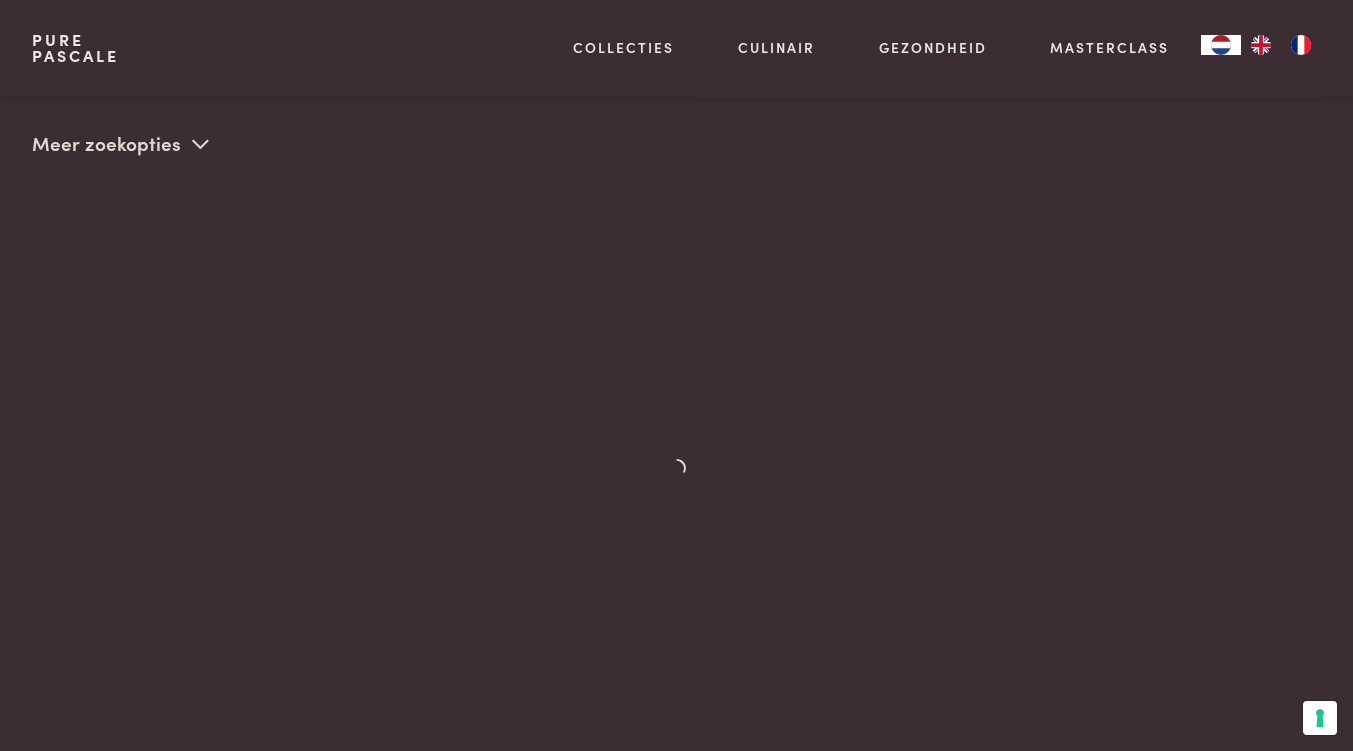 scroll, scrollTop: 459, scrollLeft: 0, axis: vertical 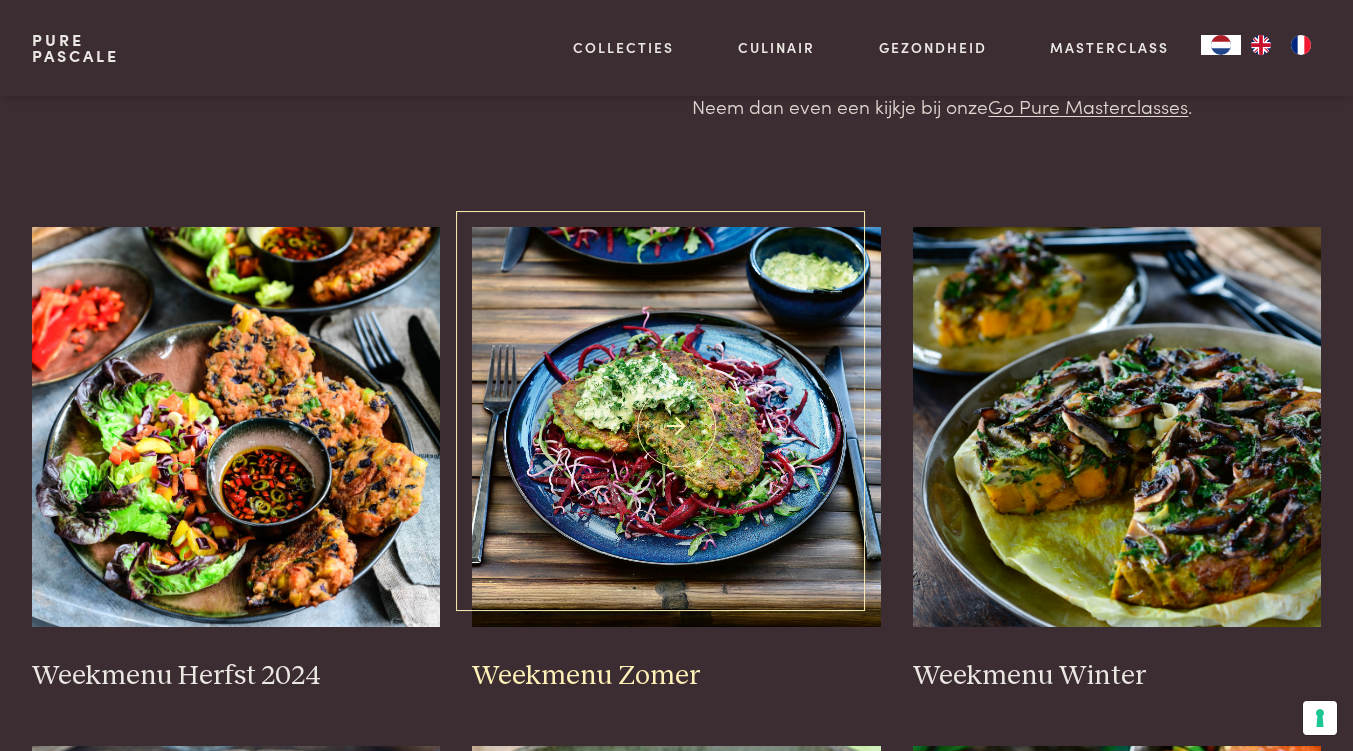 click at bounding box center [676, 427] 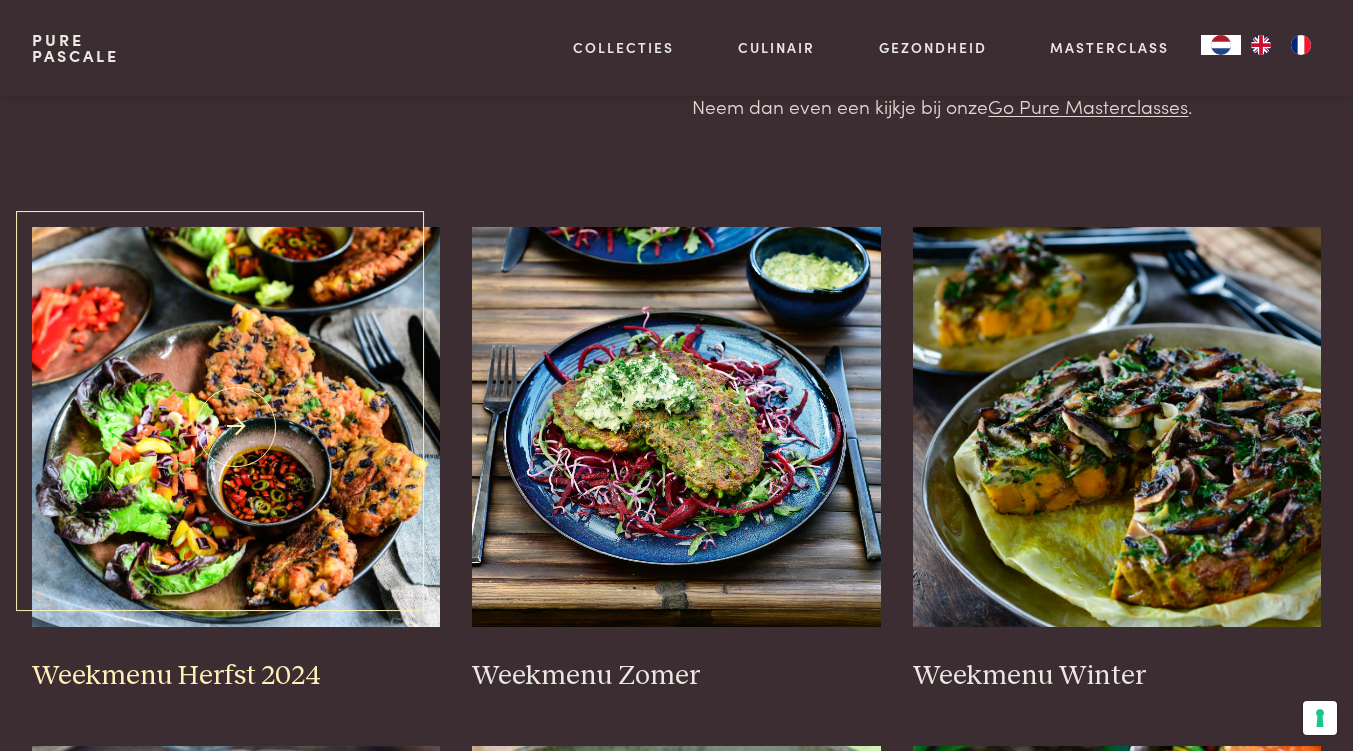 click at bounding box center (236, 427) 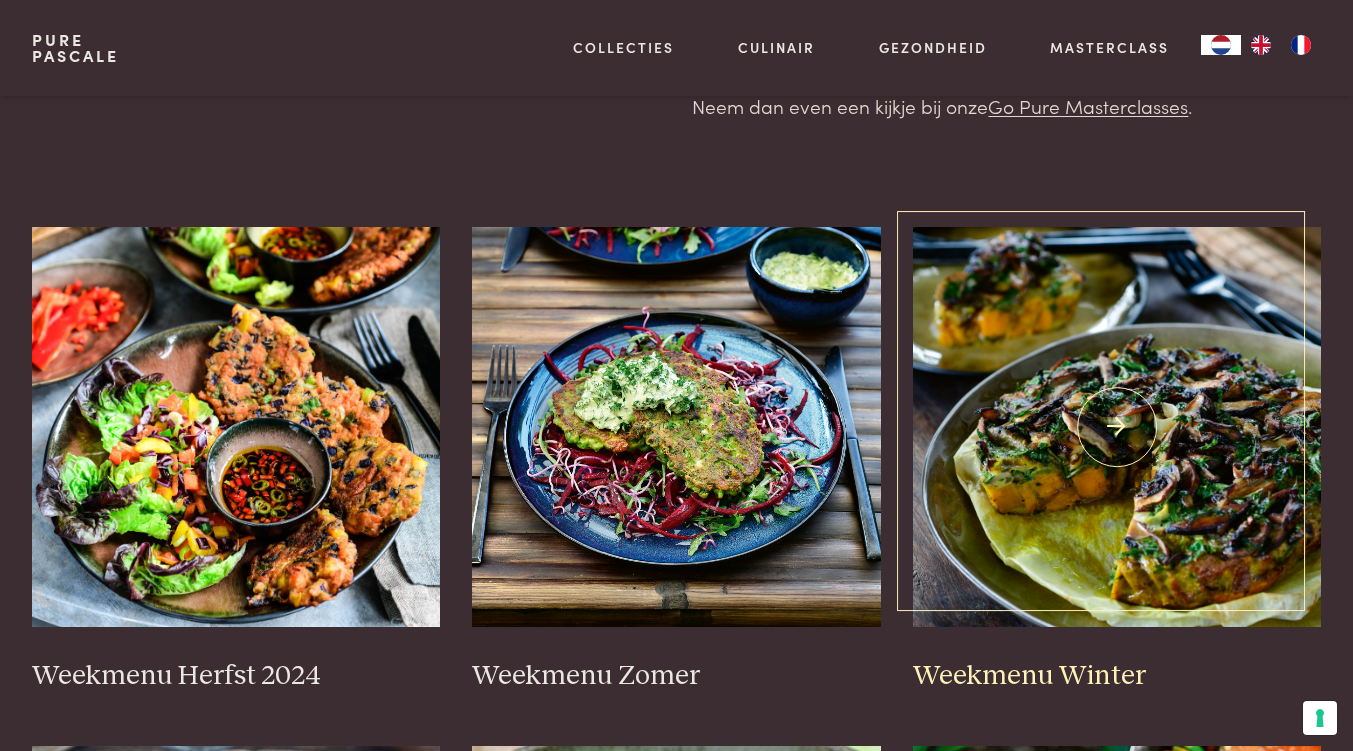 click at bounding box center (1117, 427) 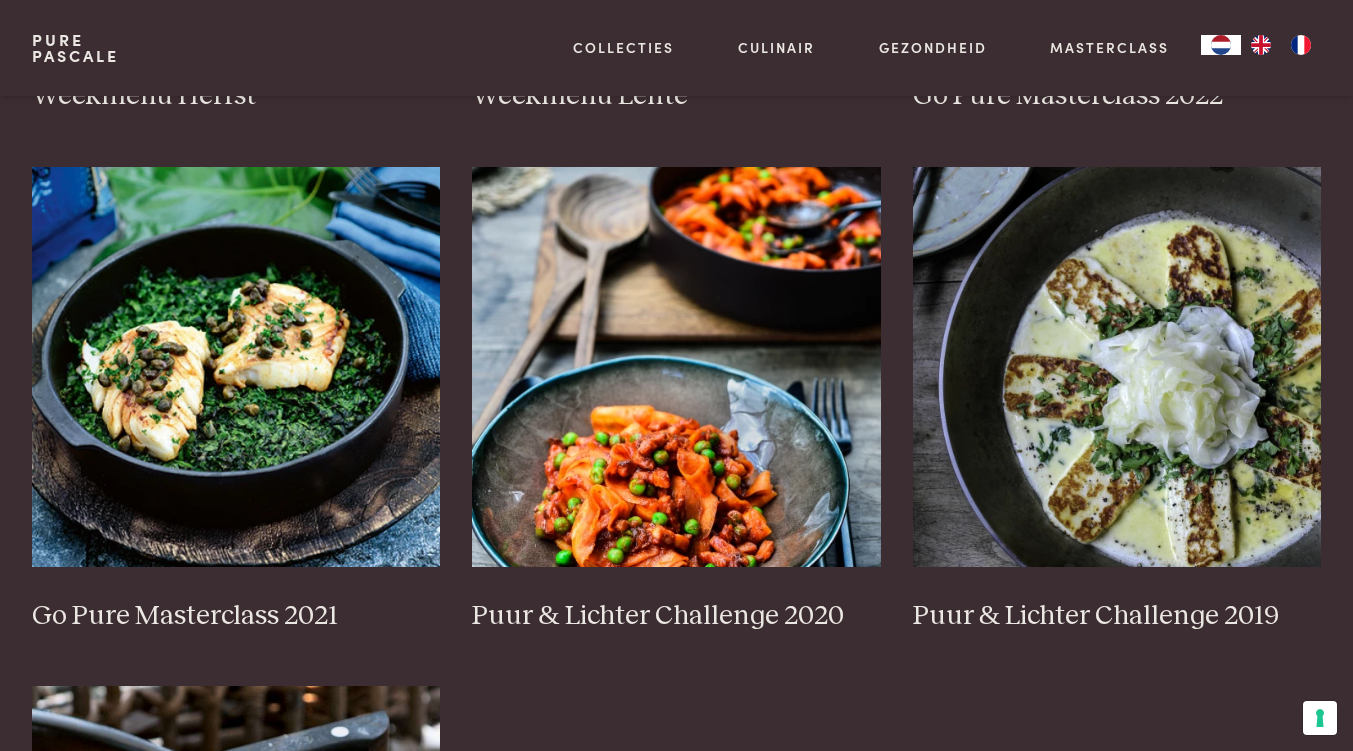 scroll, scrollTop: 1425, scrollLeft: 0, axis: vertical 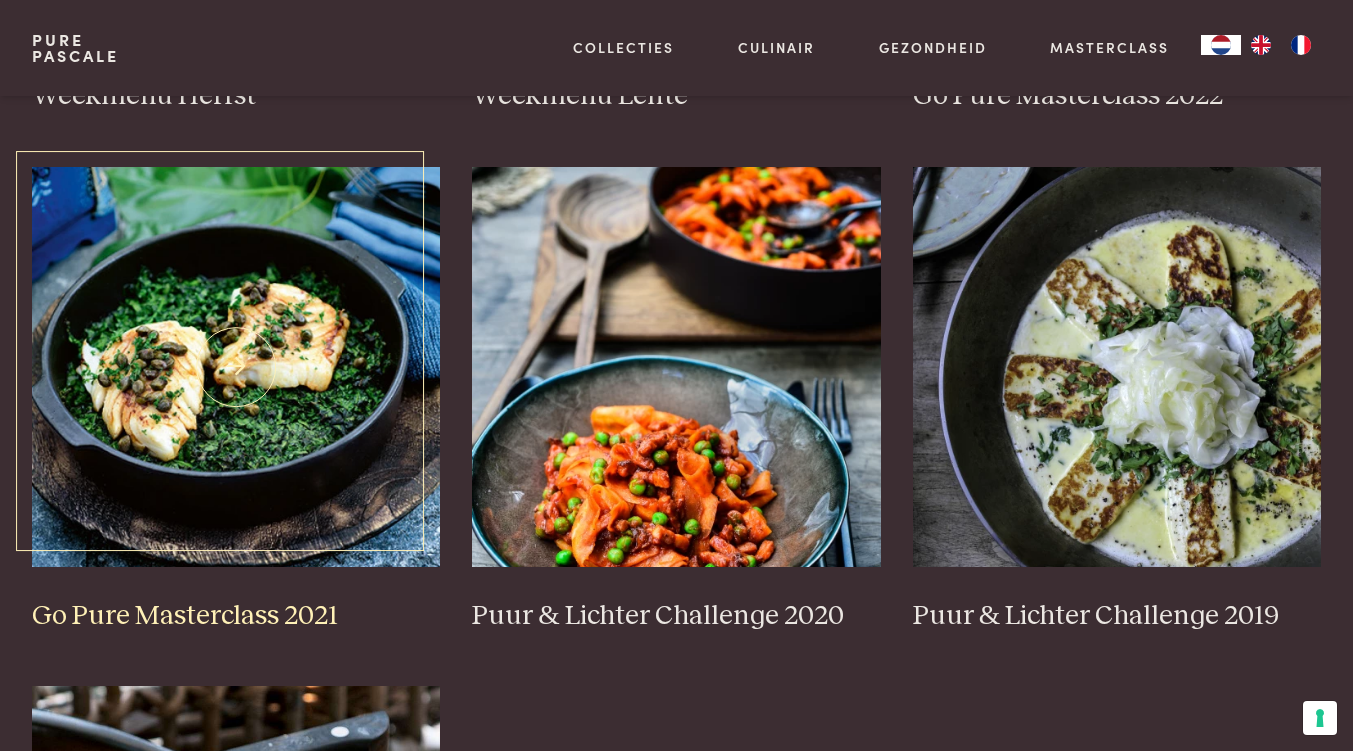 click at bounding box center (236, 367) 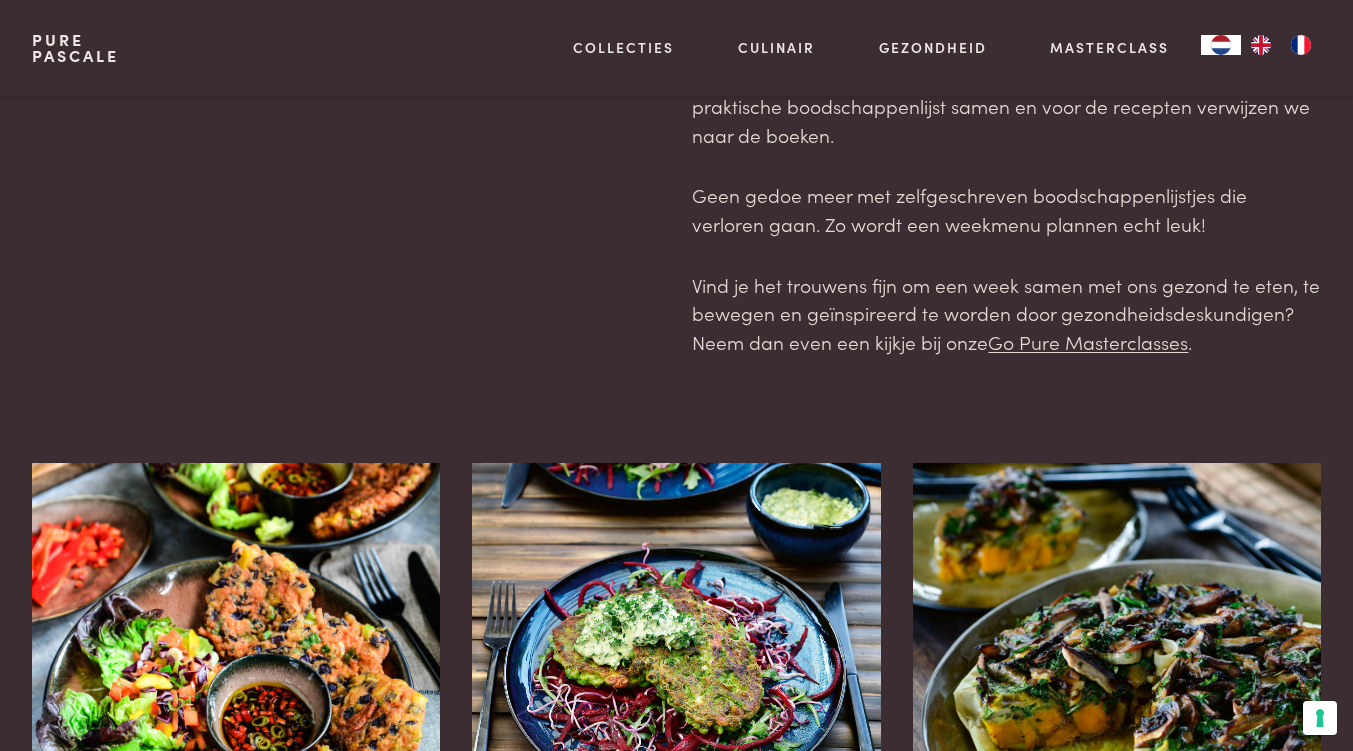 scroll, scrollTop: 0, scrollLeft: 0, axis: both 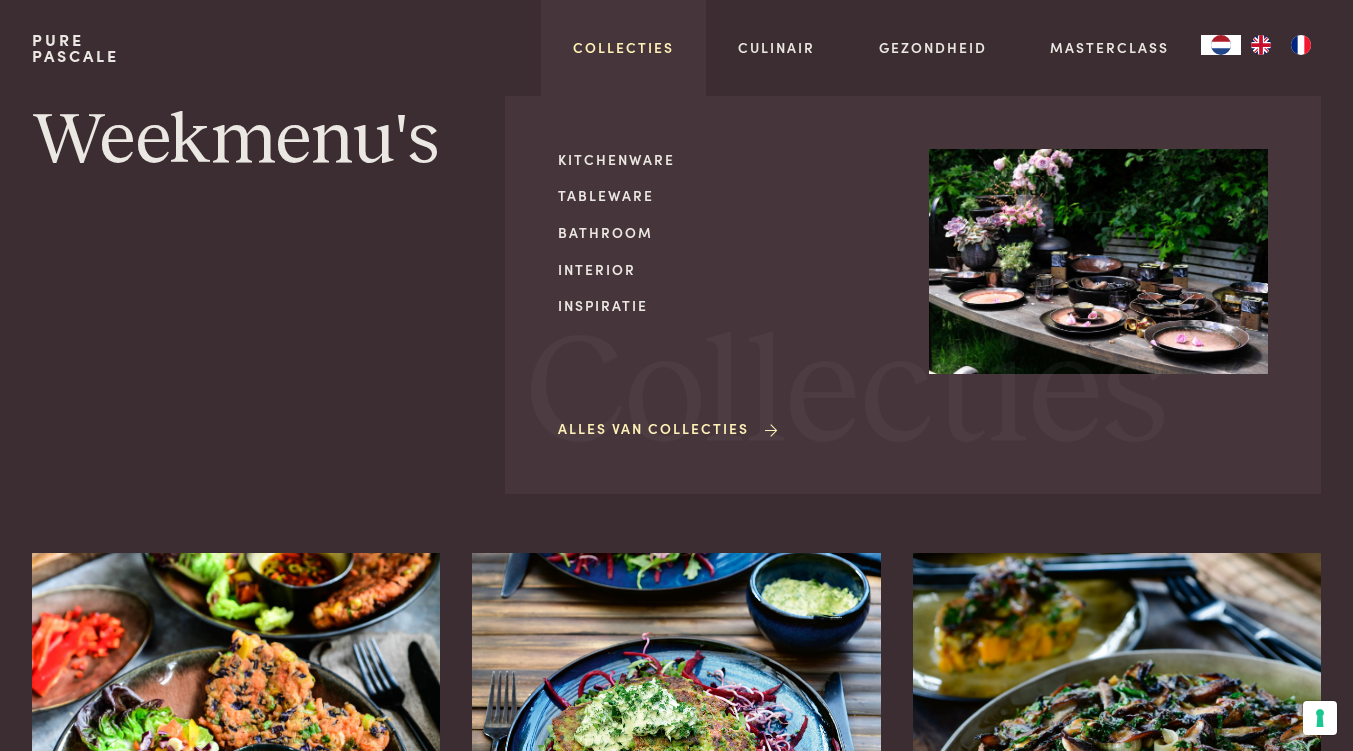 click on "Collecties" at bounding box center (623, 47) 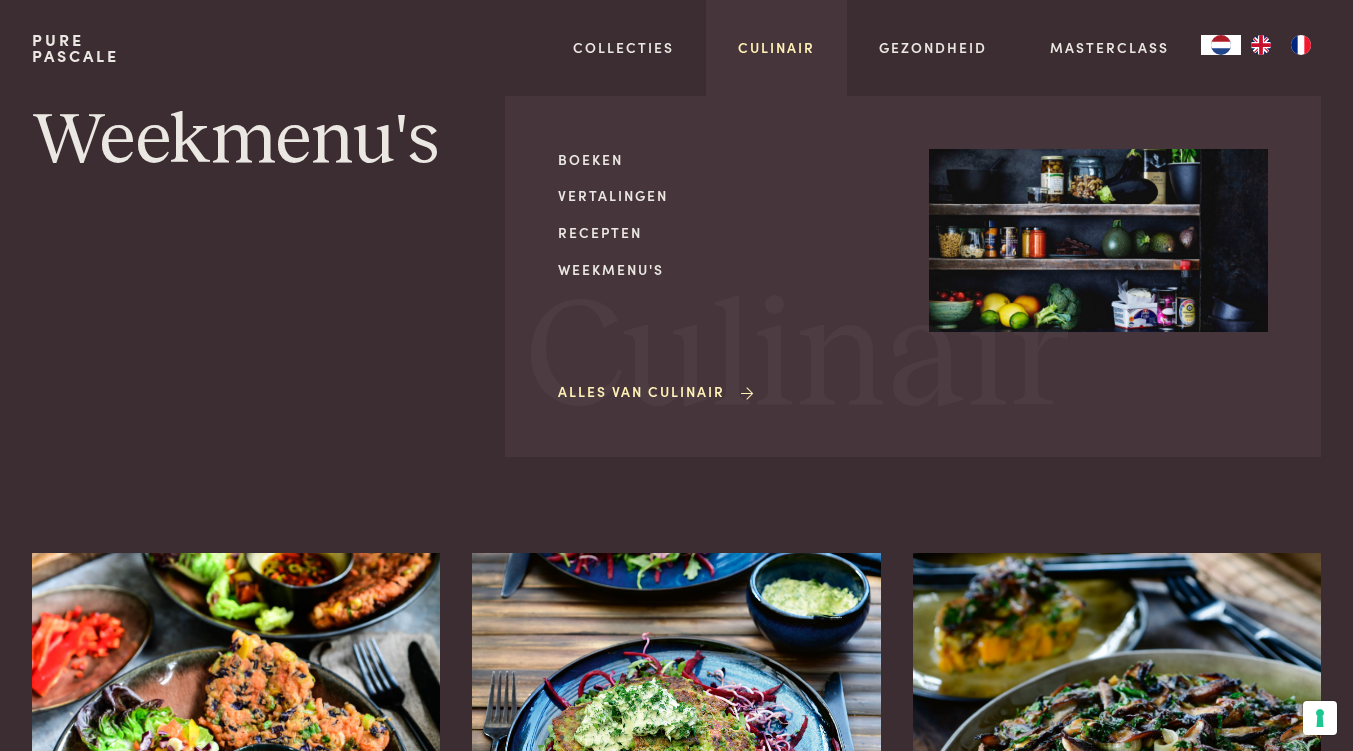 click on "Culinair" at bounding box center (776, 47) 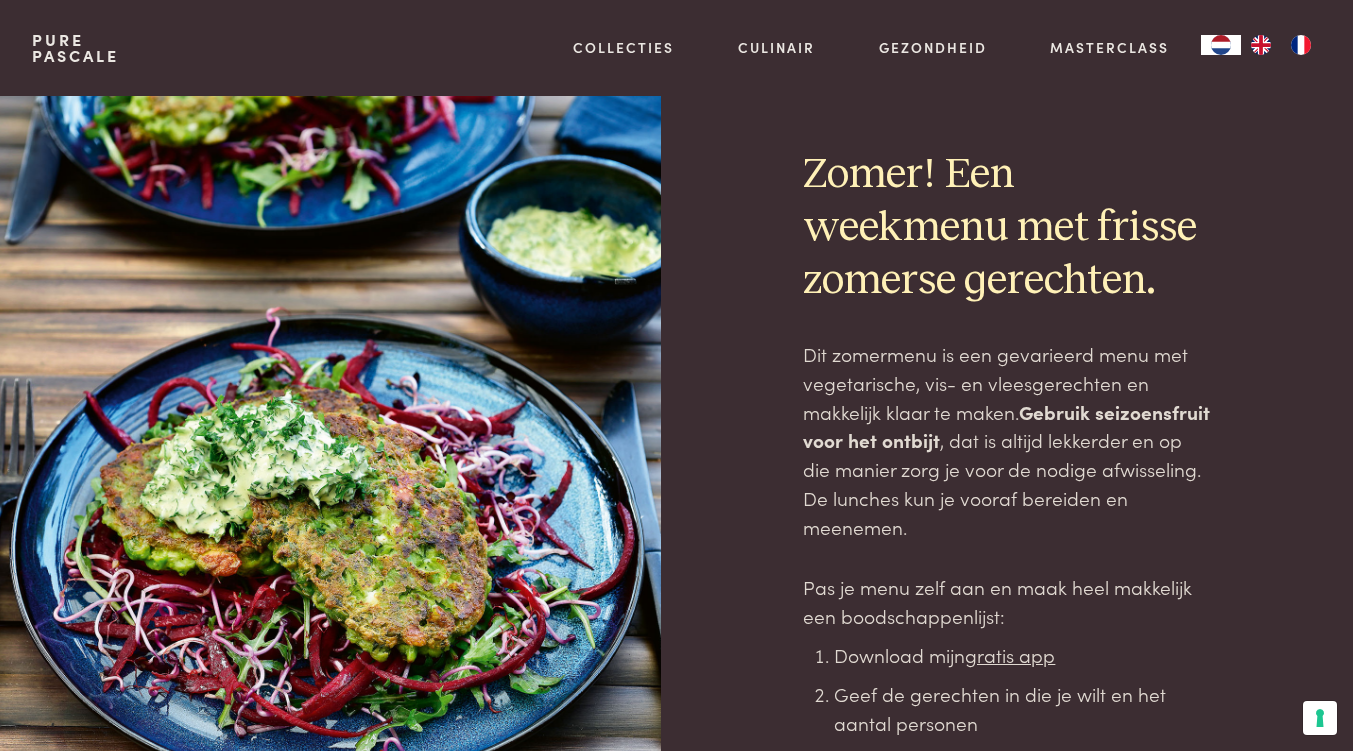 scroll, scrollTop: 0, scrollLeft: 0, axis: both 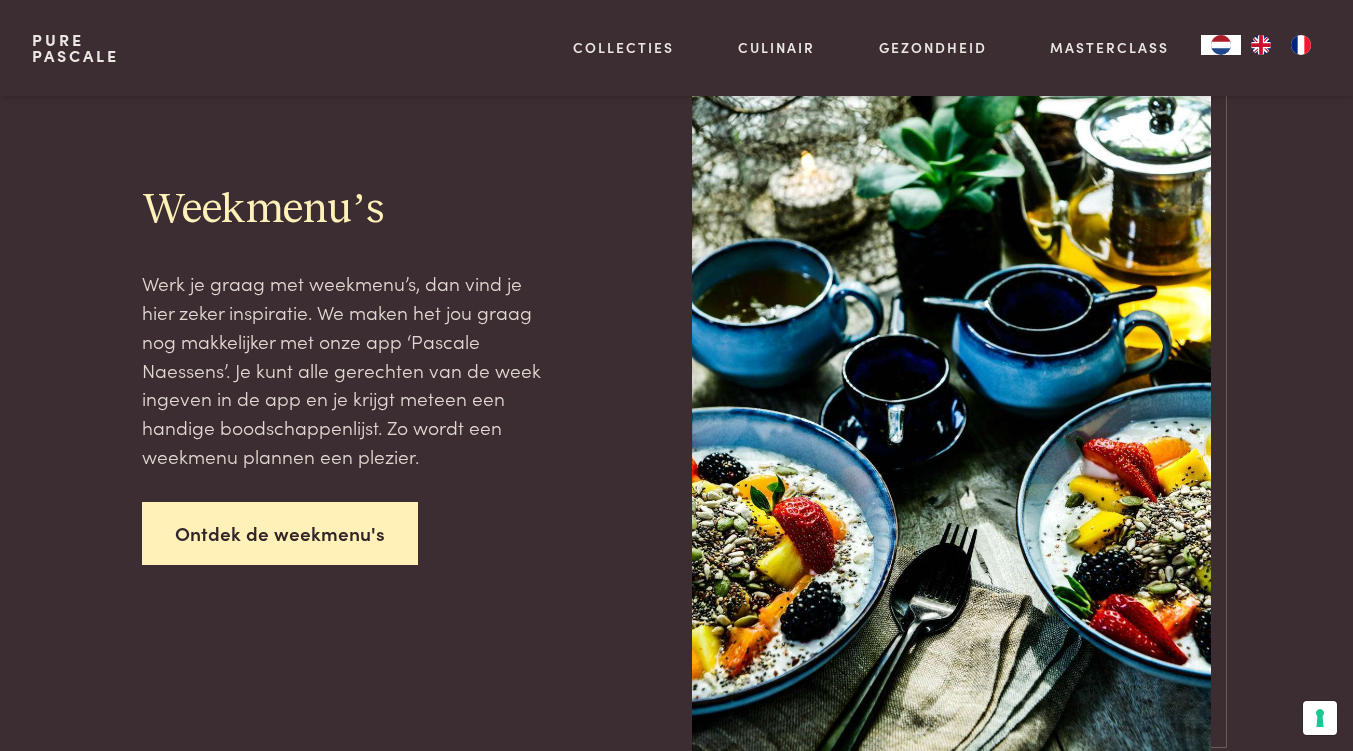 click on "Ontdek de weekmenu's" at bounding box center (280, 533) 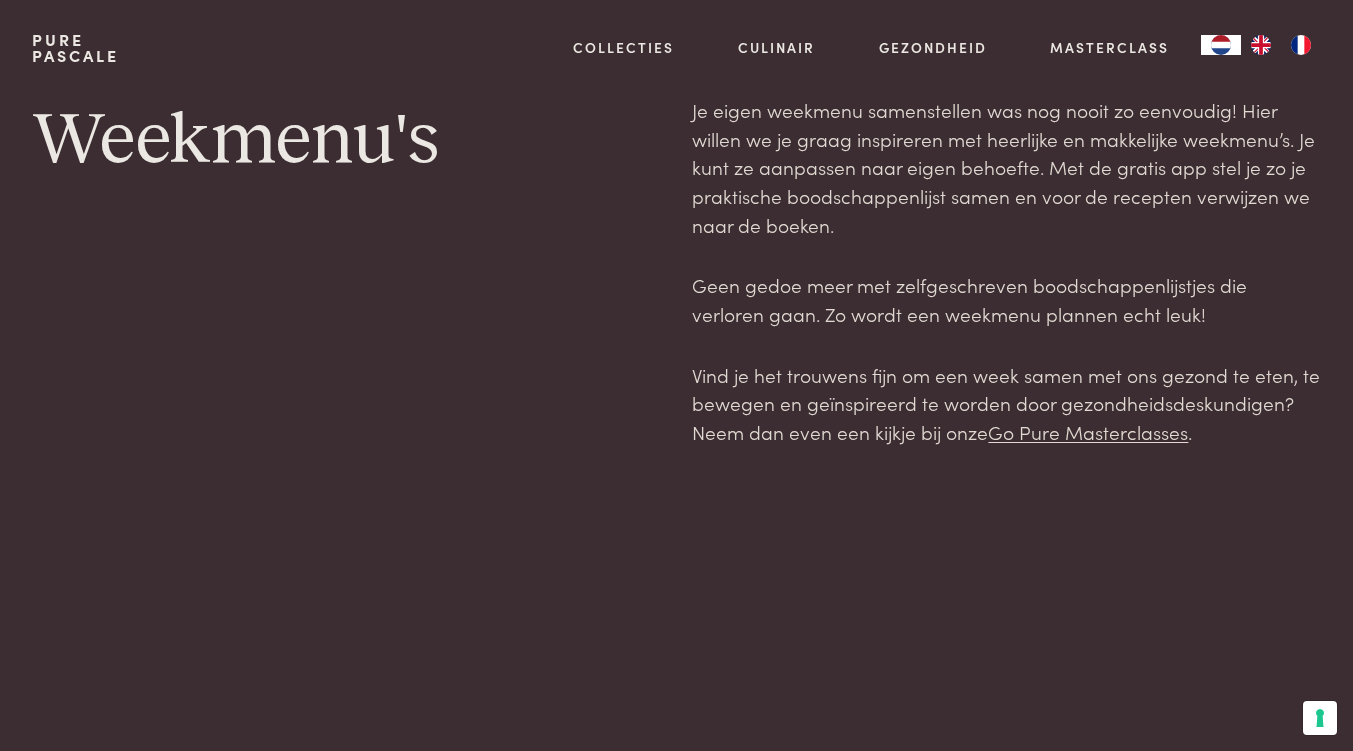 scroll, scrollTop: 0, scrollLeft: 0, axis: both 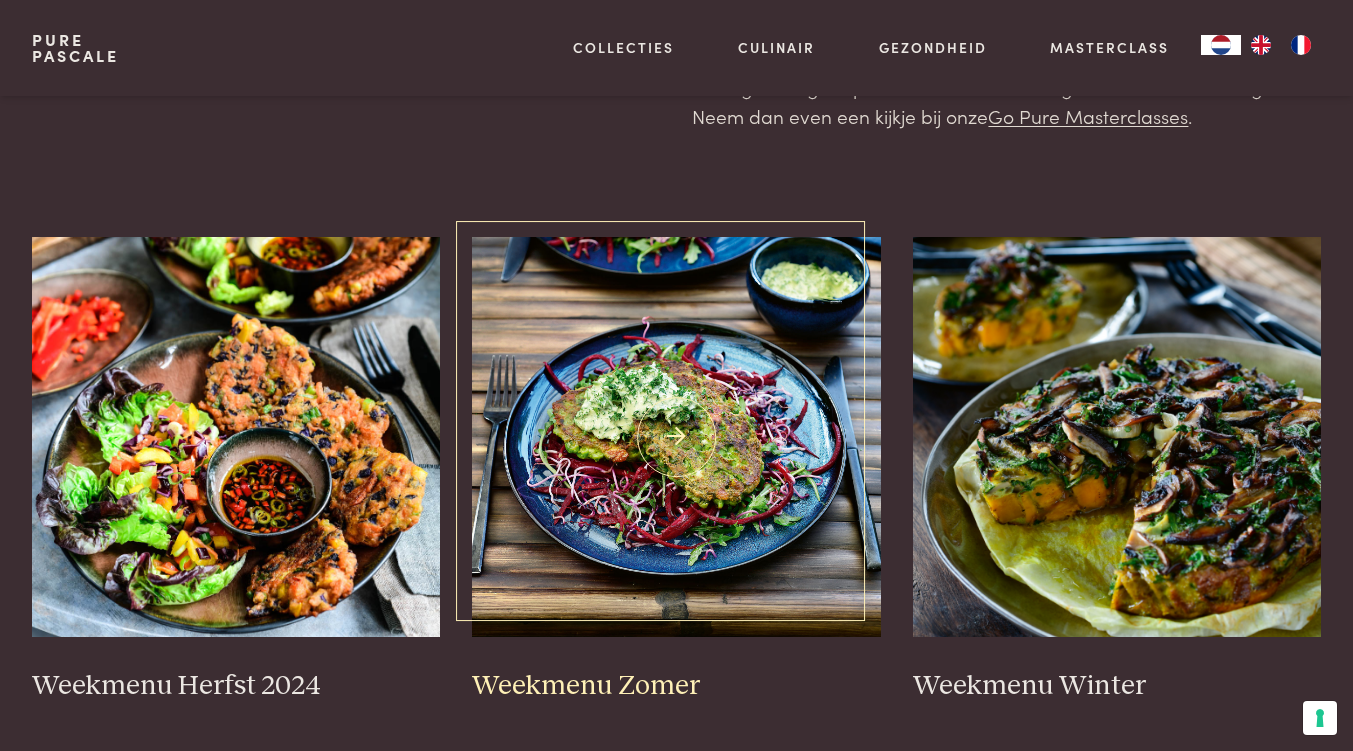 click at bounding box center [676, 437] 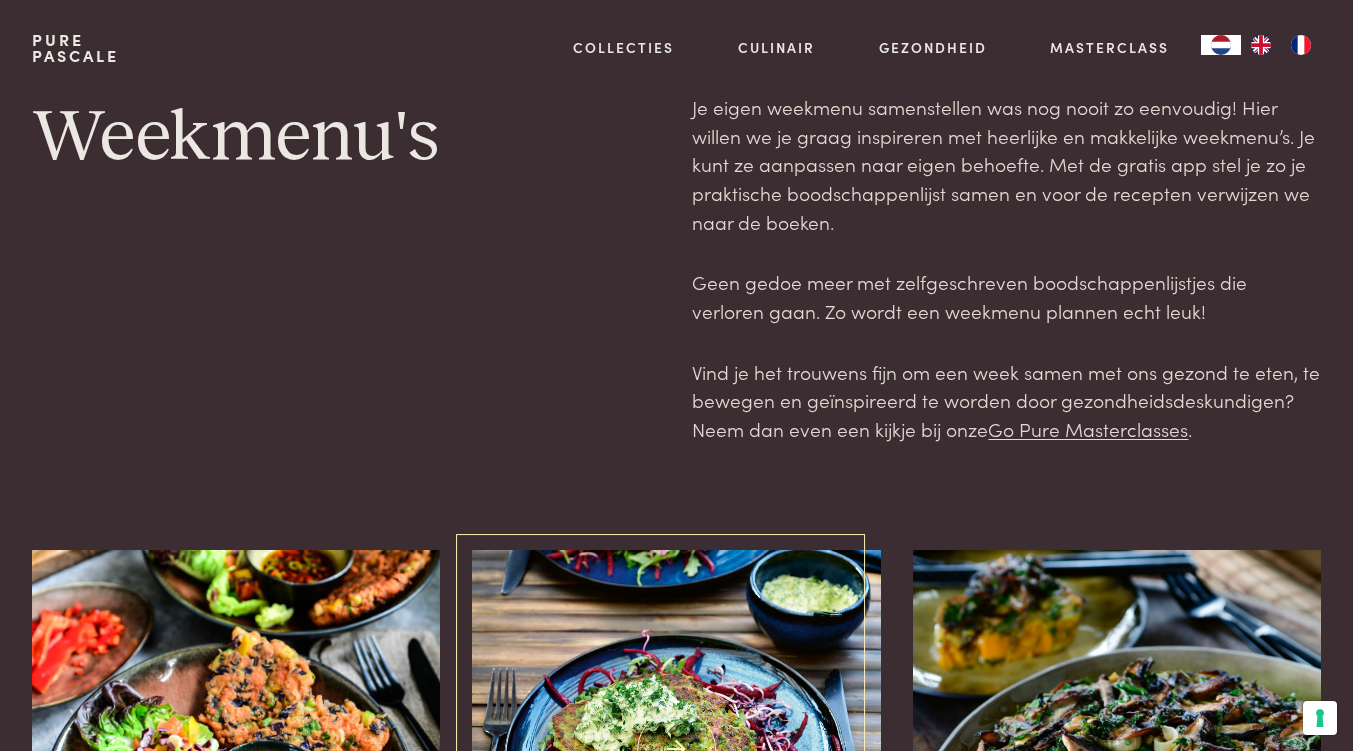 scroll, scrollTop: 0, scrollLeft: 0, axis: both 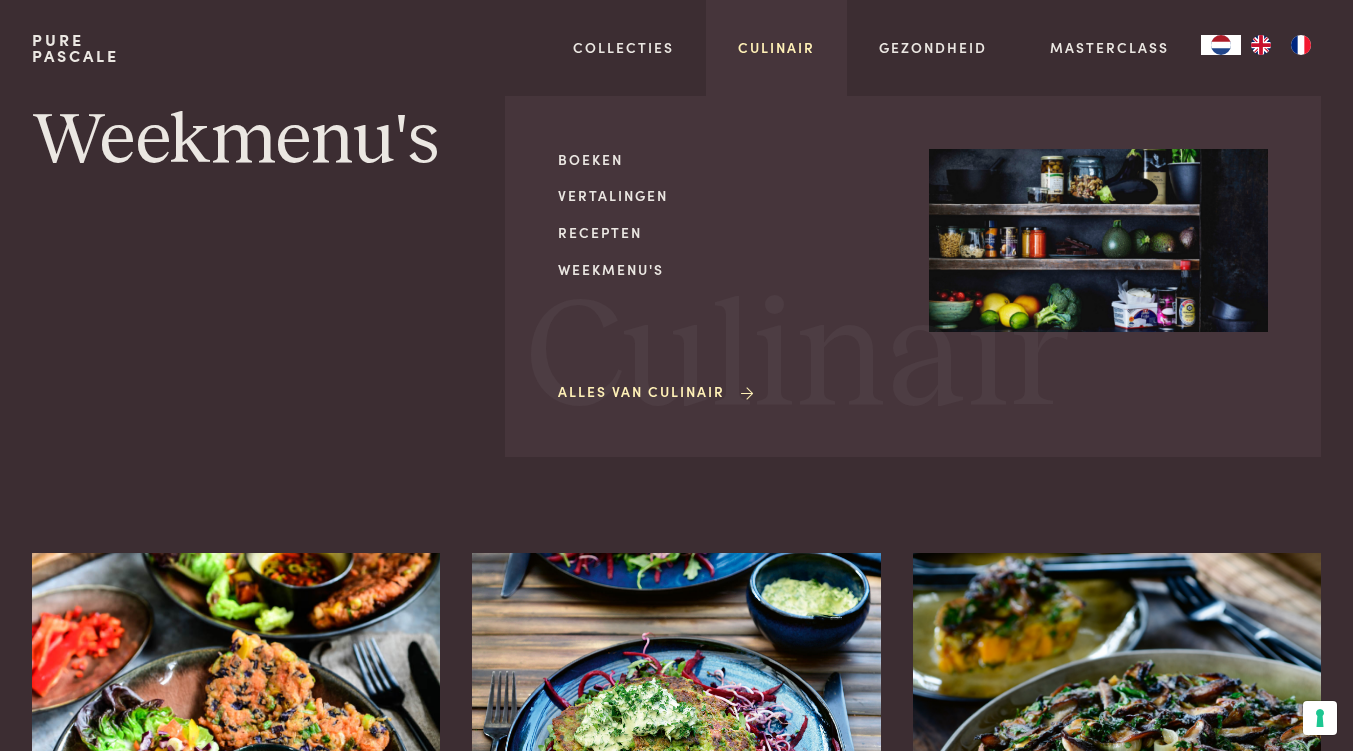 click on "Culinair" at bounding box center (776, 47) 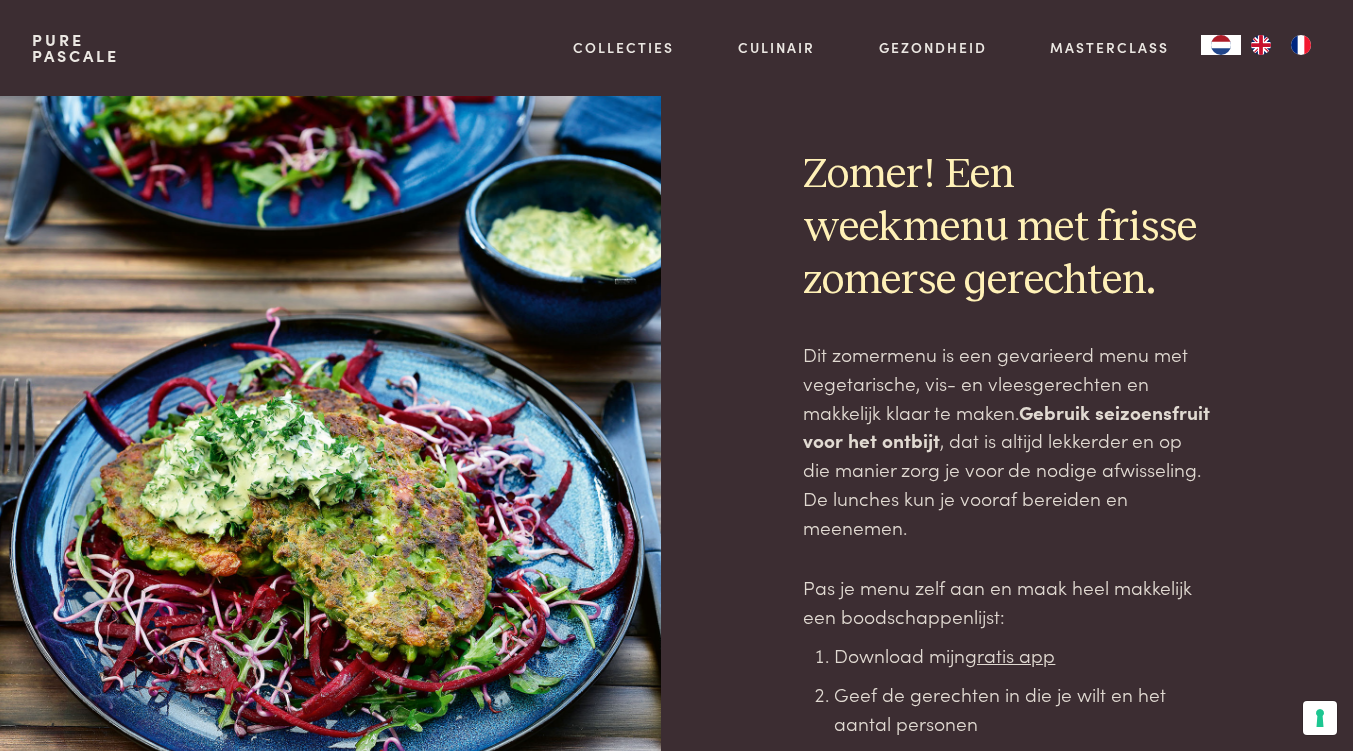 scroll, scrollTop: 0, scrollLeft: 0, axis: both 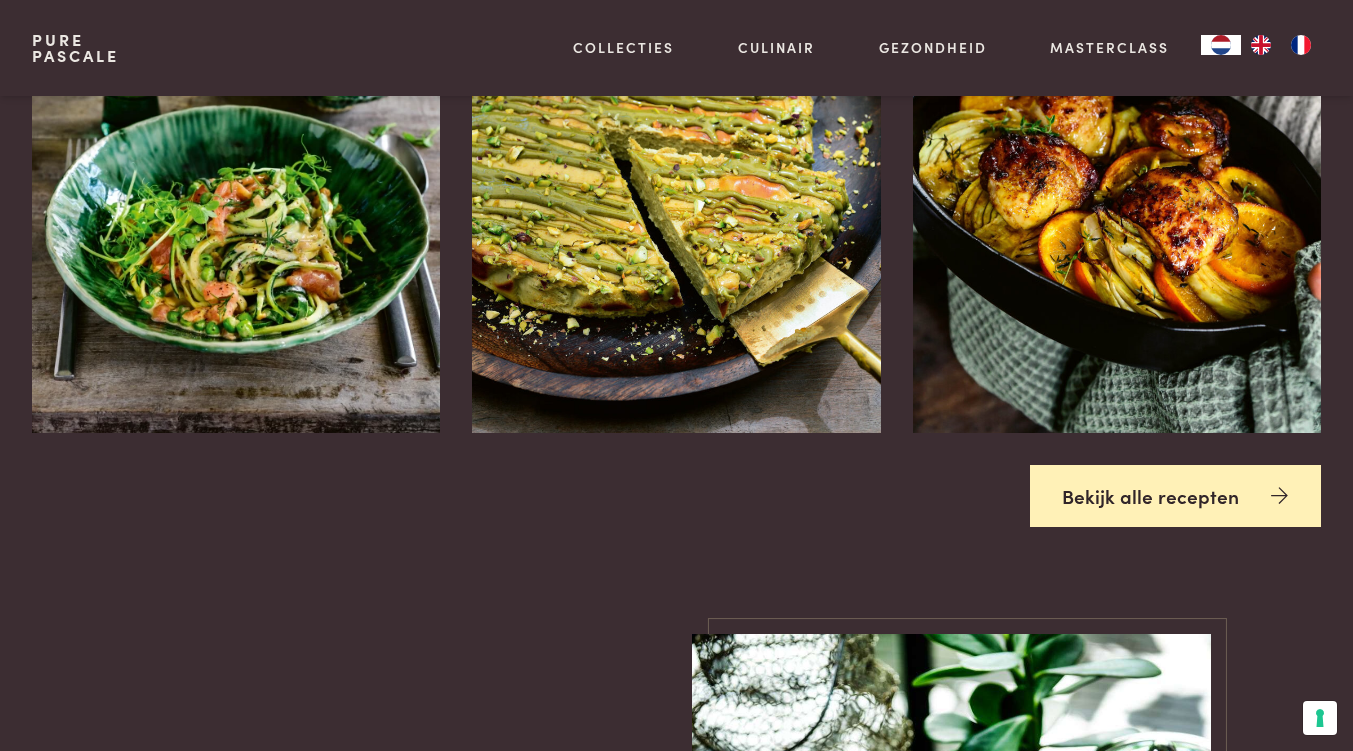 click on "Bekijk alle recepten" at bounding box center (1176, 496) 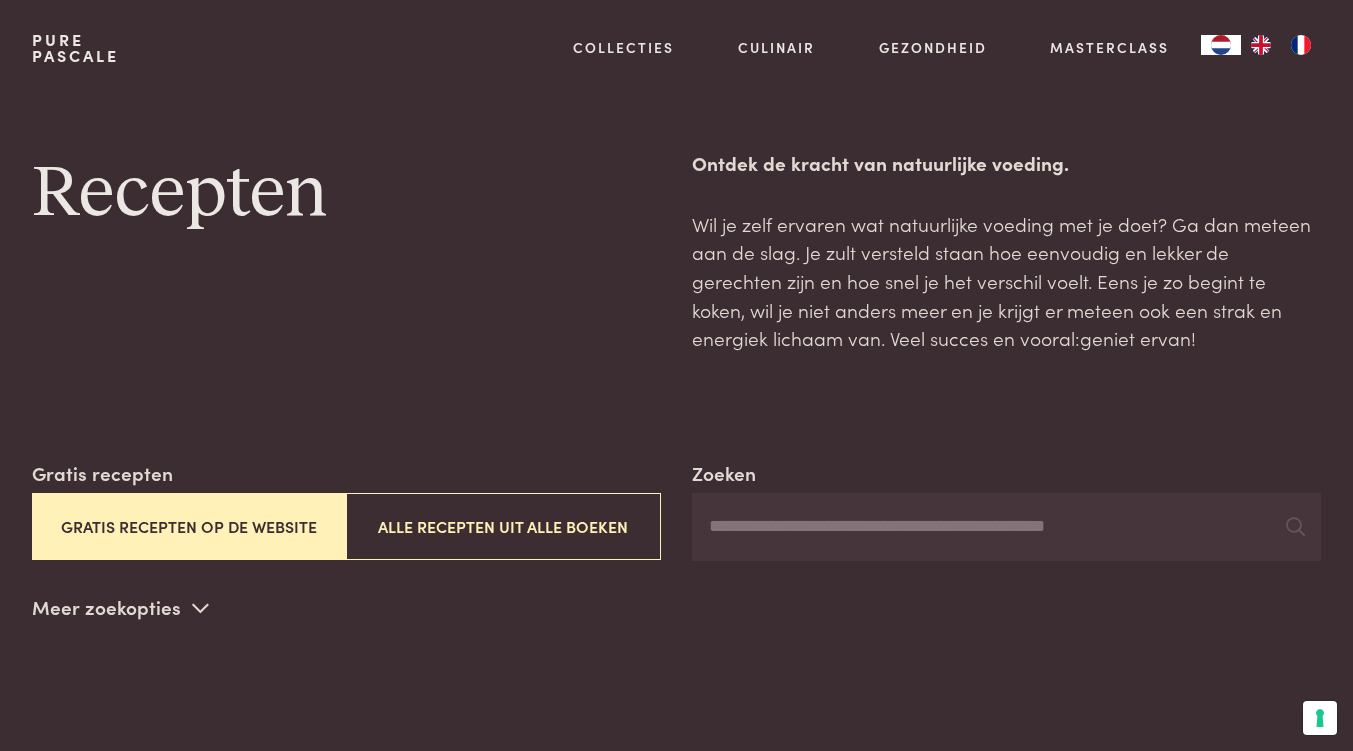 scroll, scrollTop: 0, scrollLeft: 0, axis: both 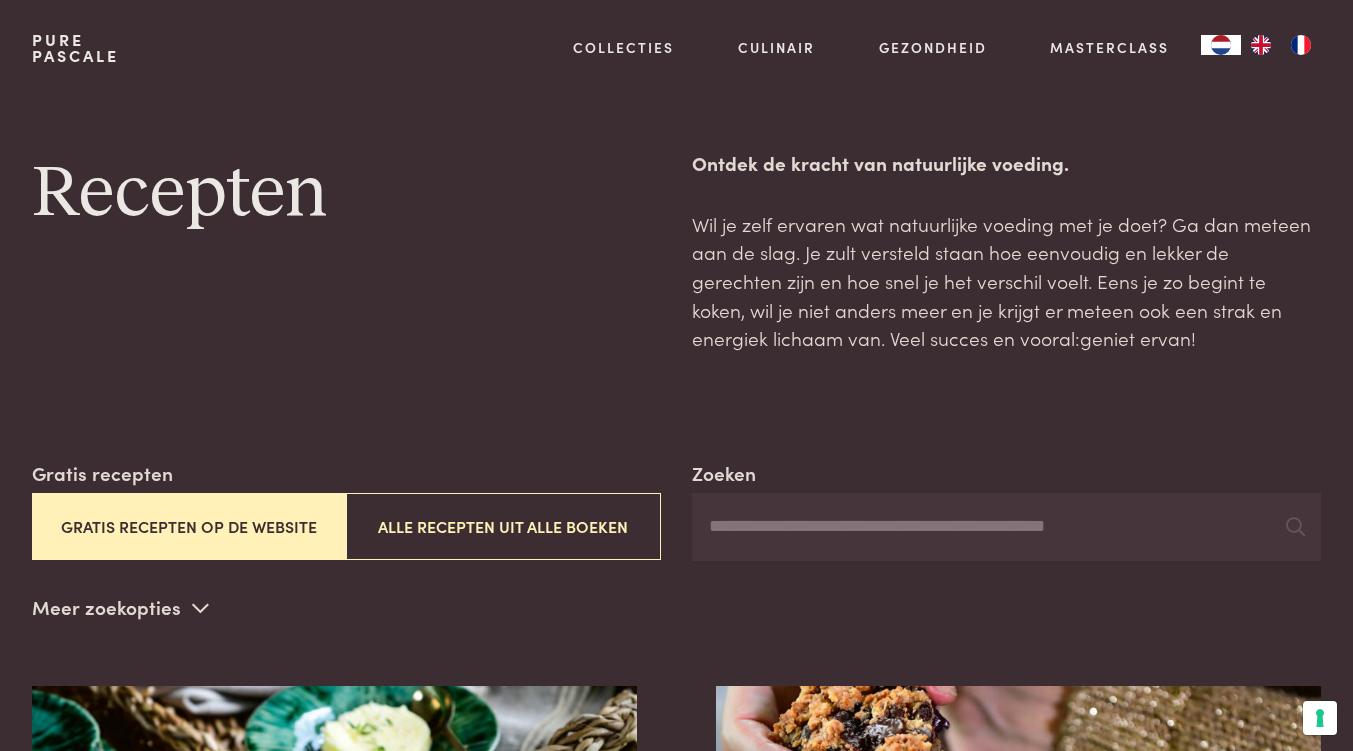 click on "Zoeken" at bounding box center [1006, 527] 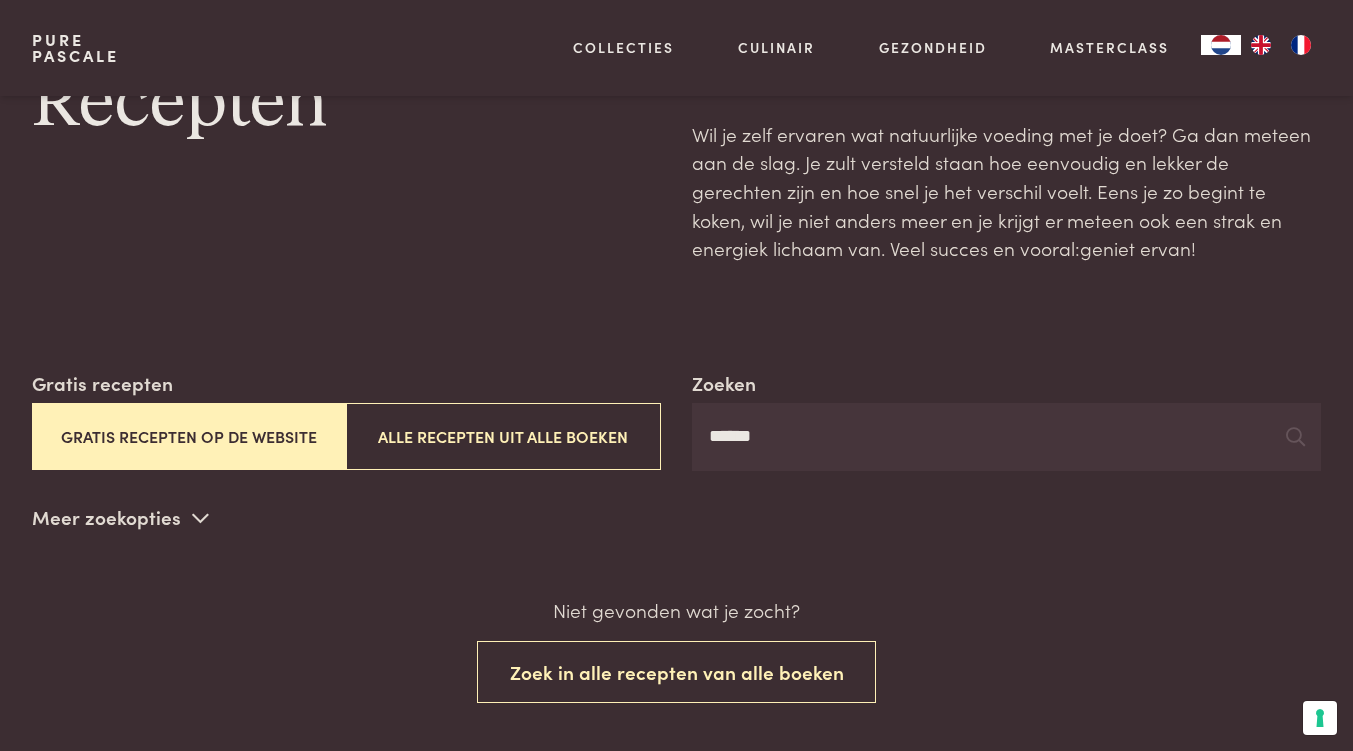 scroll, scrollTop: 88, scrollLeft: 0, axis: vertical 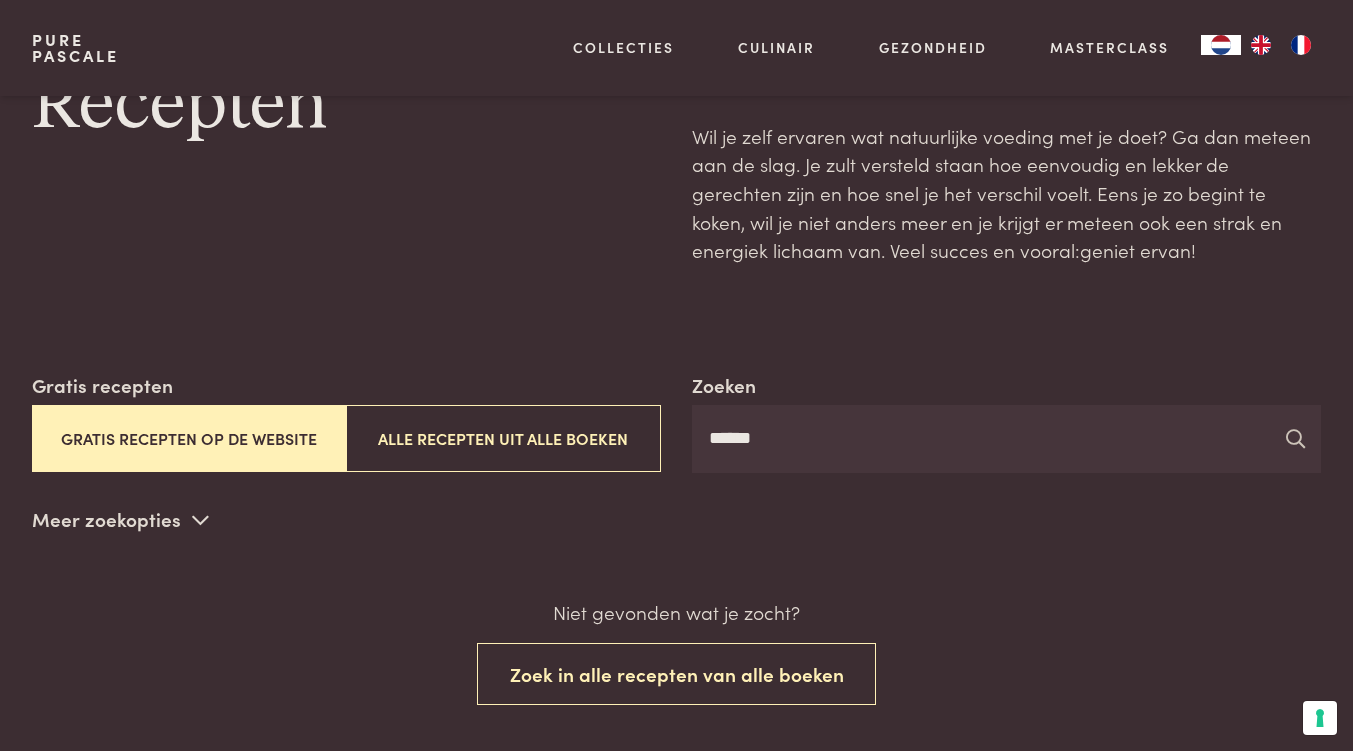 click at bounding box center [1295, 438] 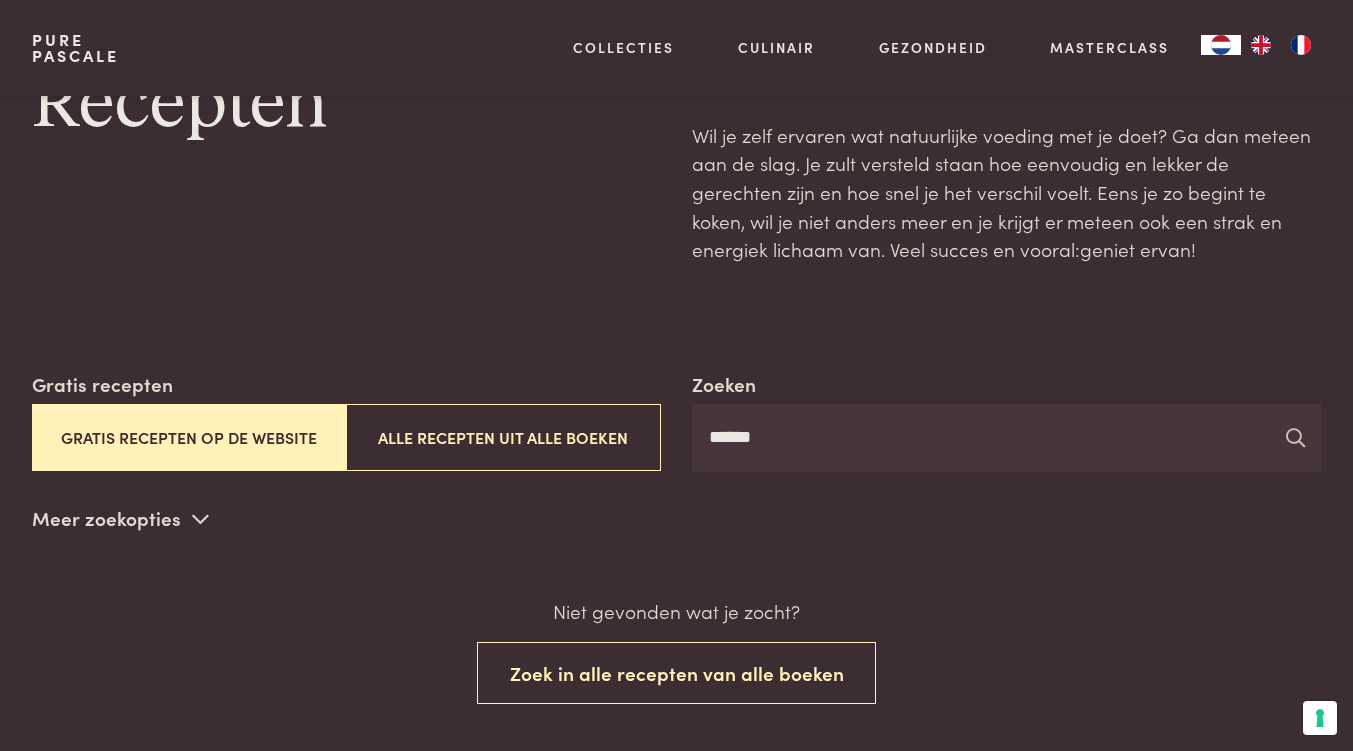 scroll, scrollTop: 0, scrollLeft: 0, axis: both 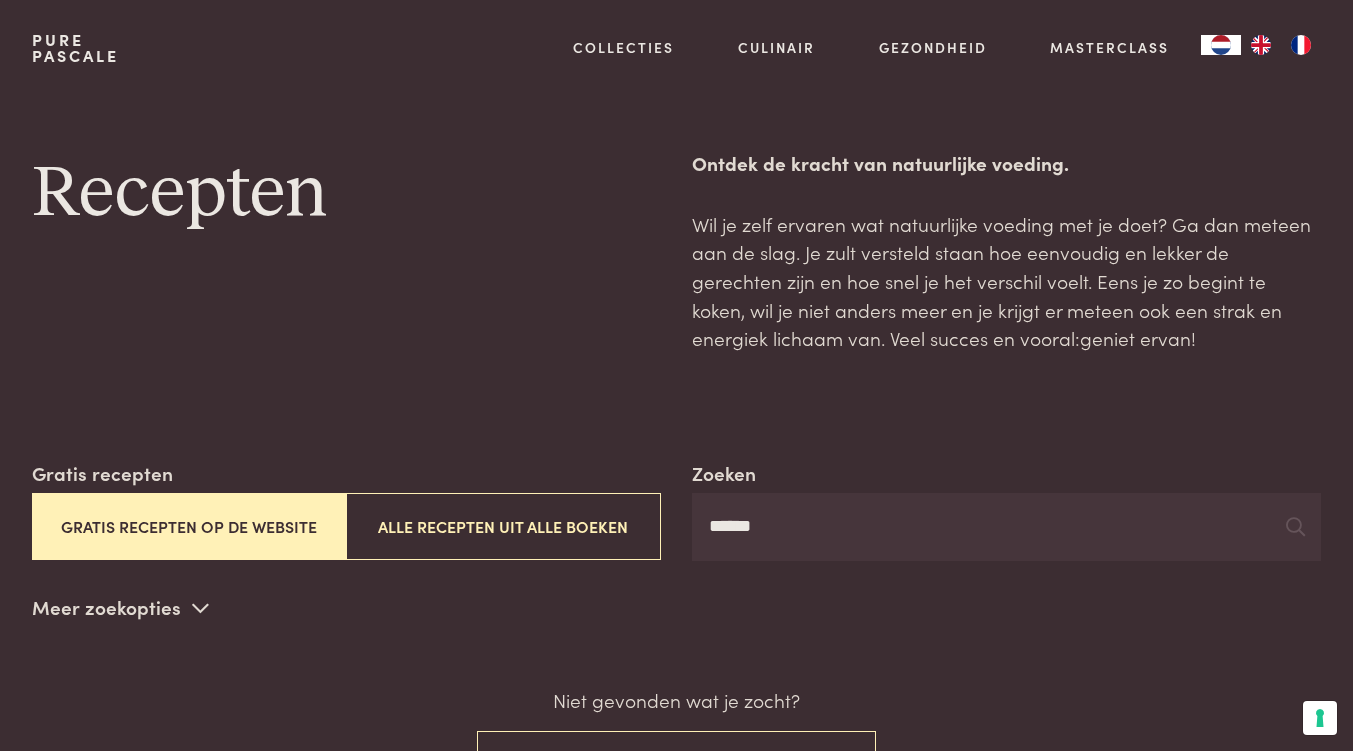 click on "******" at bounding box center (1006, 527) 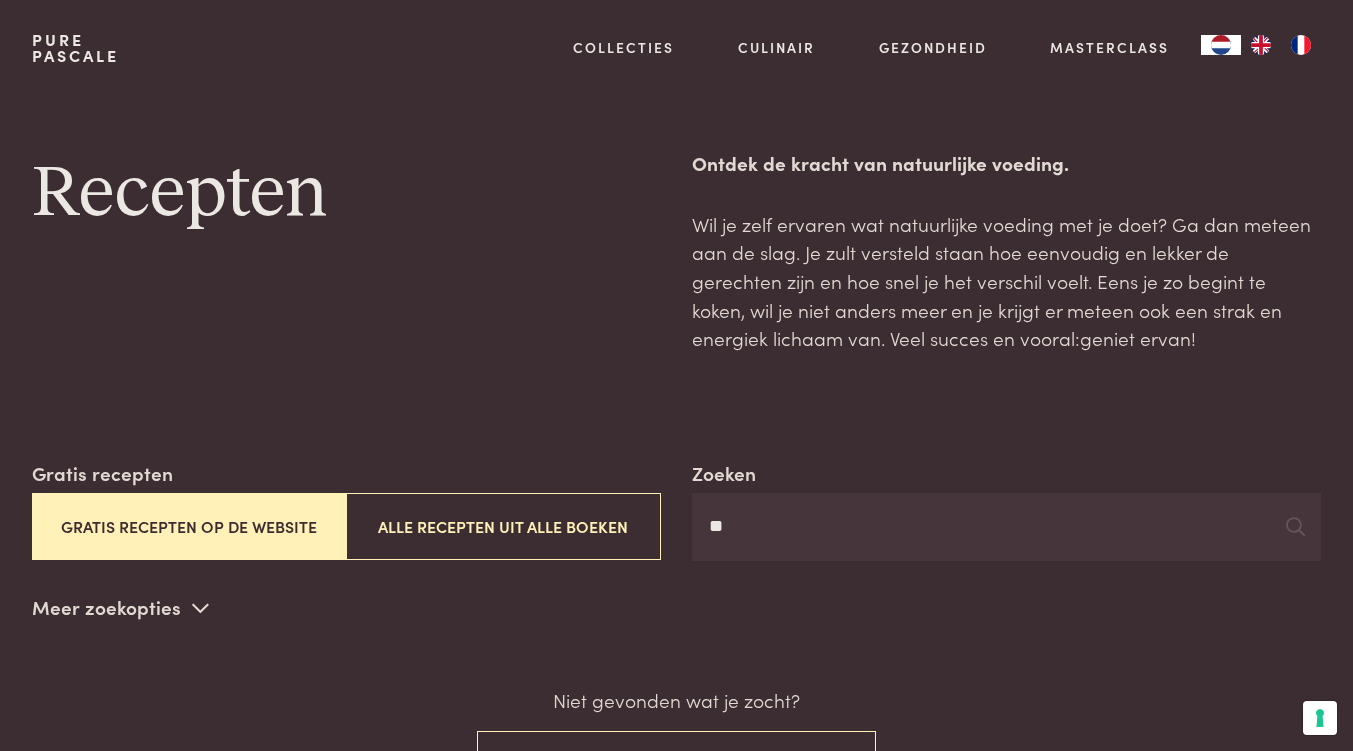 type on "*" 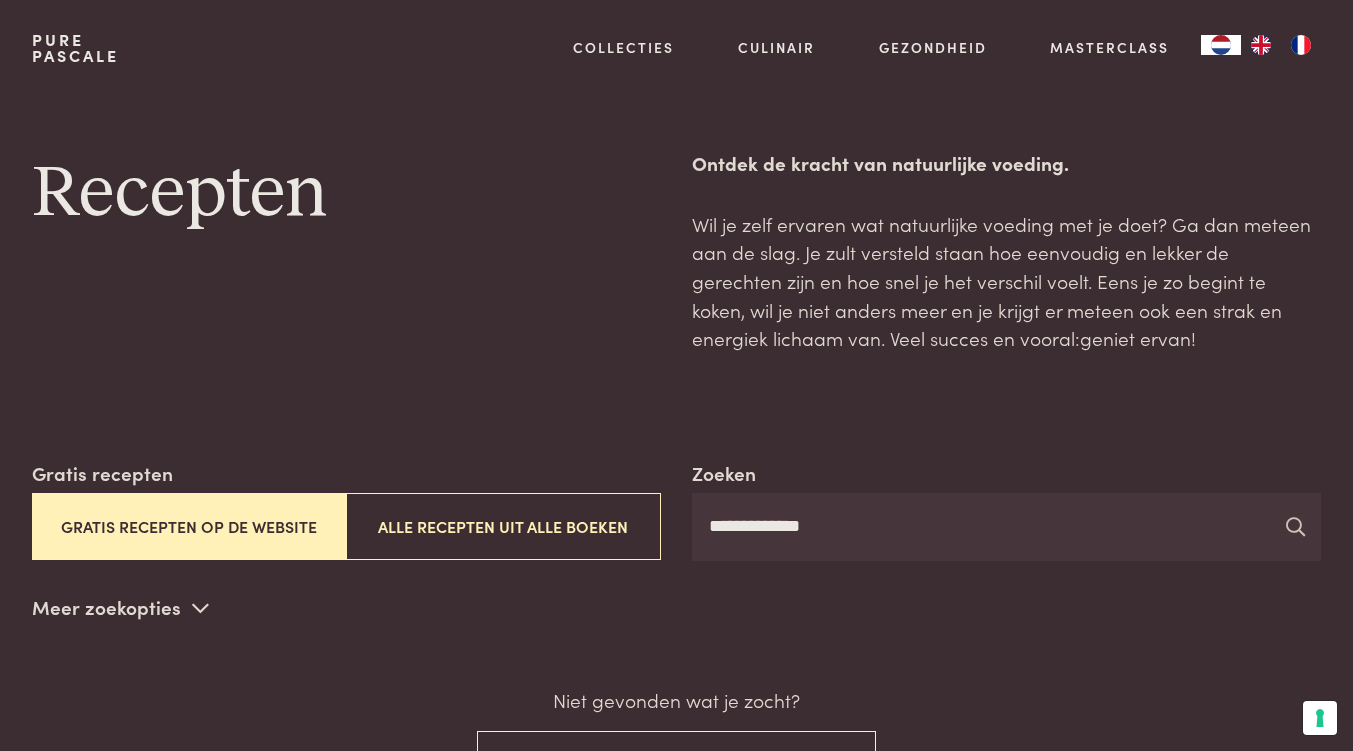 click at bounding box center [1295, 526] 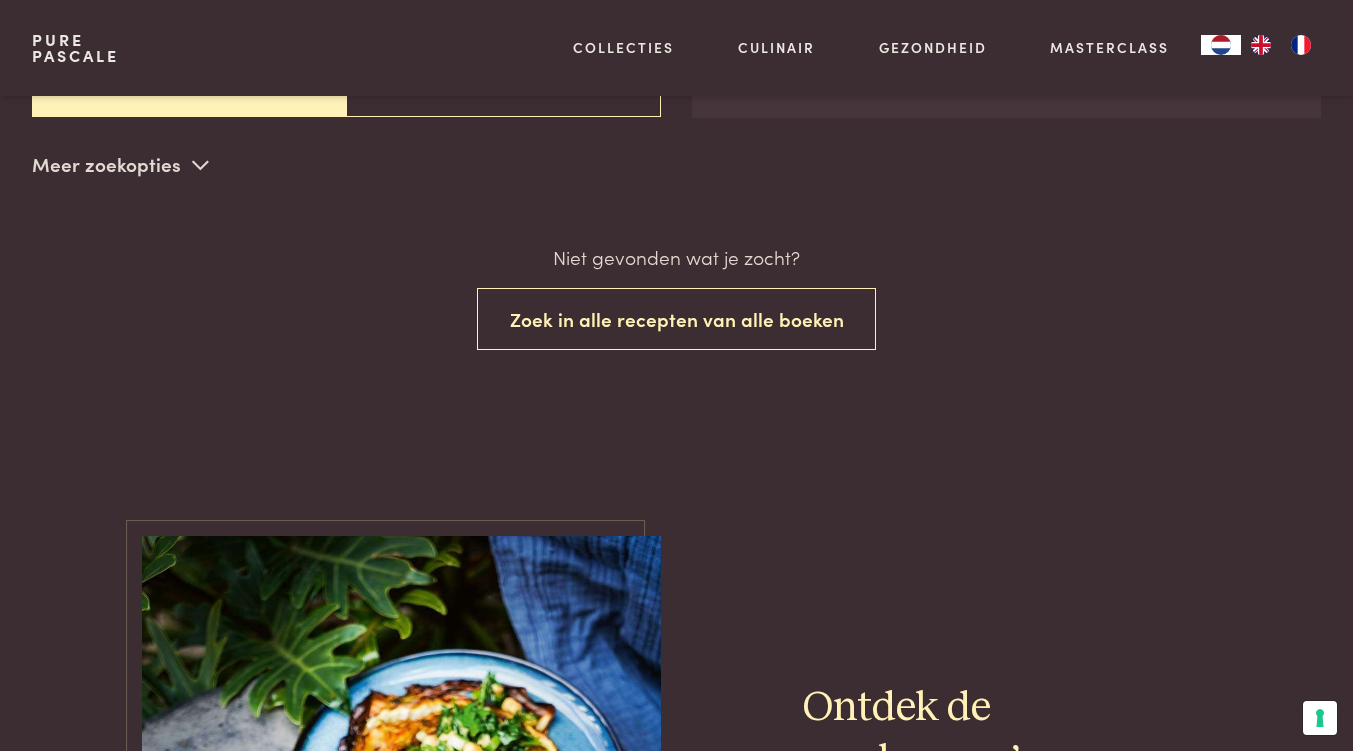 scroll, scrollTop: 444, scrollLeft: 0, axis: vertical 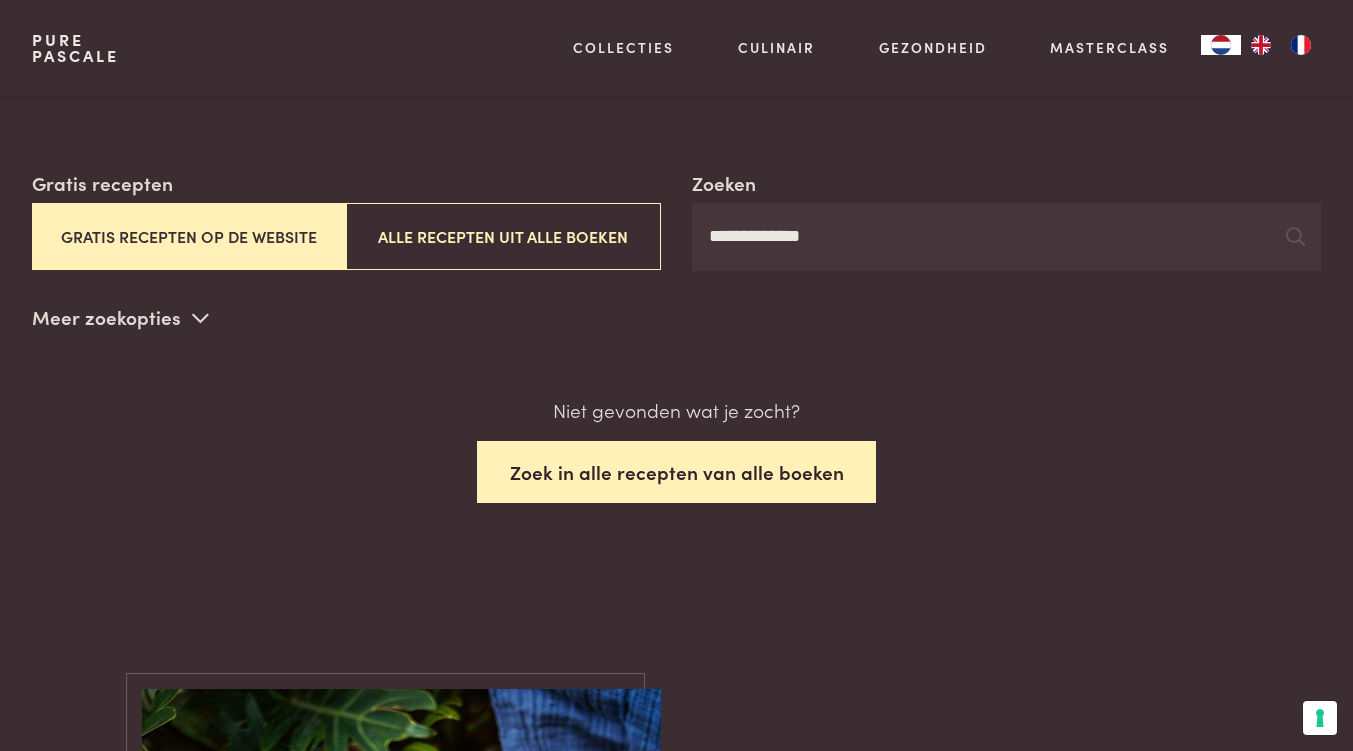 click on "Zoek in  alle recepten van alle boeken" at bounding box center [677, 472] 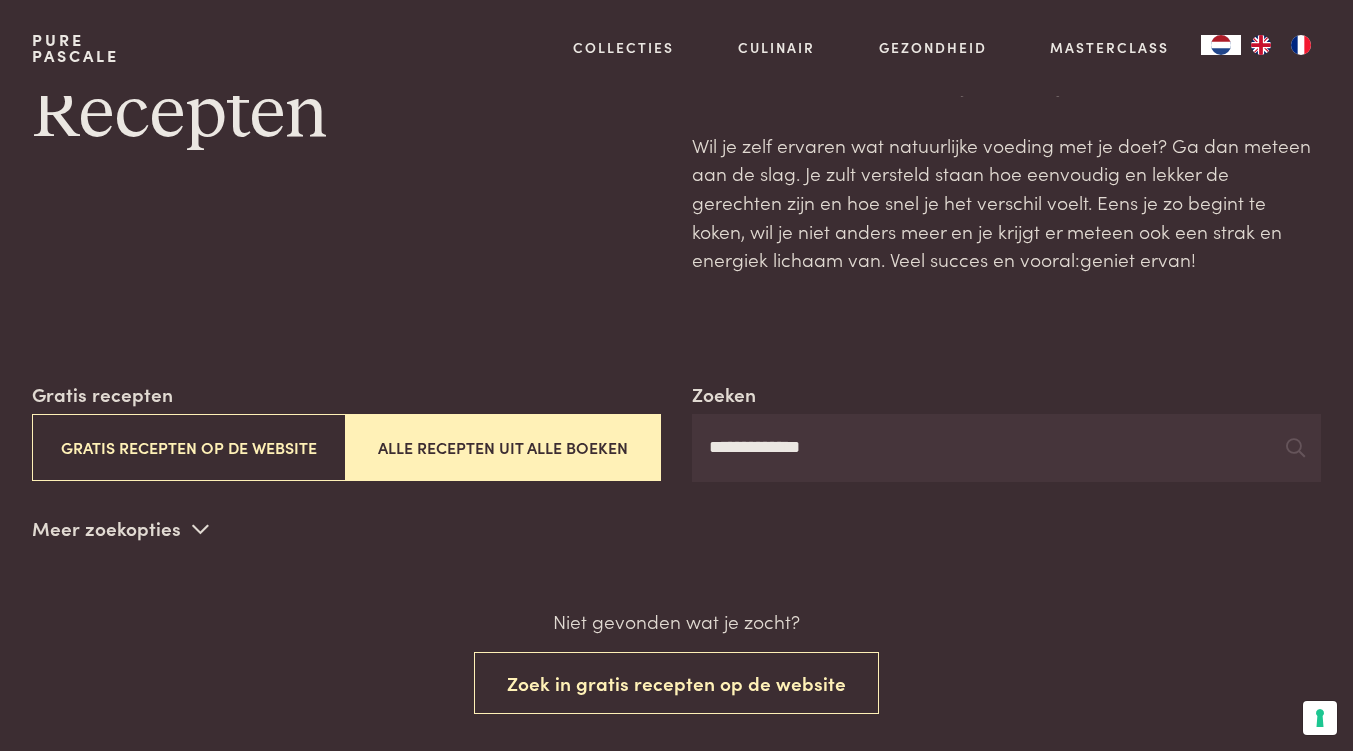 scroll, scrollTop: 0, scrollLeft: 0, axis: both 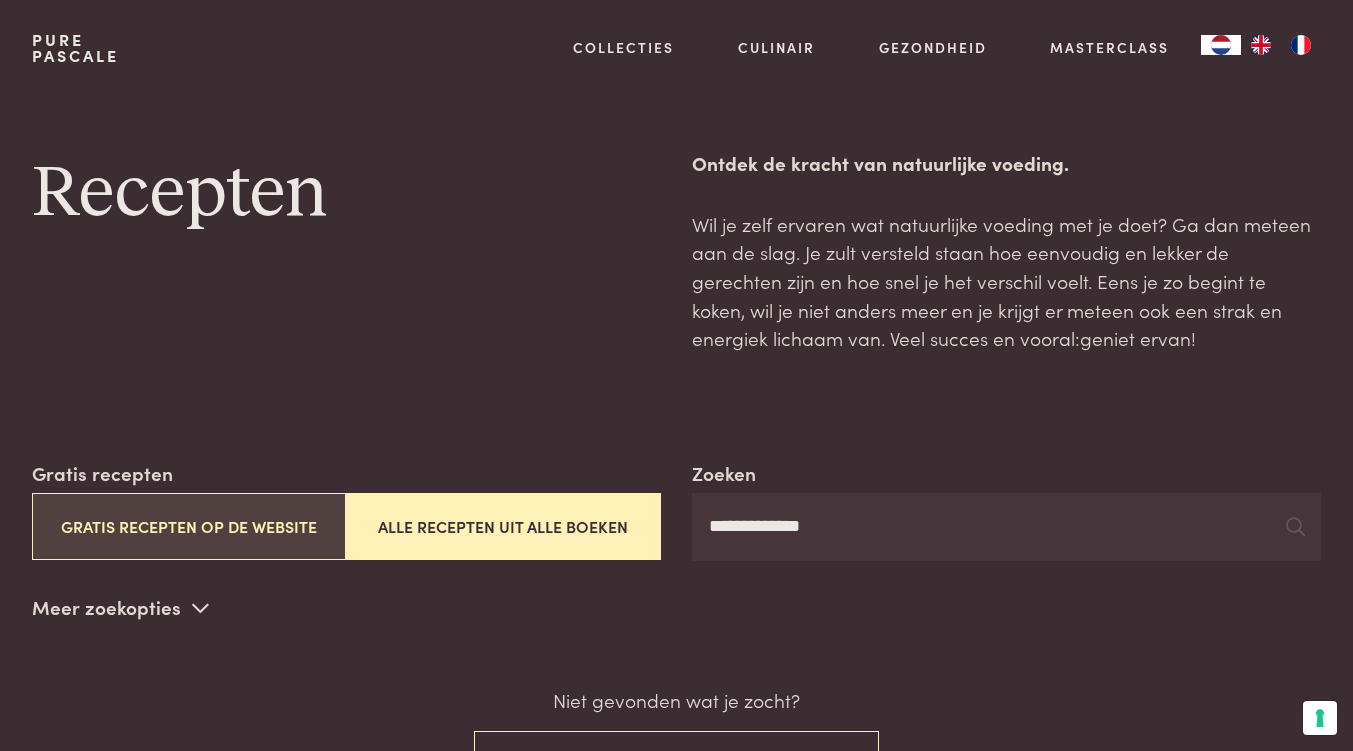 click on "Gratis recepten op de website" at bounding box center (189, 526) 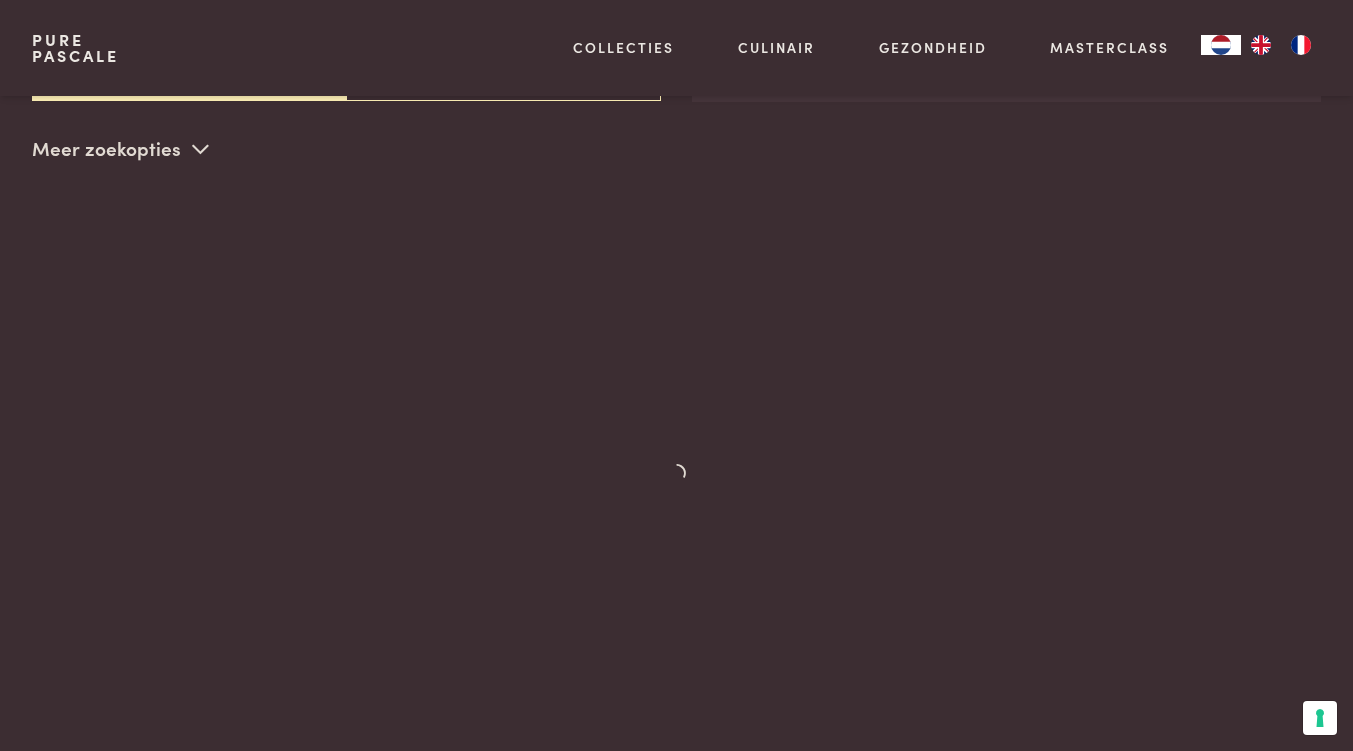 scroll, scrollTop: 291, scrollLeft: 0, axis: vertical 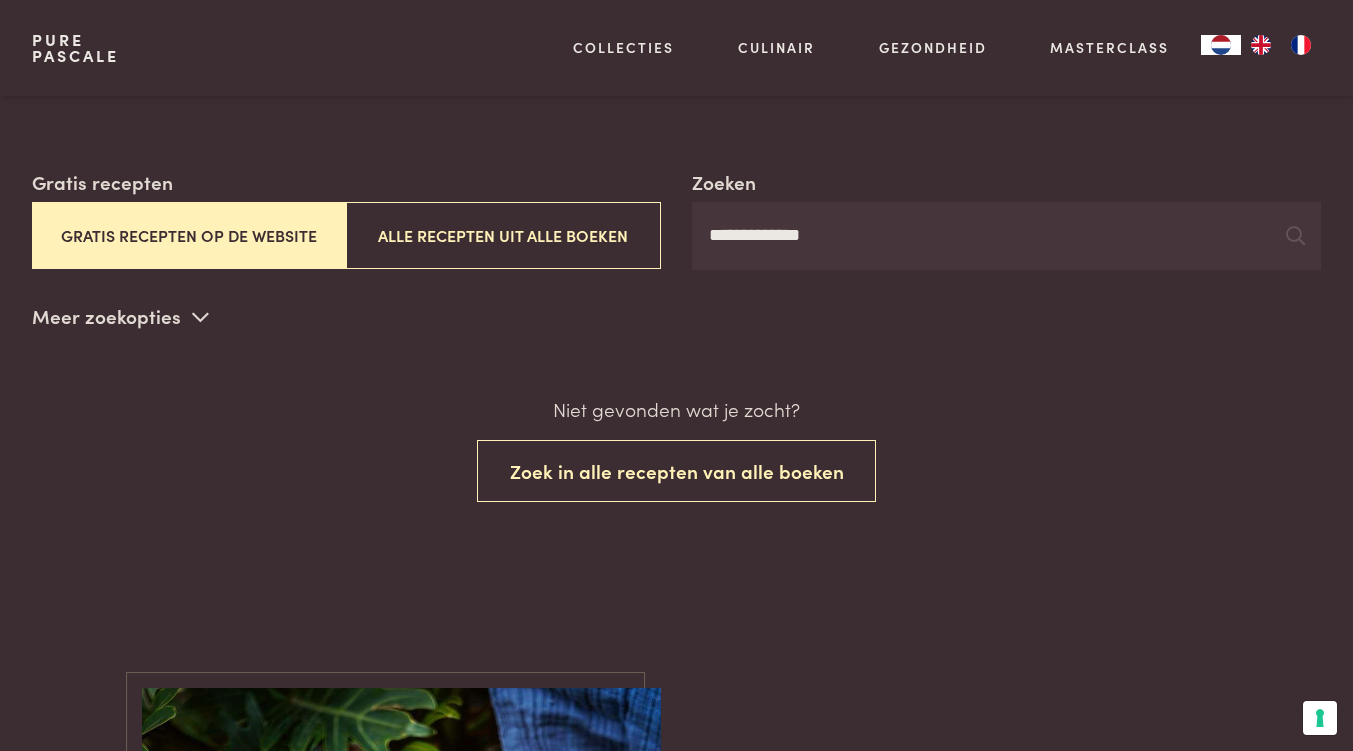 click on "Meer zoekopties" at bounding box center (120, 317) 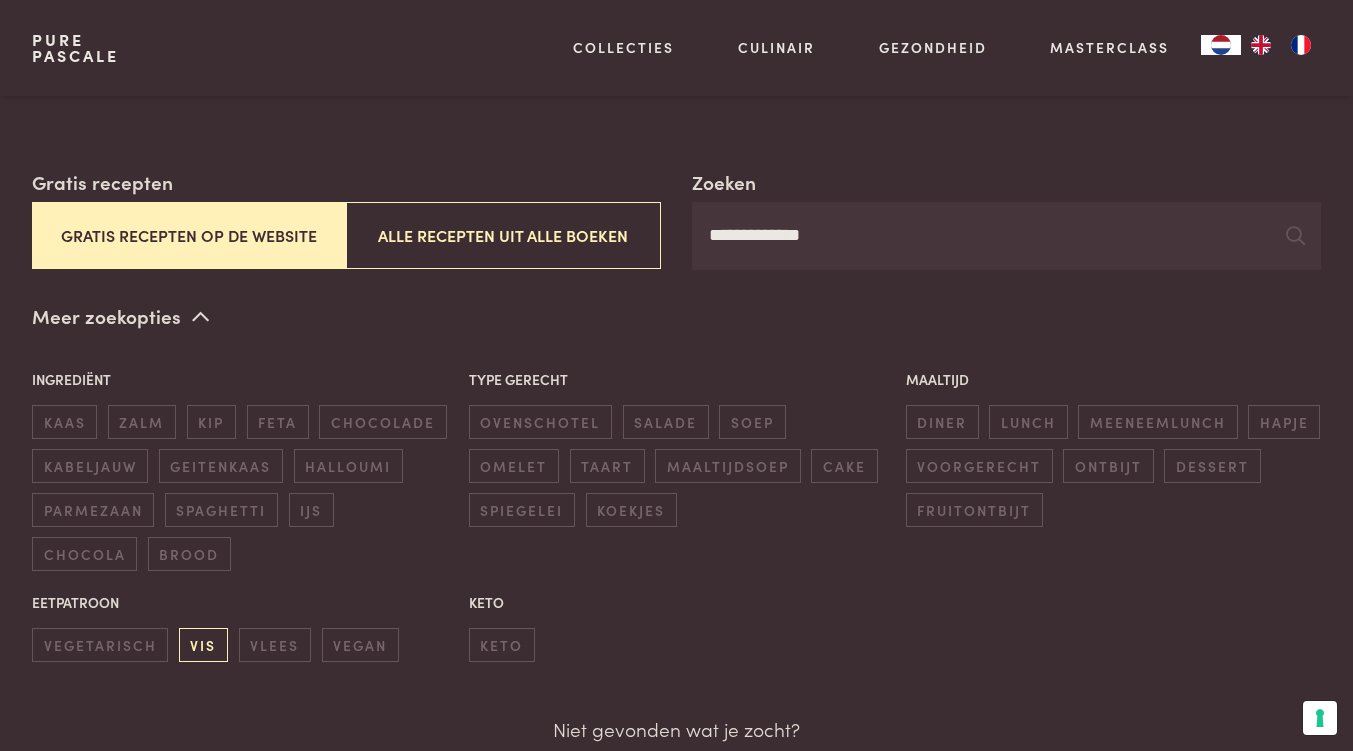 click on "vis" at bounding box center (203, 644) 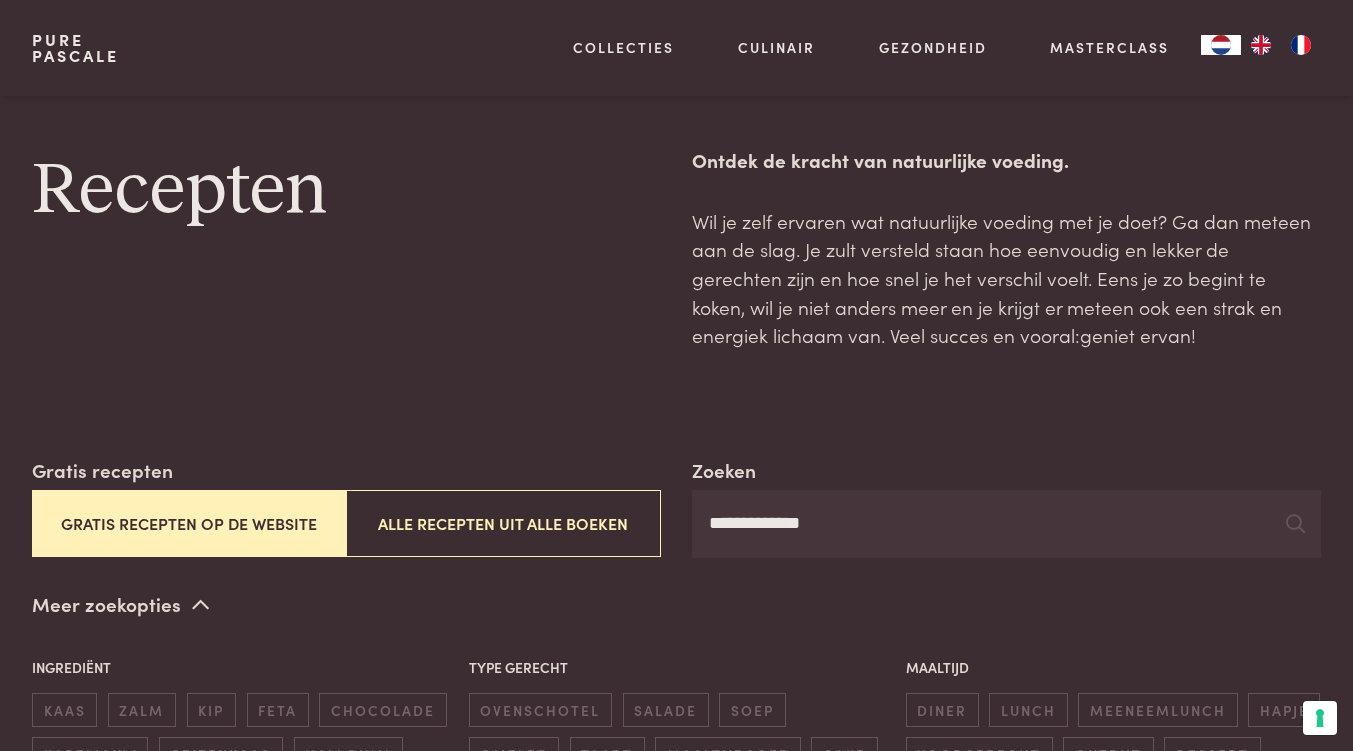 scroll, scrollTop: 0, scrollLeft: 0, axis: both 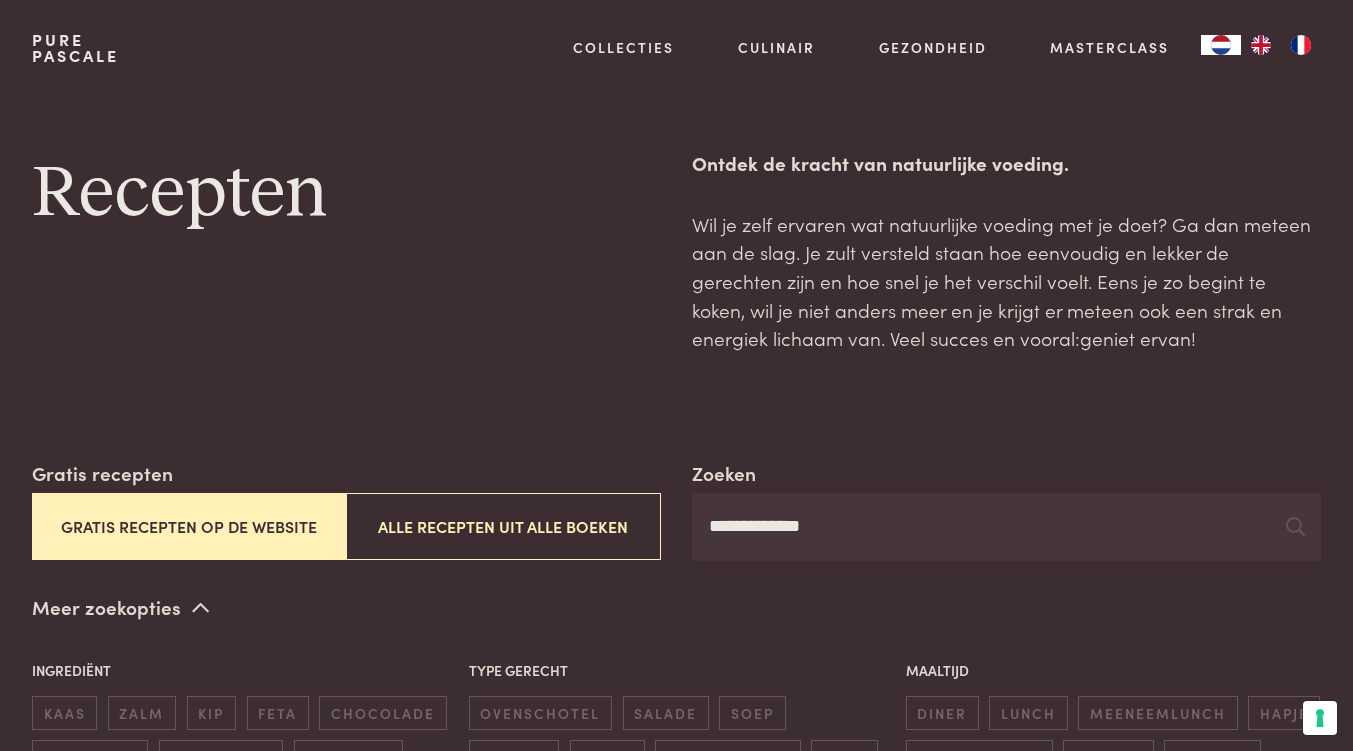 click on "Gratis recepten op de website" at bounding box center [189, 526] 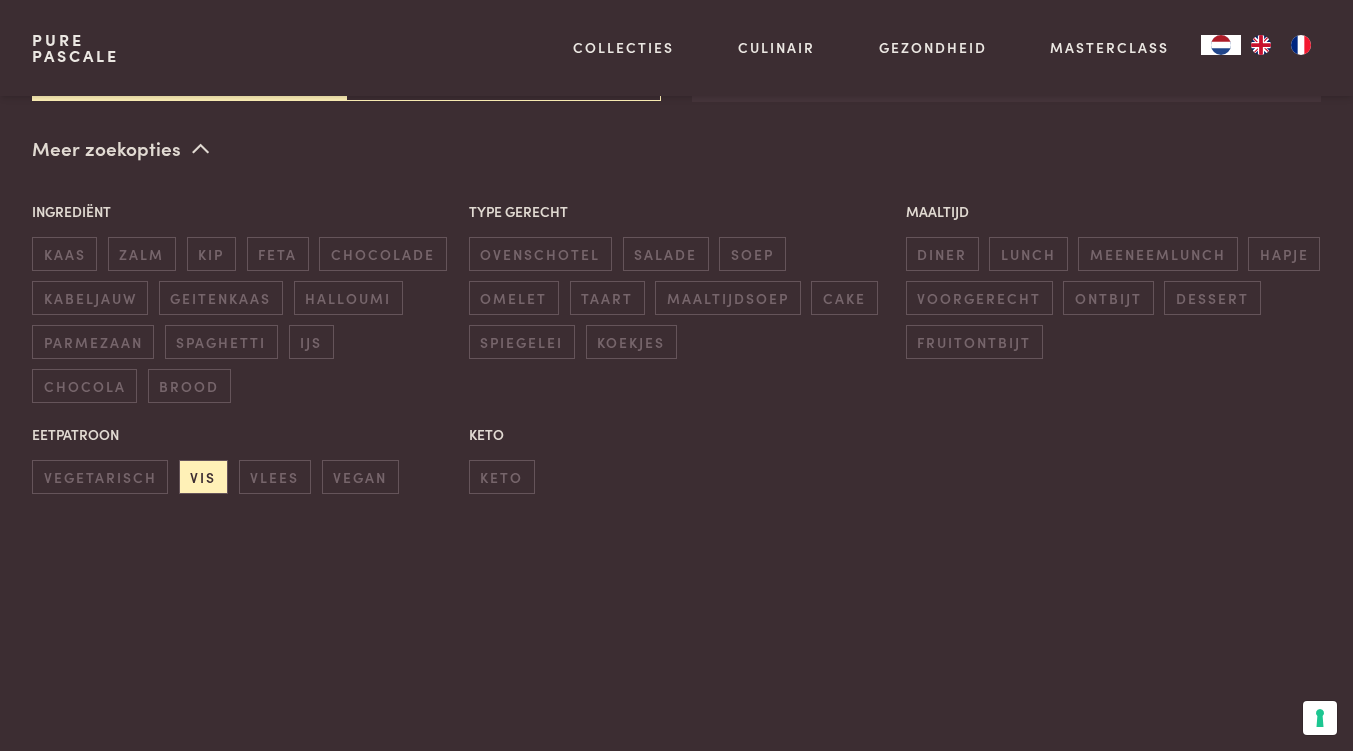 scroll, scrollTop: 459, scrollLeft: 0, axis: vertical 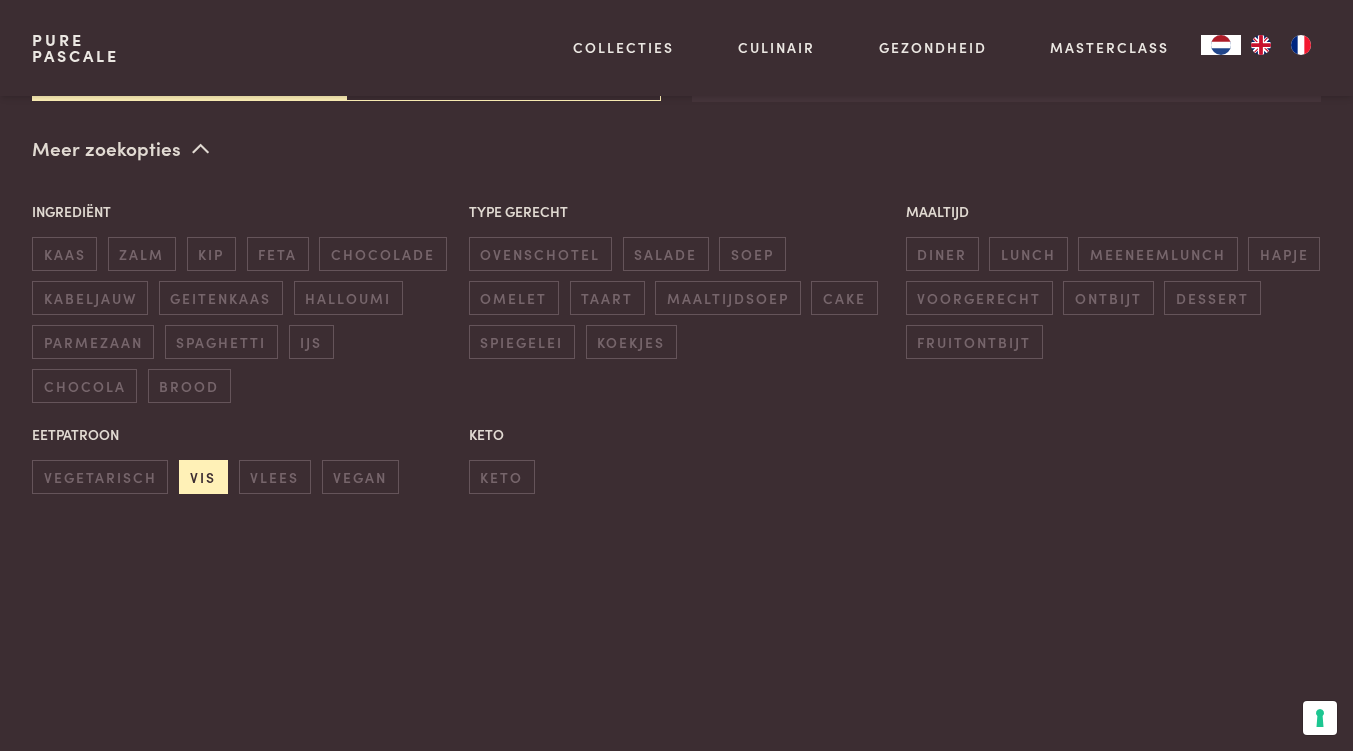 click on "vis" at bounding box center (203, 476) 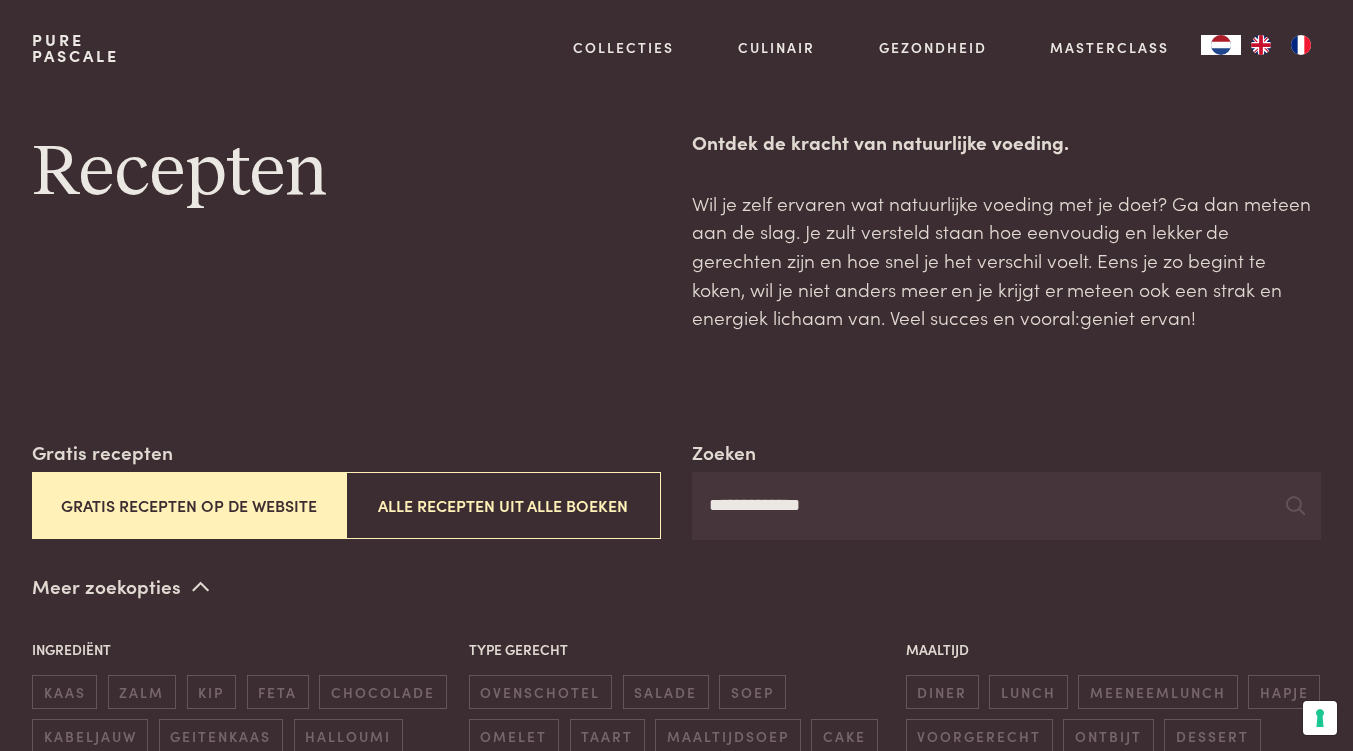 scroll, scrollTop: 0, scrollLeft: 0, axis: both 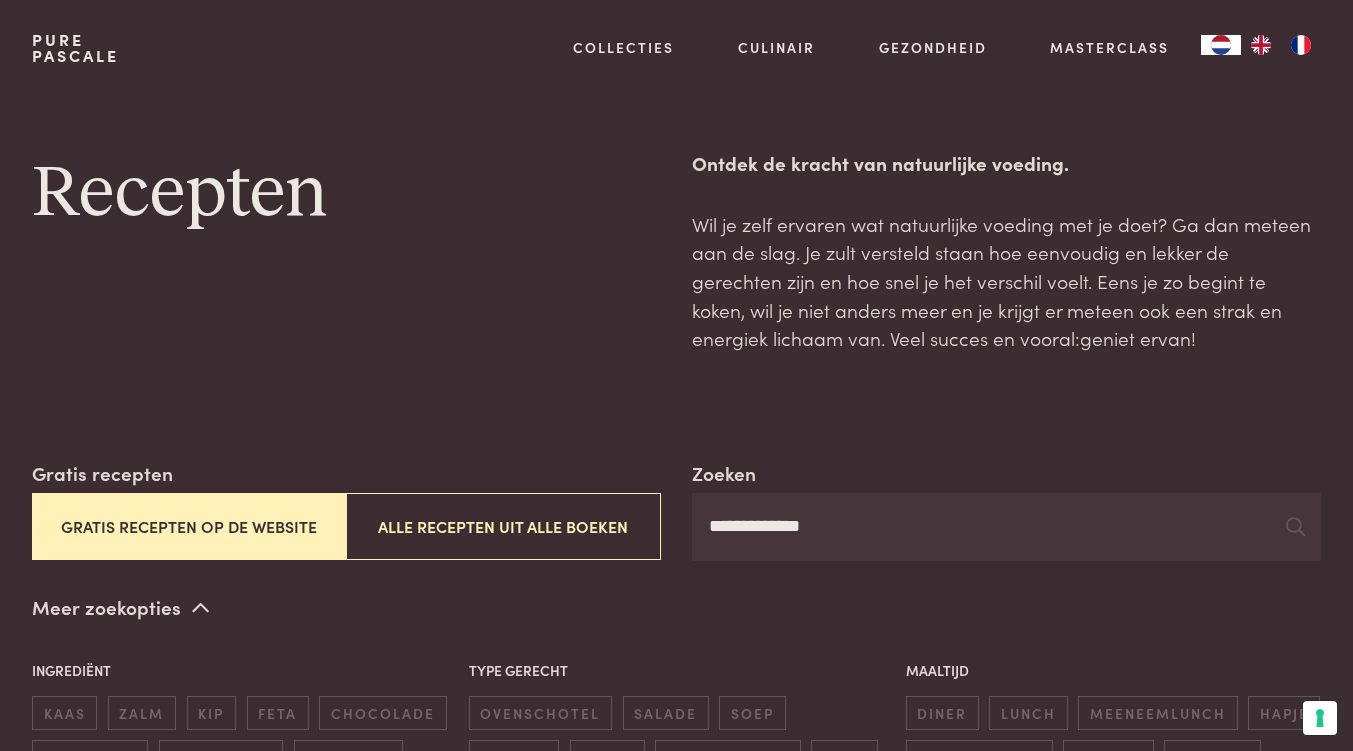 click on "Gratis recepten op de website" at bounding box center [189, 526] 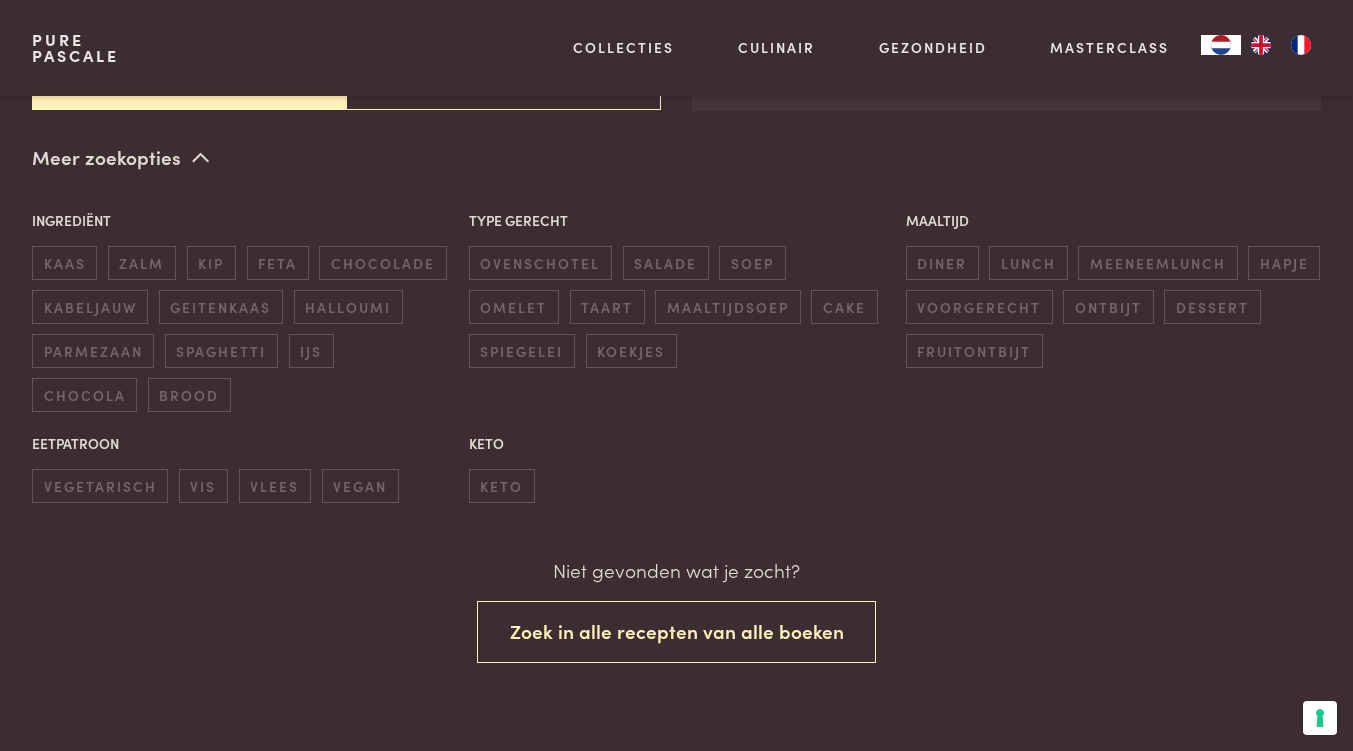 scroll, scrollTop: 451, scrollLeft: 0, axis: vertical 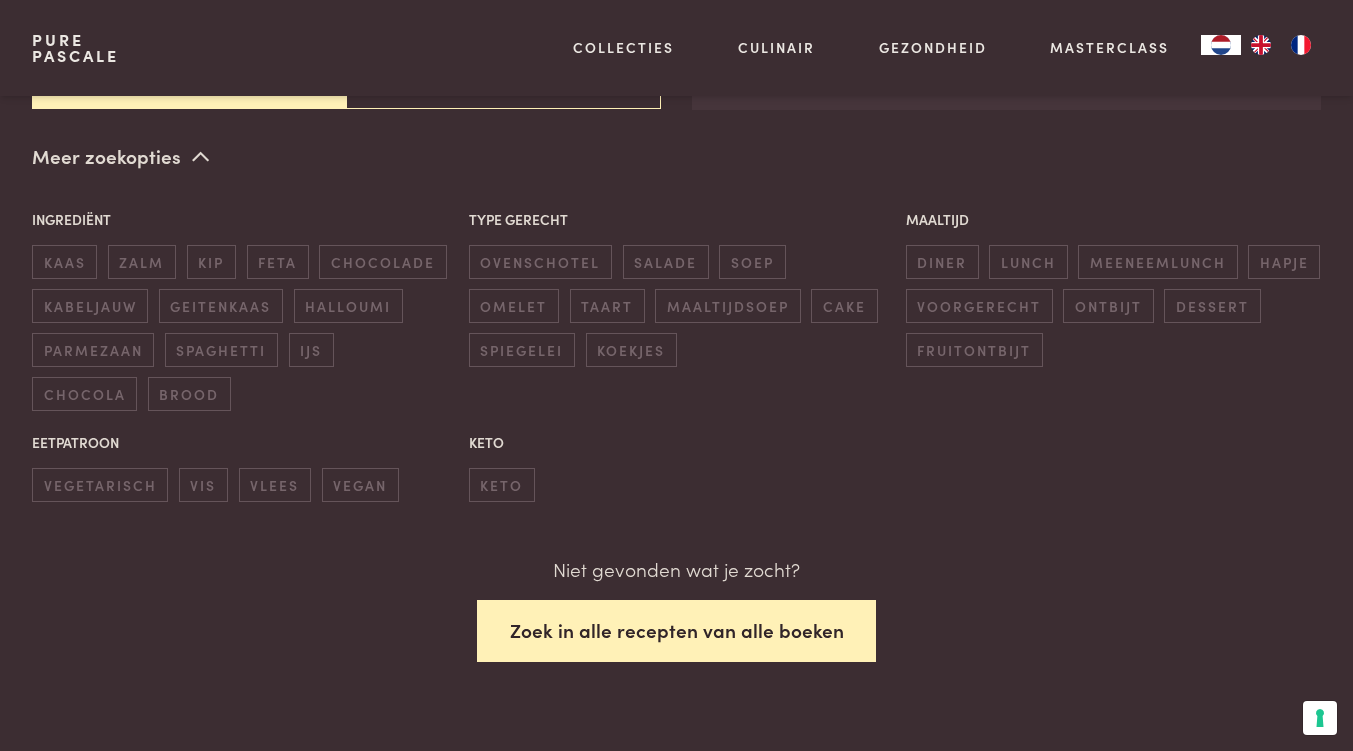 click on "Zoek in  alle recepten van alle boeken" at bounding box center (677, 631) 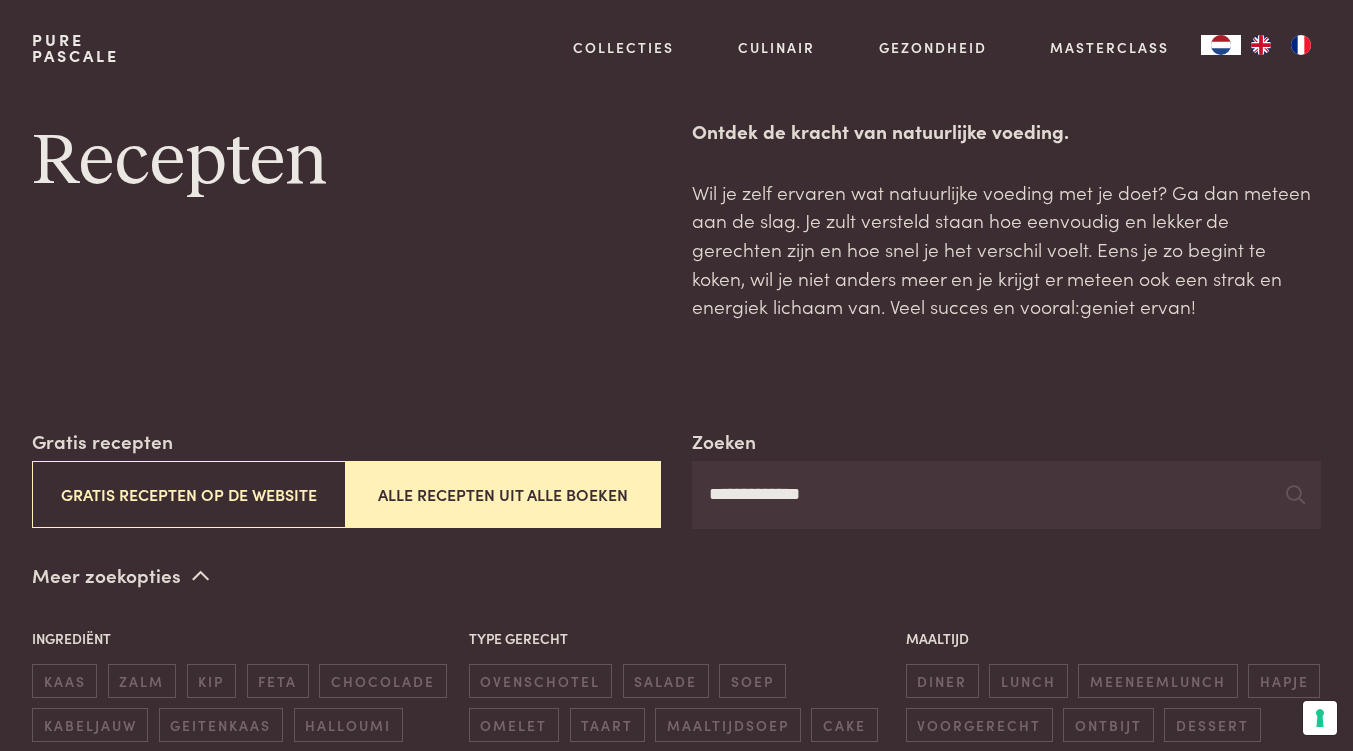 scroll, scrollTop: 0, scrollLeft: 0, axis: both 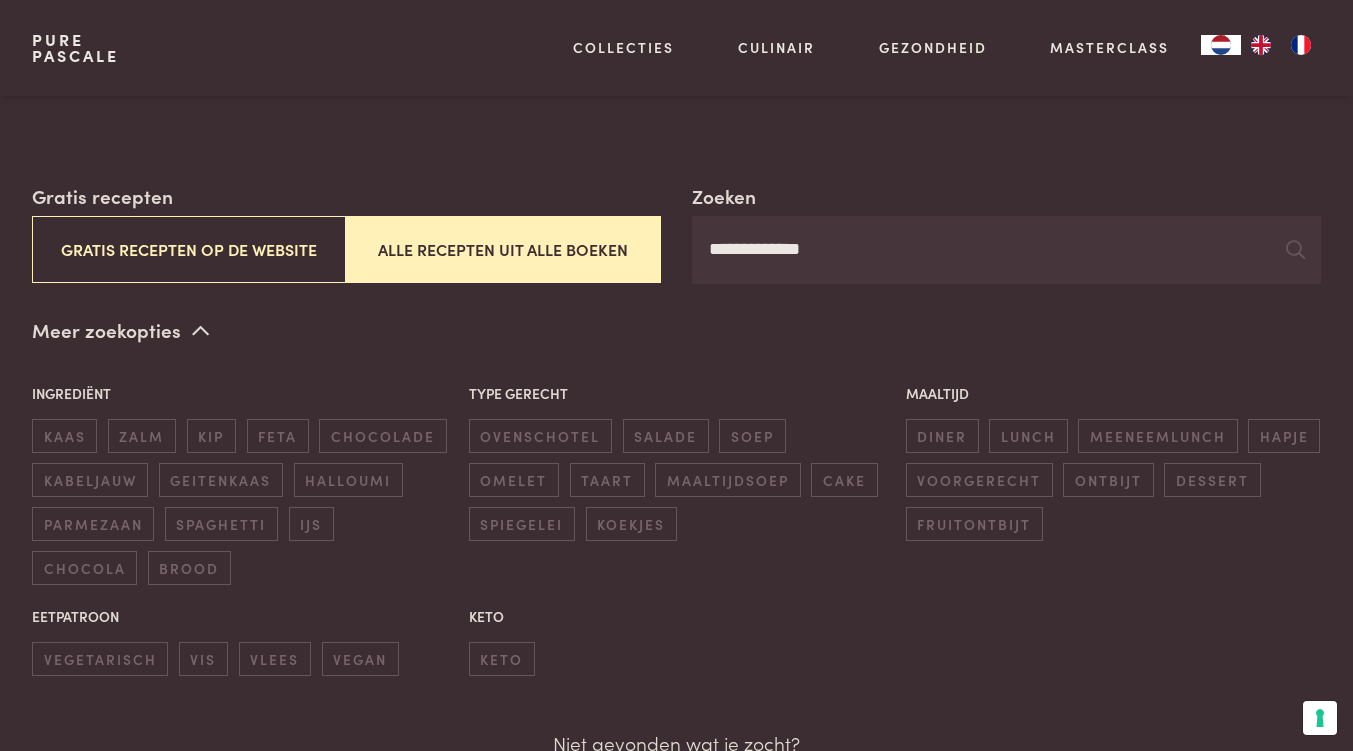 click on "**********" at bounding box center [1006, 250] 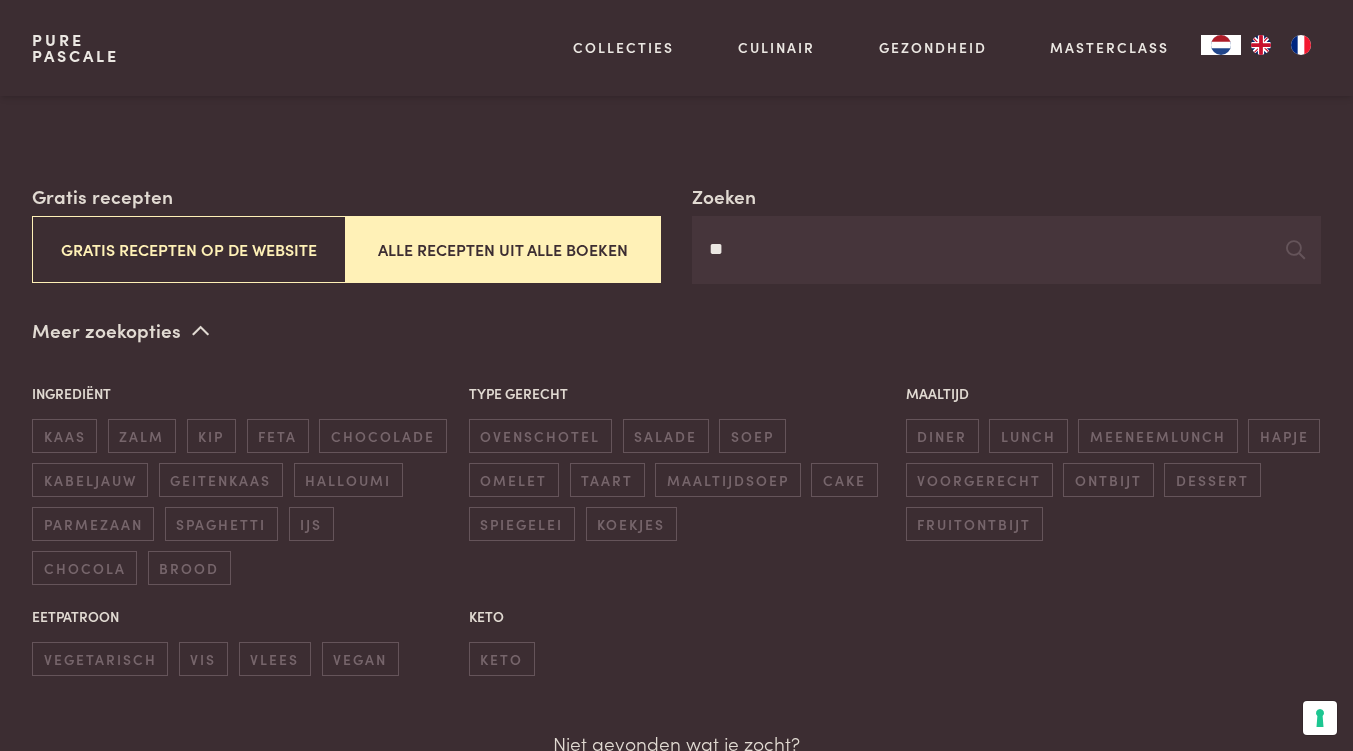 type on "*" 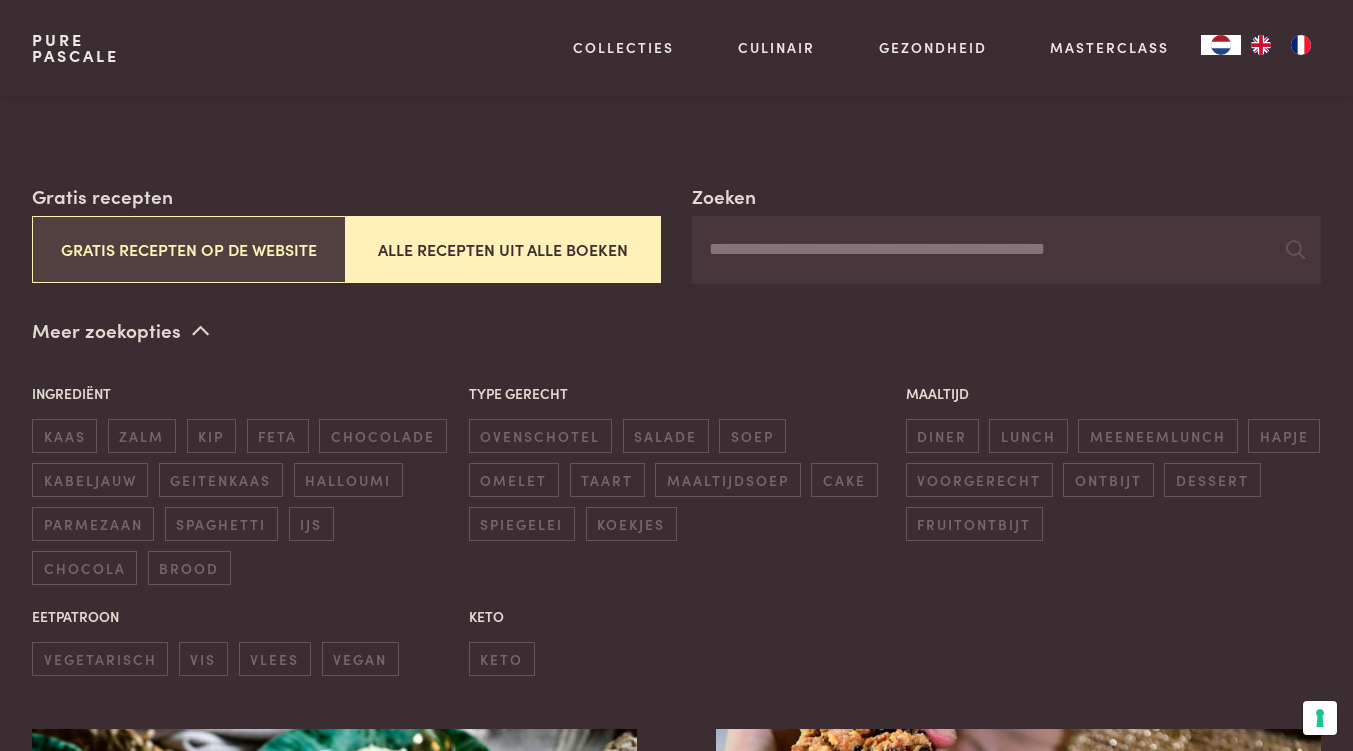 type 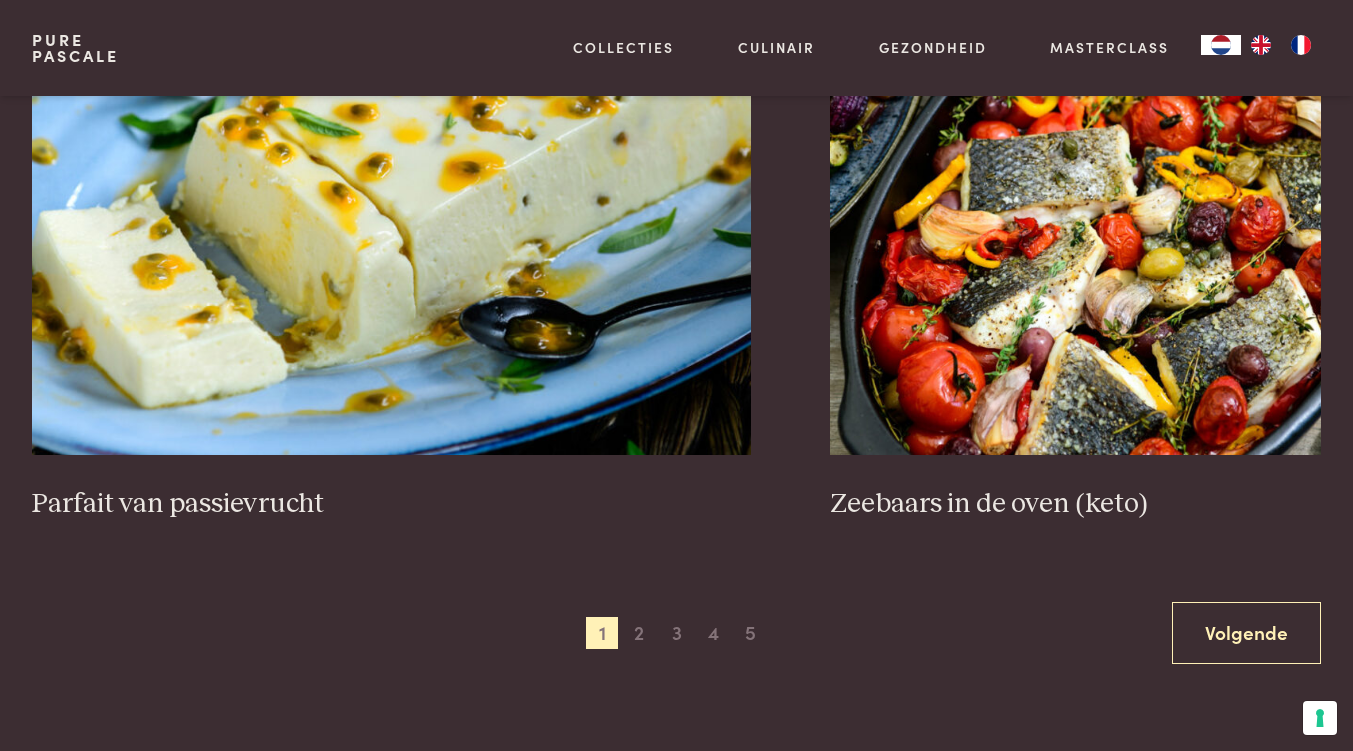 scroll, scrollTop: 3748, scrollLeft: 0, axis: vertical 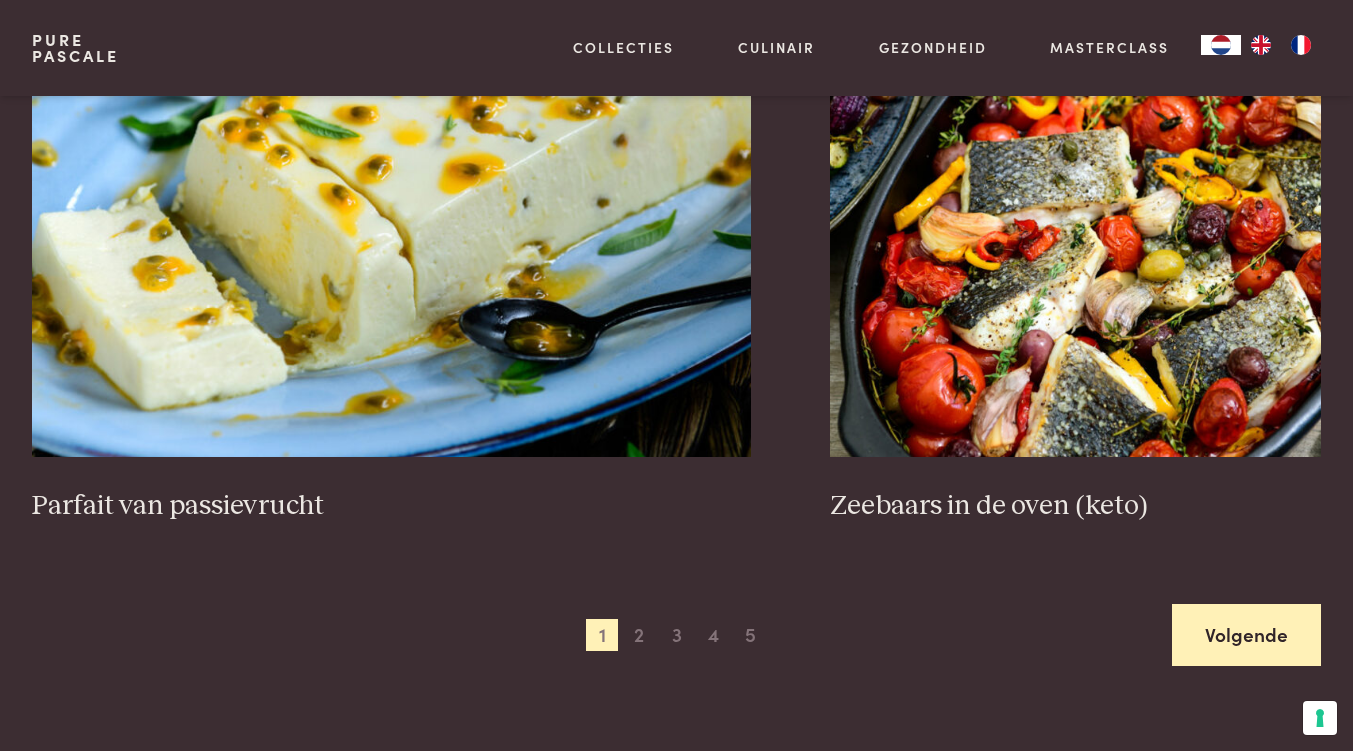 click on "Volgende" at bounding box center [1246, 635] 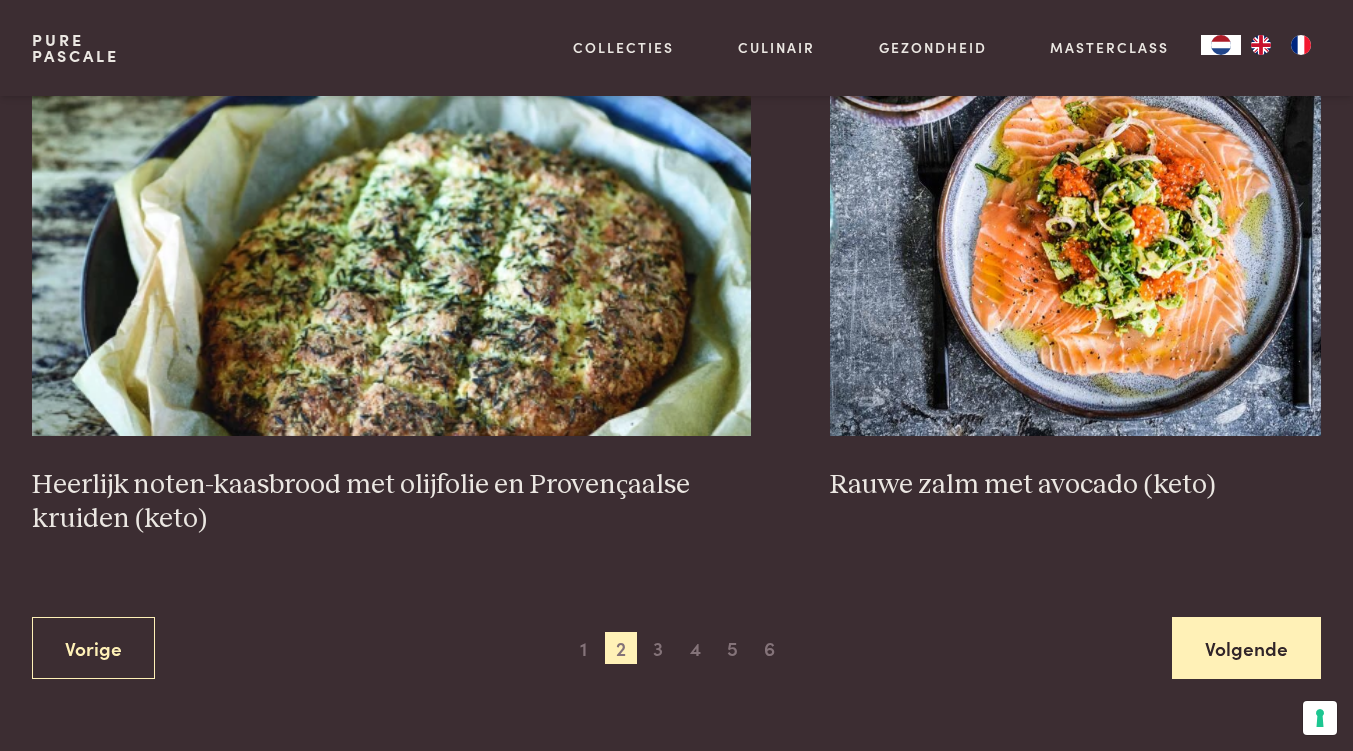 scroll, scrollTop: 3805, scrollLeft: 0, axis: vertical 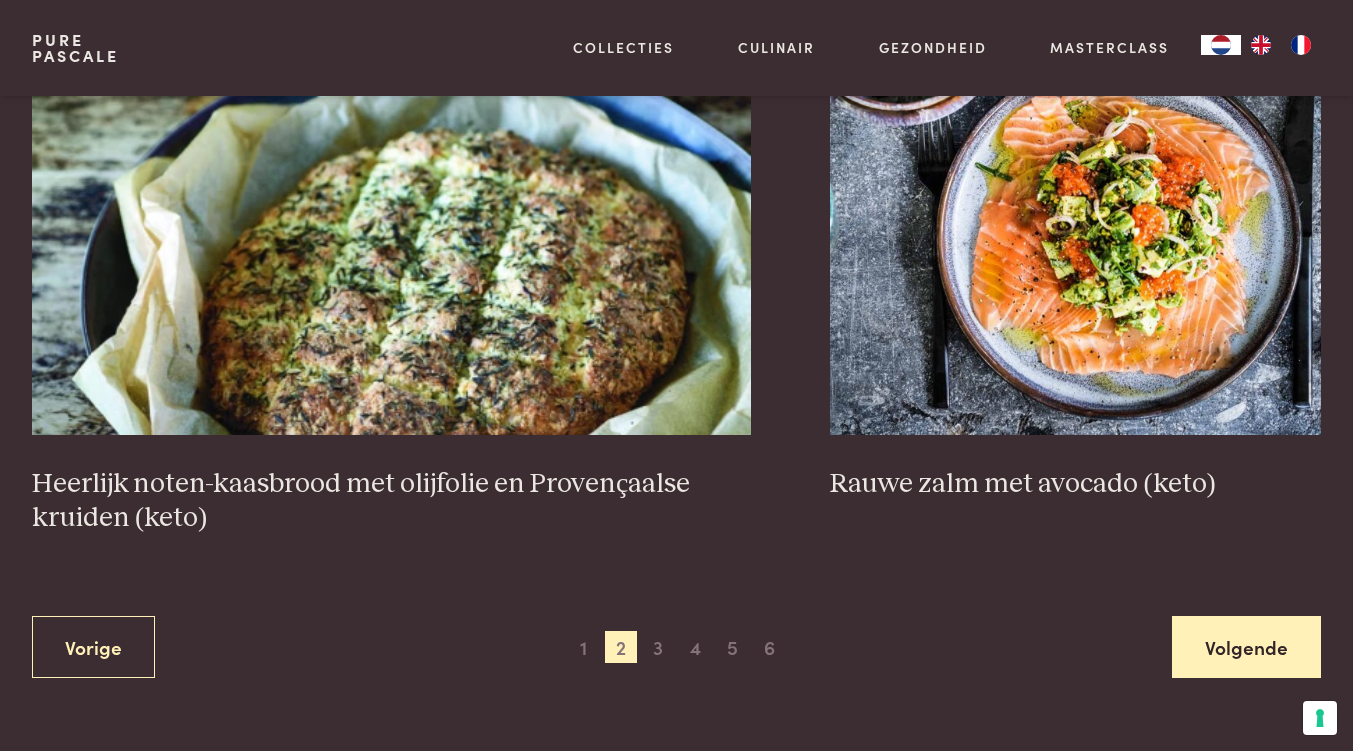 click on "Volgende" at bounding box center (1246, 647) 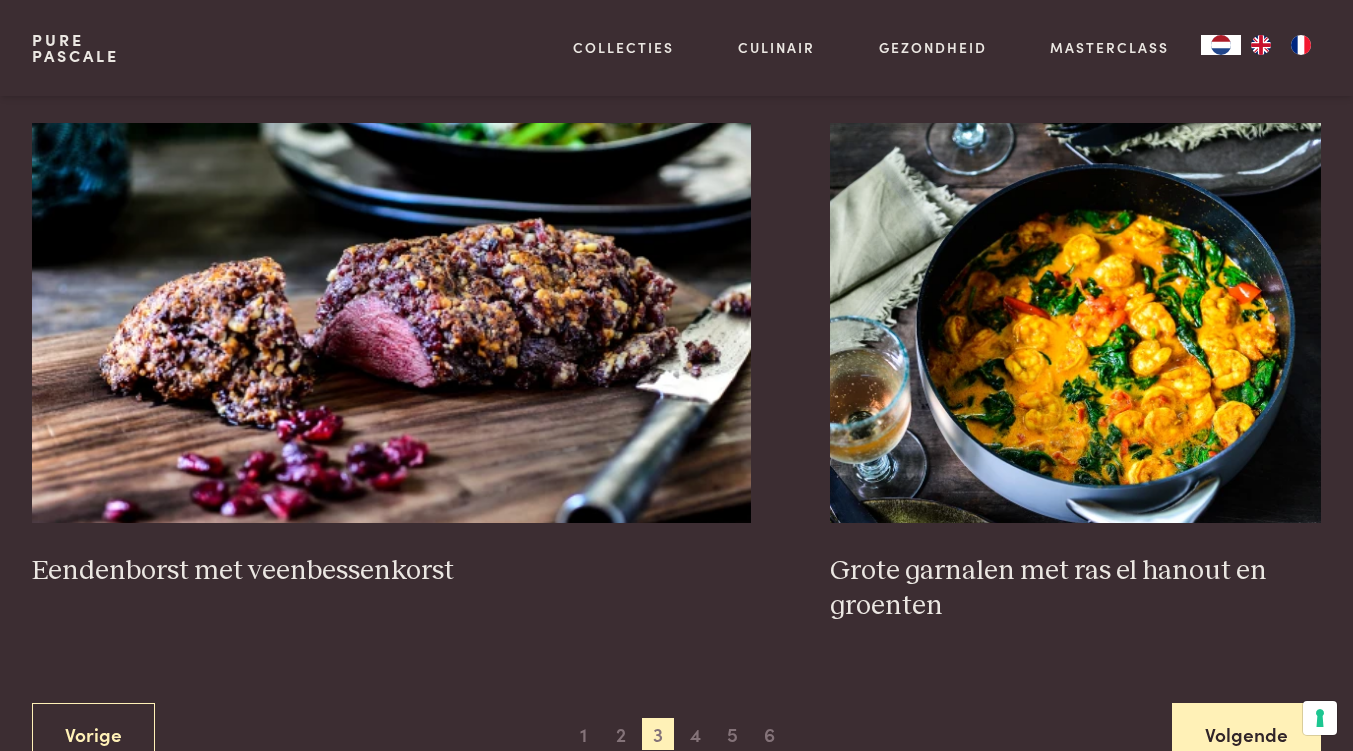 scroll, scrollTop: 3755, scrollLeft: 0, axis: vertical 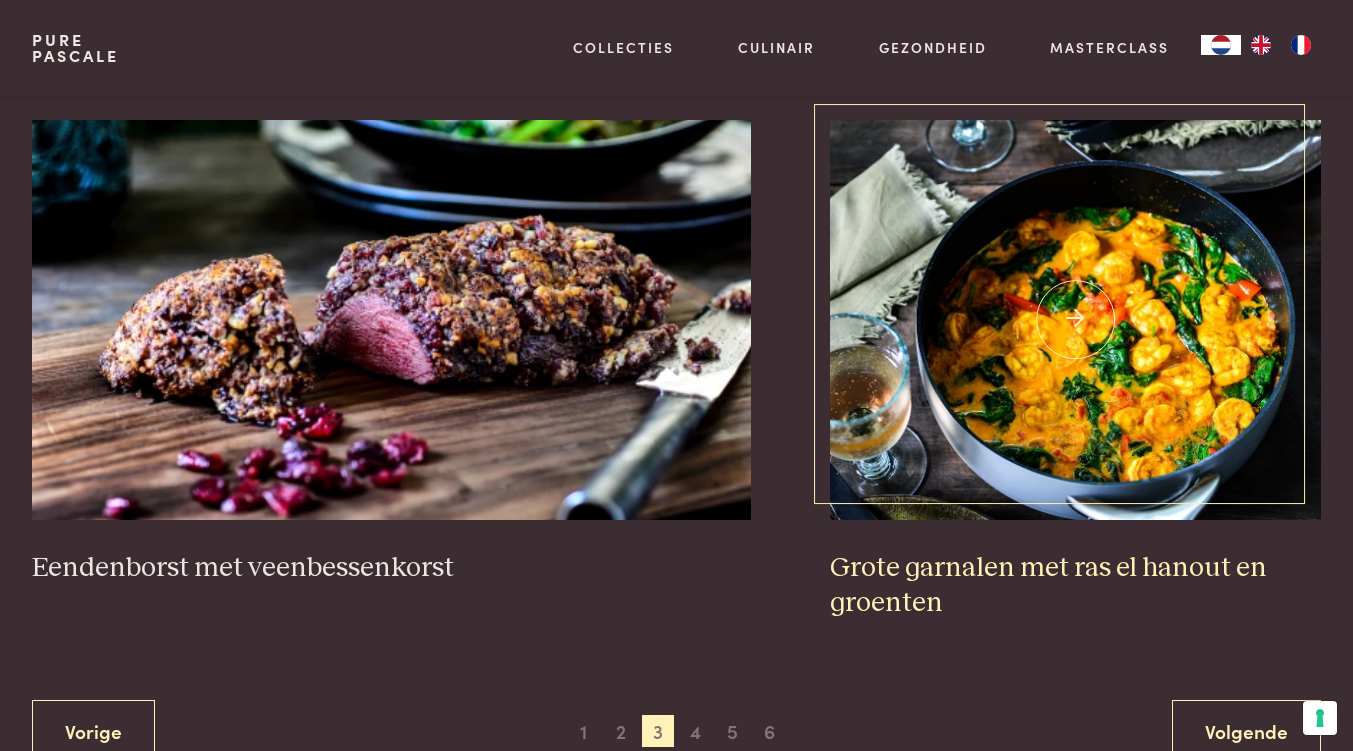 click at bounding box center [1075, 320] 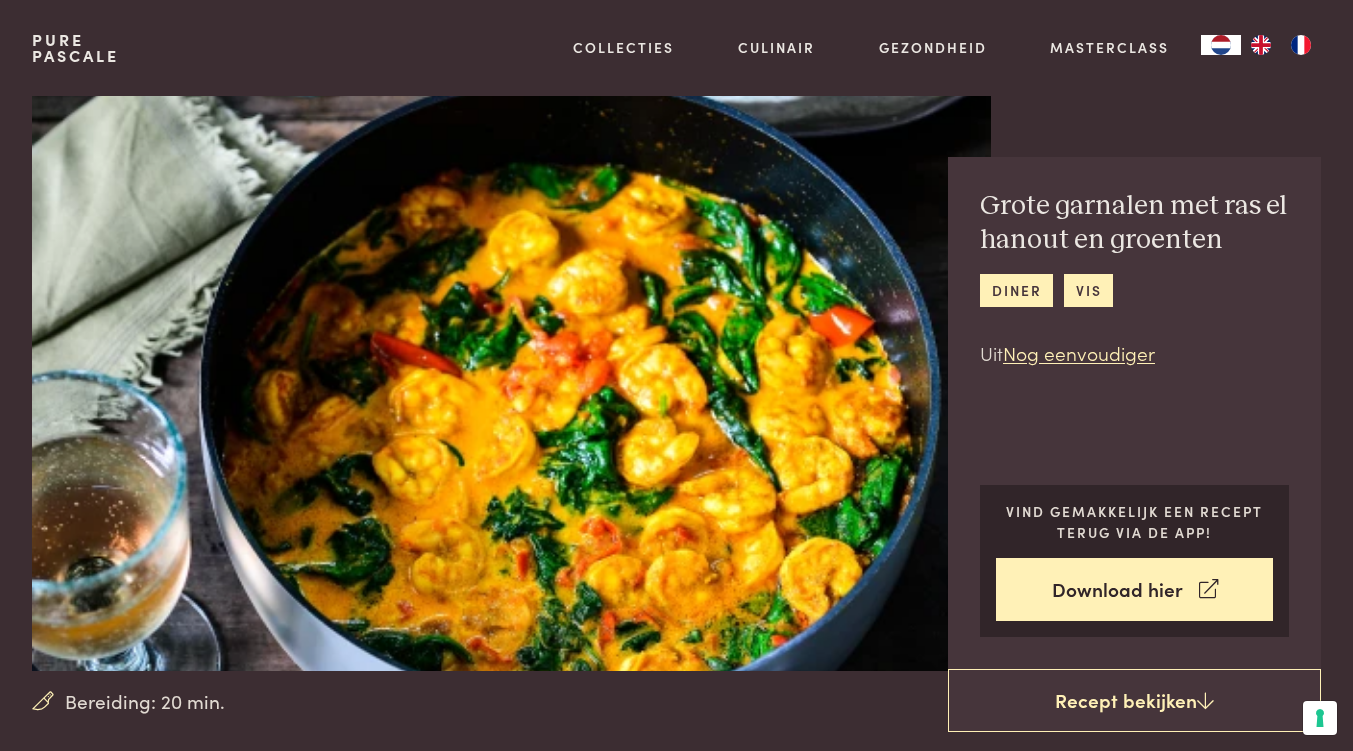 scroll, scrollTop: 0, scrollLeft: 0, axis: both 